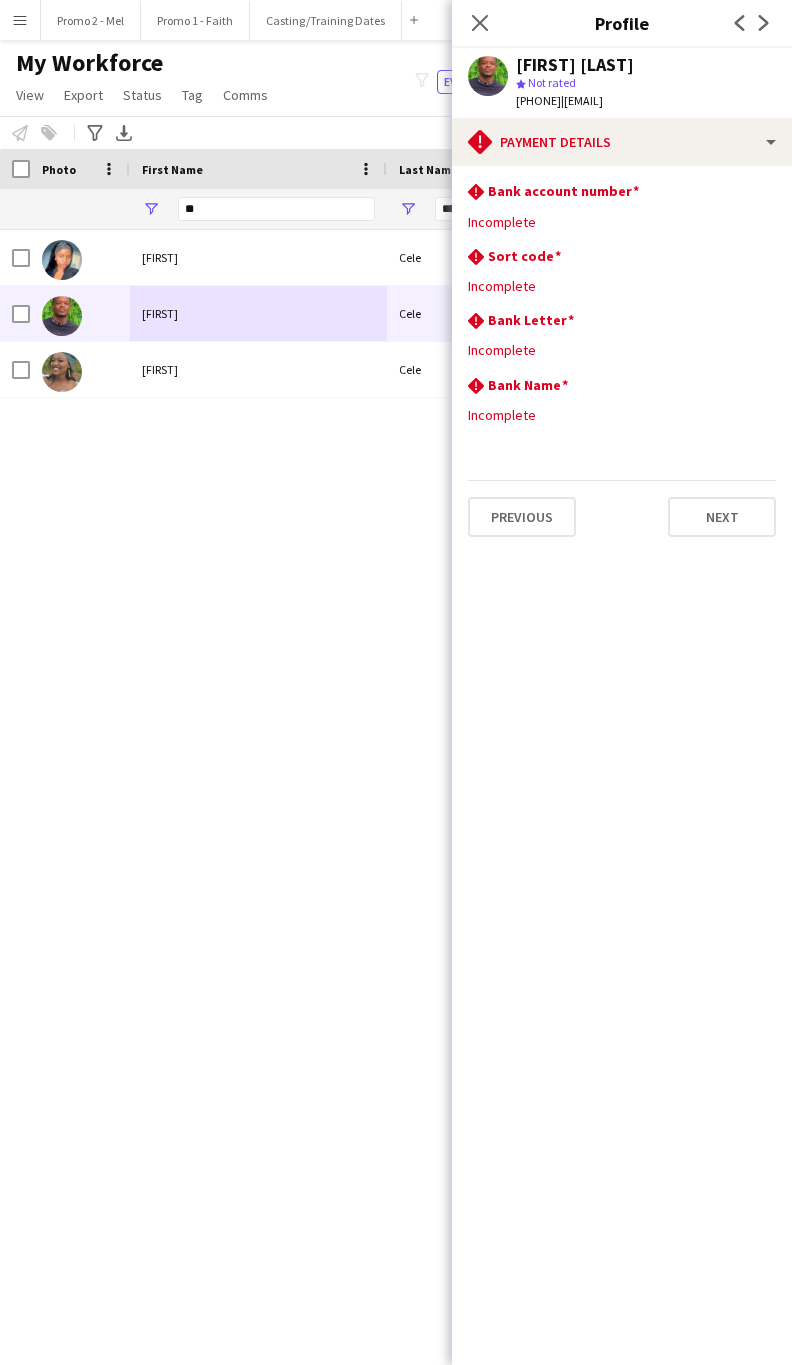scroll, scrollTop: 0, scrollLeft: 0, axis: both 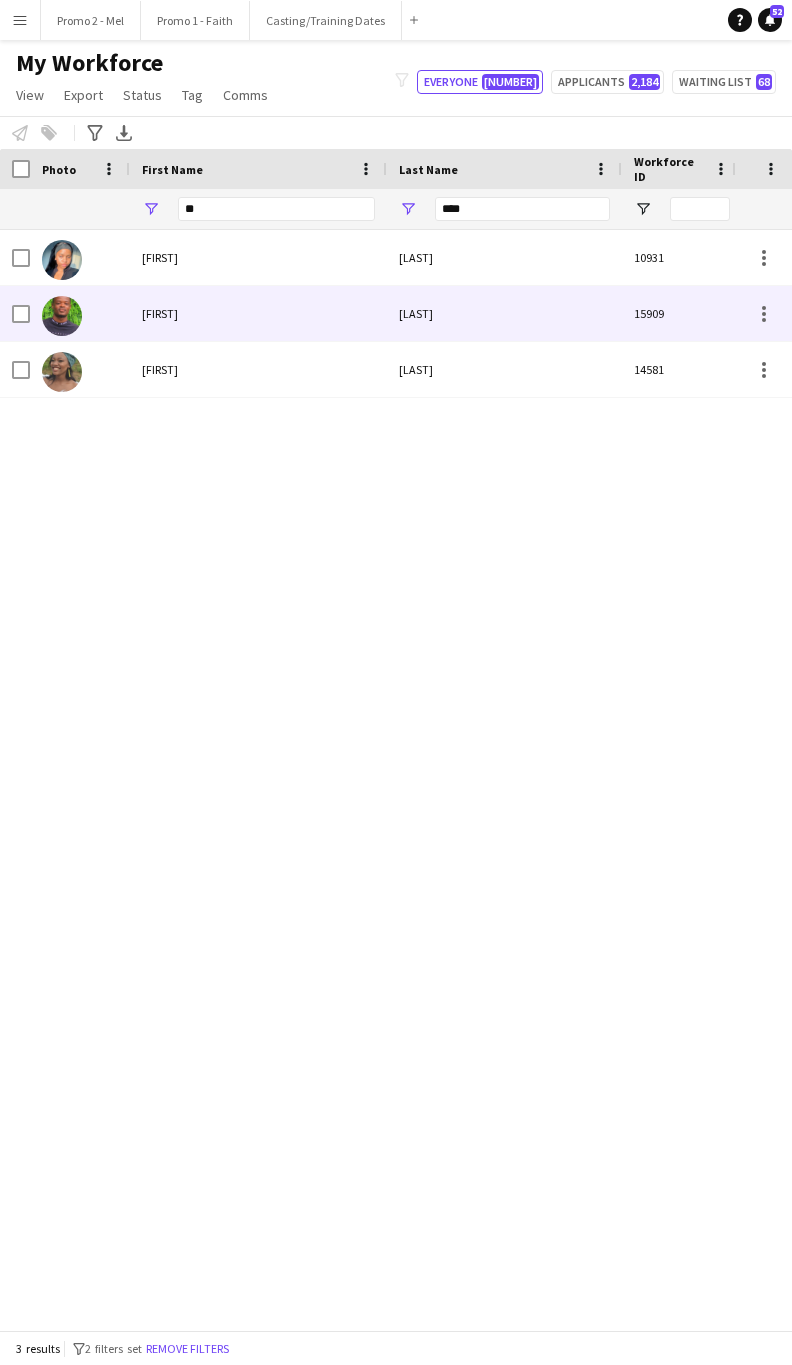 click on "[FIRST]" at bounding box center (258, 313) 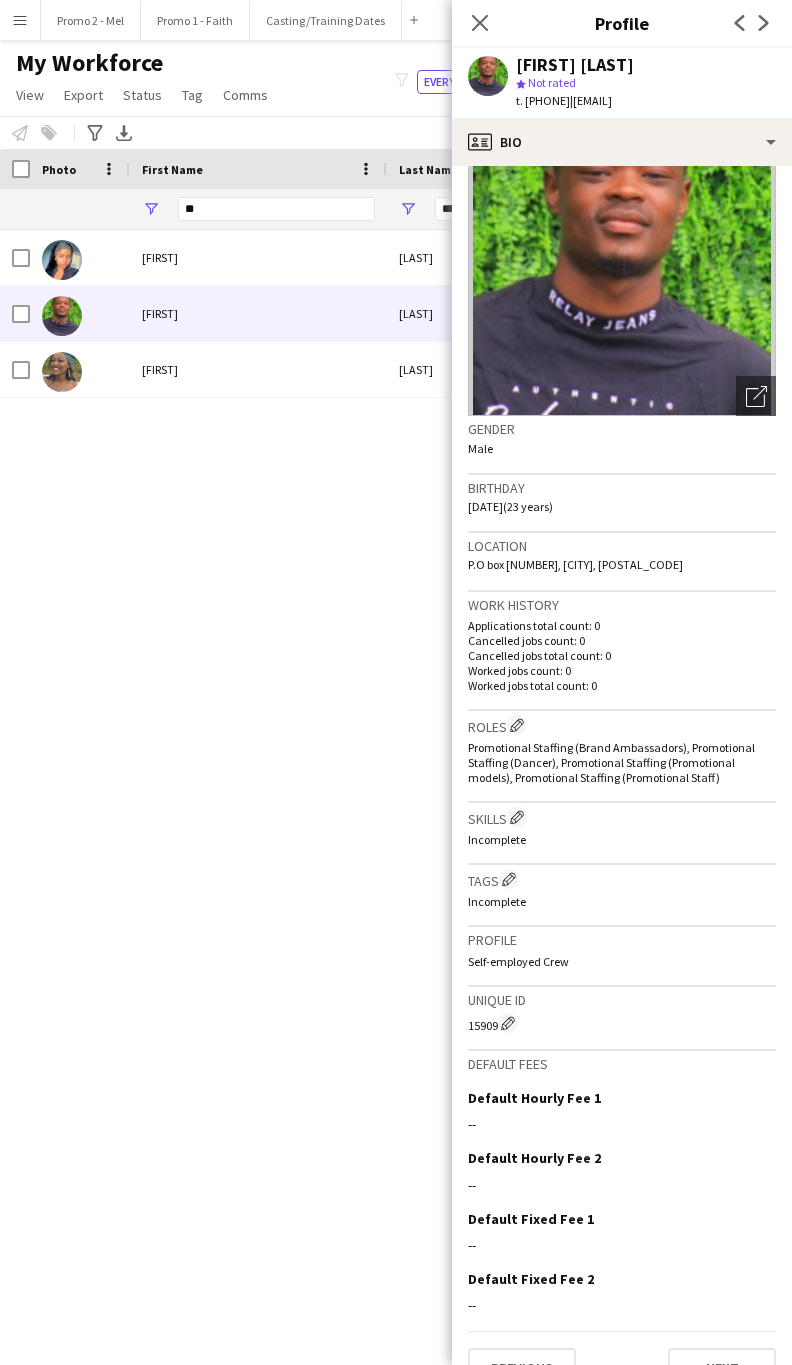 scroll, scrollTop: 100, scrollLeft: 0, axis: vertical 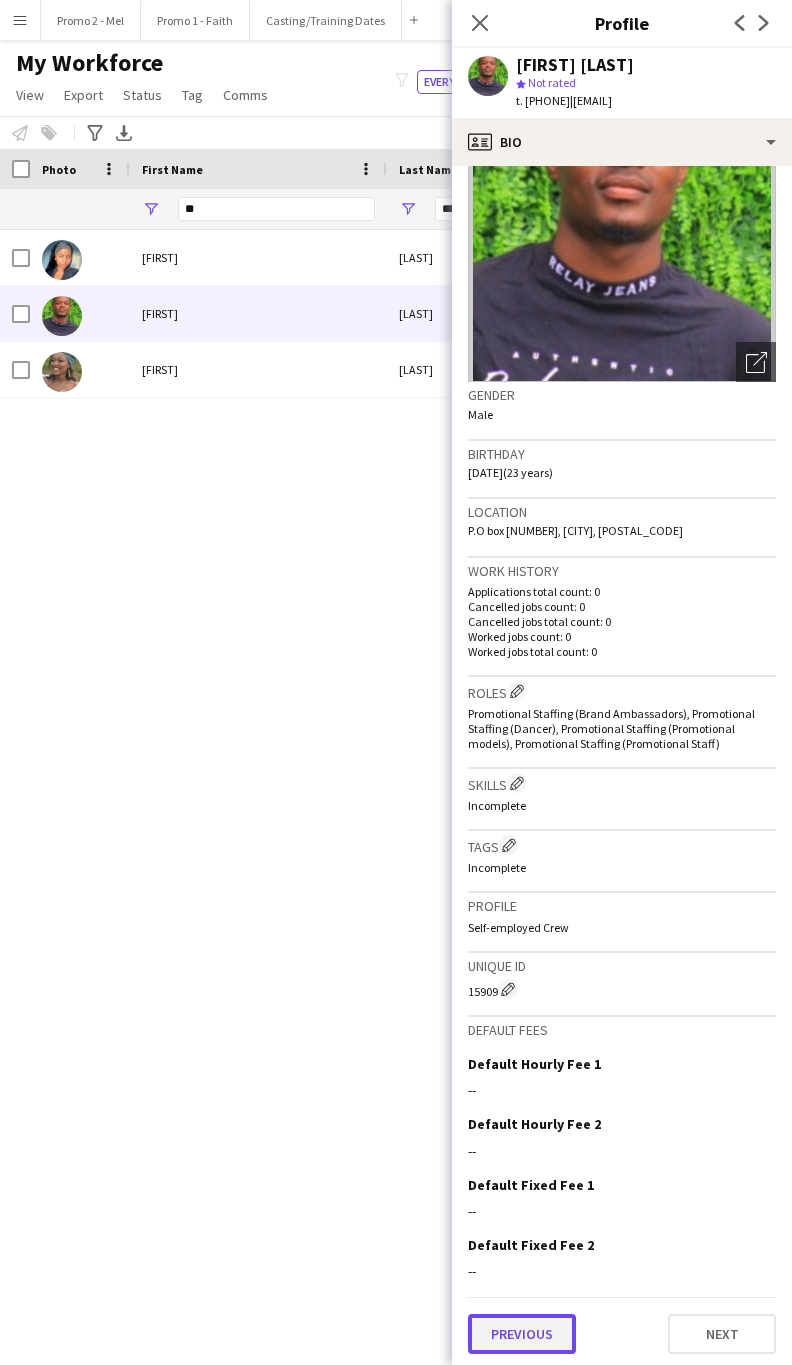 click on "Previous" 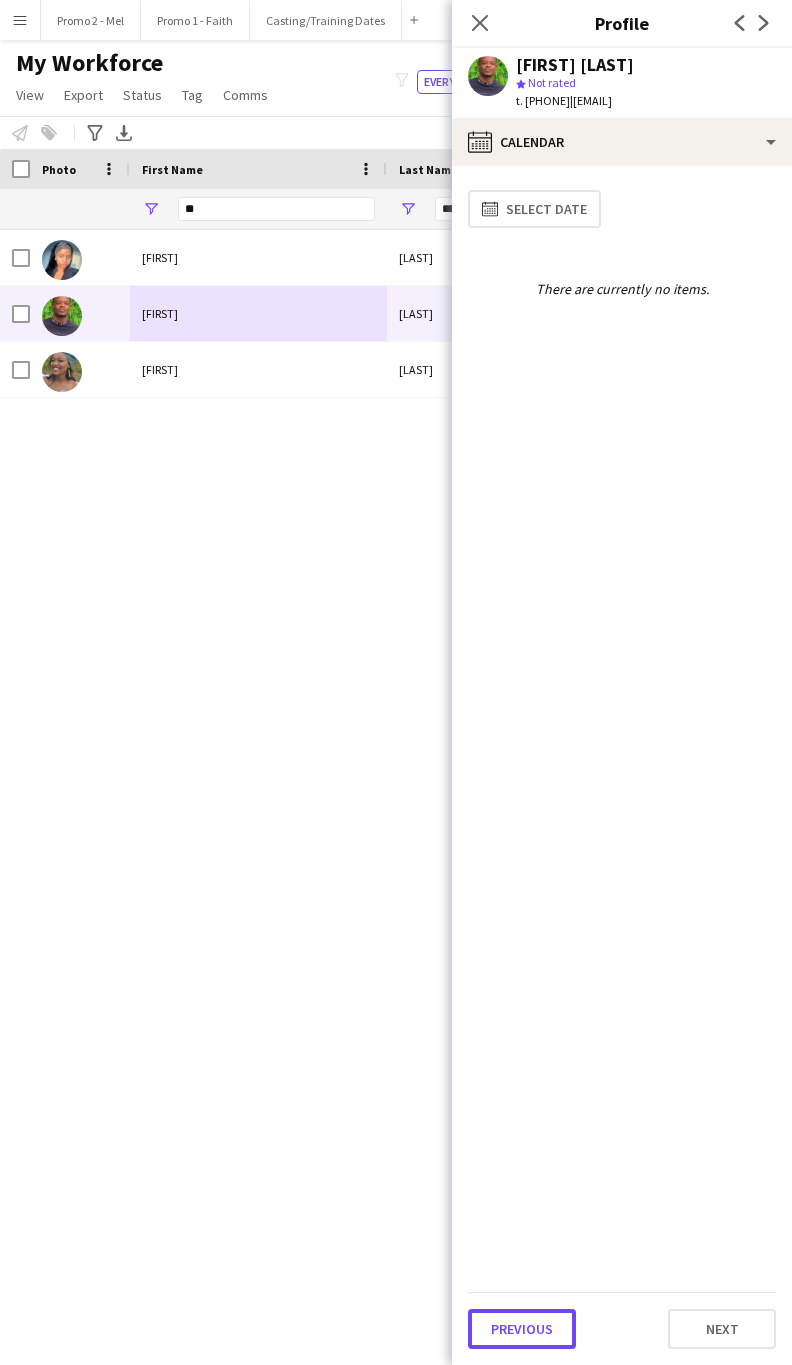 click on "Previous" 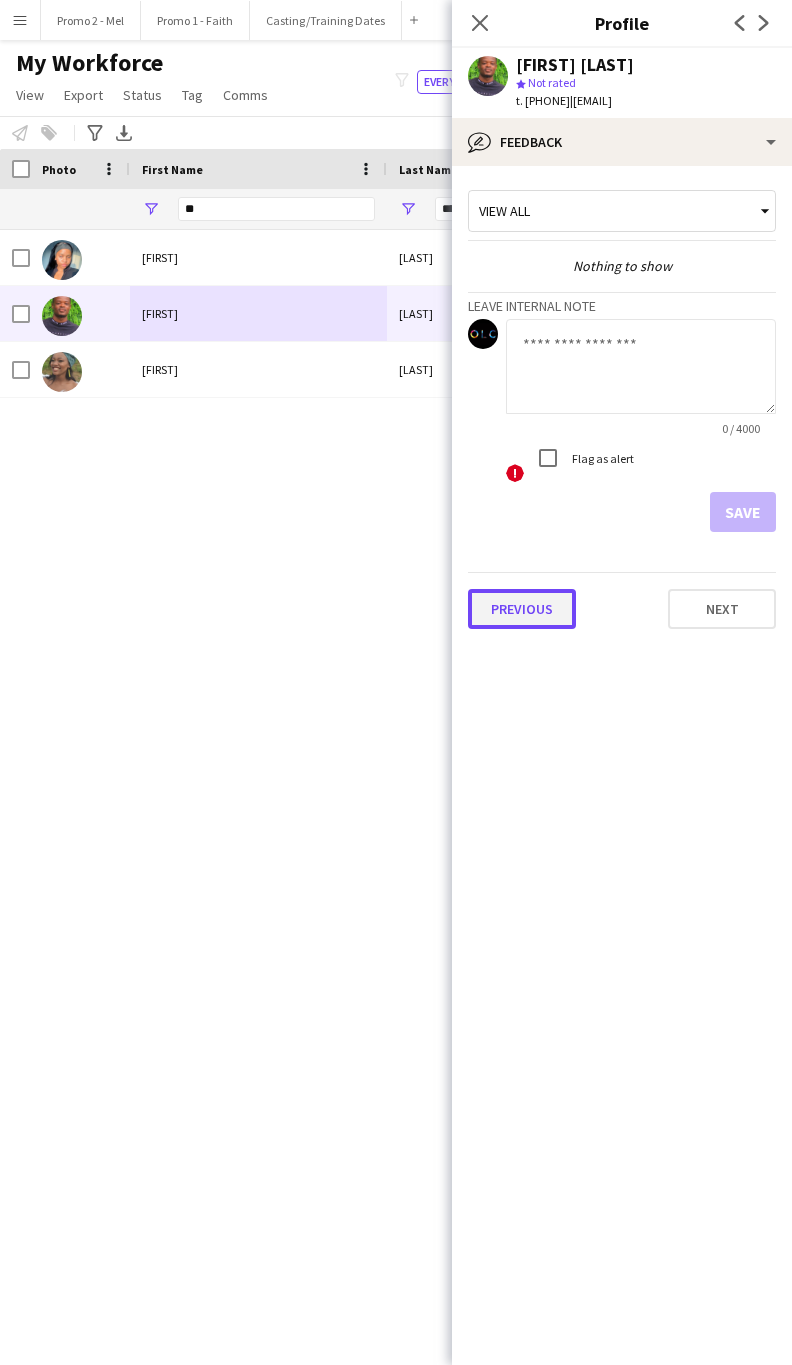 click on "Previous" 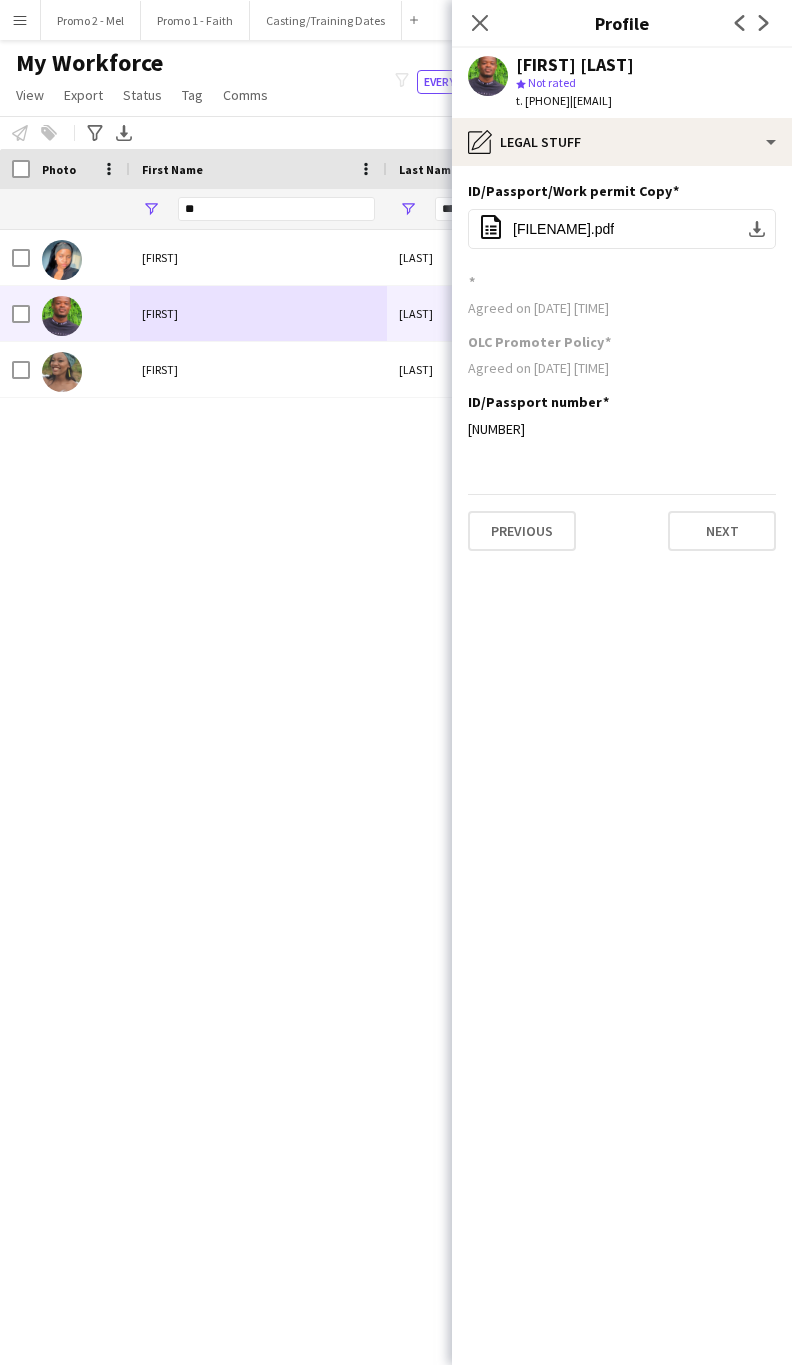 click on "ID/Passport/Work permit Copy
Edit this field
office-file-sheet
img20240507_10244542.pdf
download-bottom
Agreed on [DATE] [TIME]  OLC Promoter Policy  Agreed on [DATE] [TIME]  ID/Passport  number
Edit this field
[NUMBER]   Previous   Next" 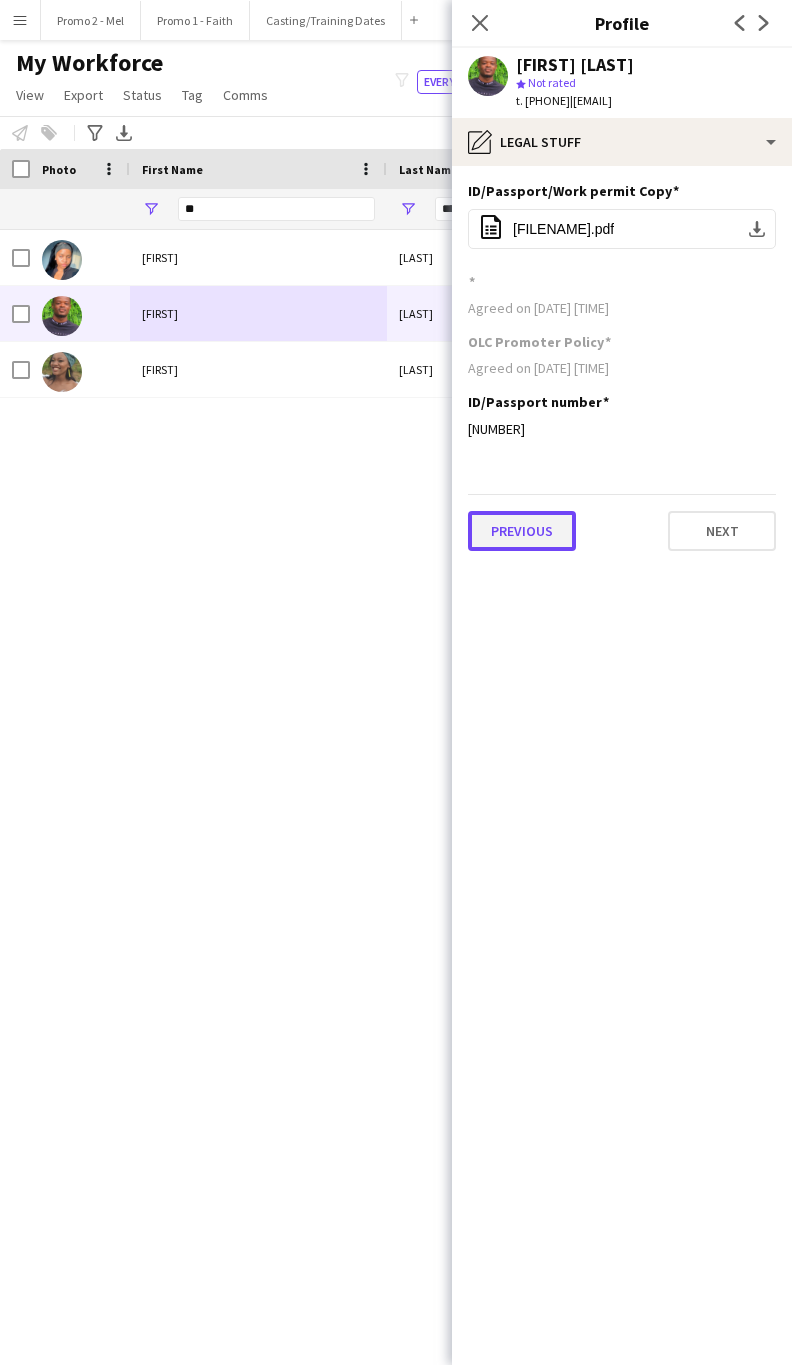 click on "Previous" 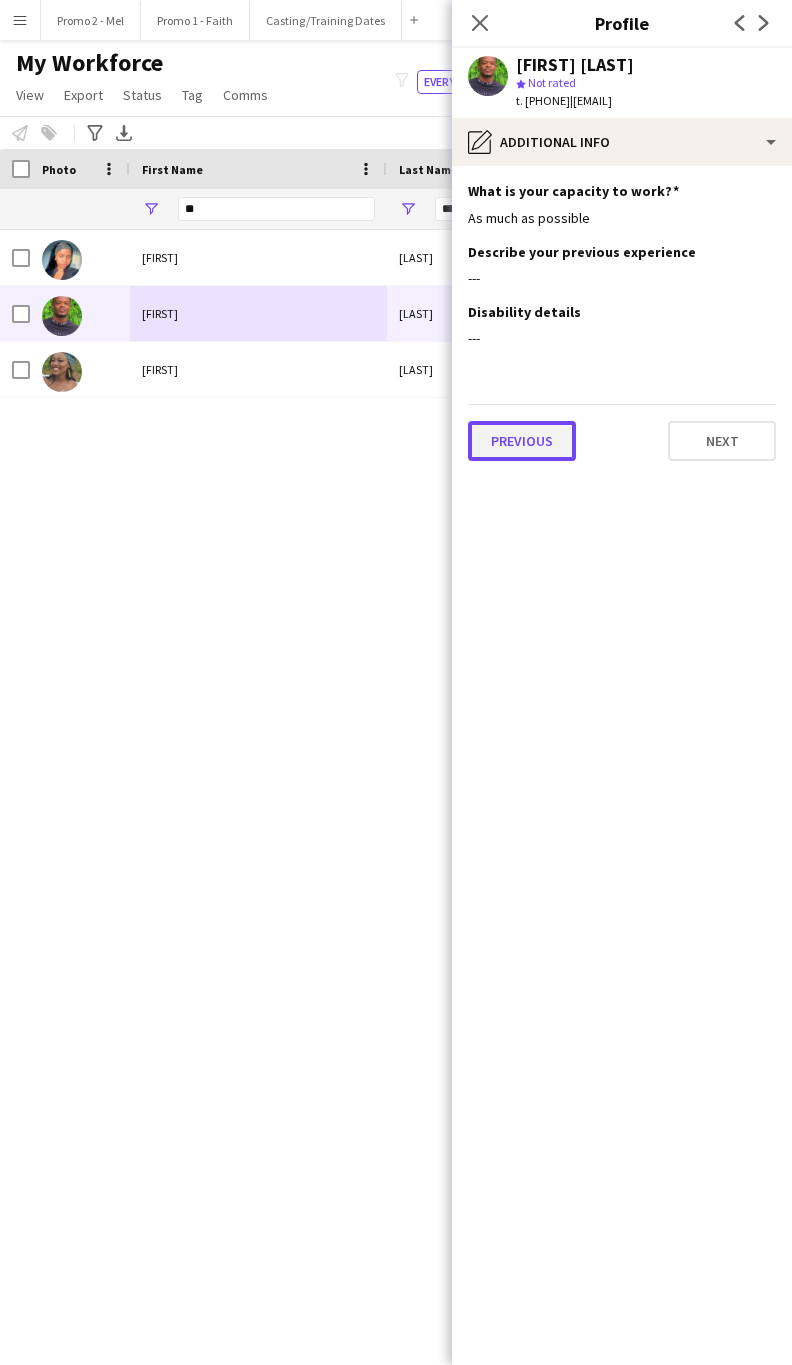click on "Previous" 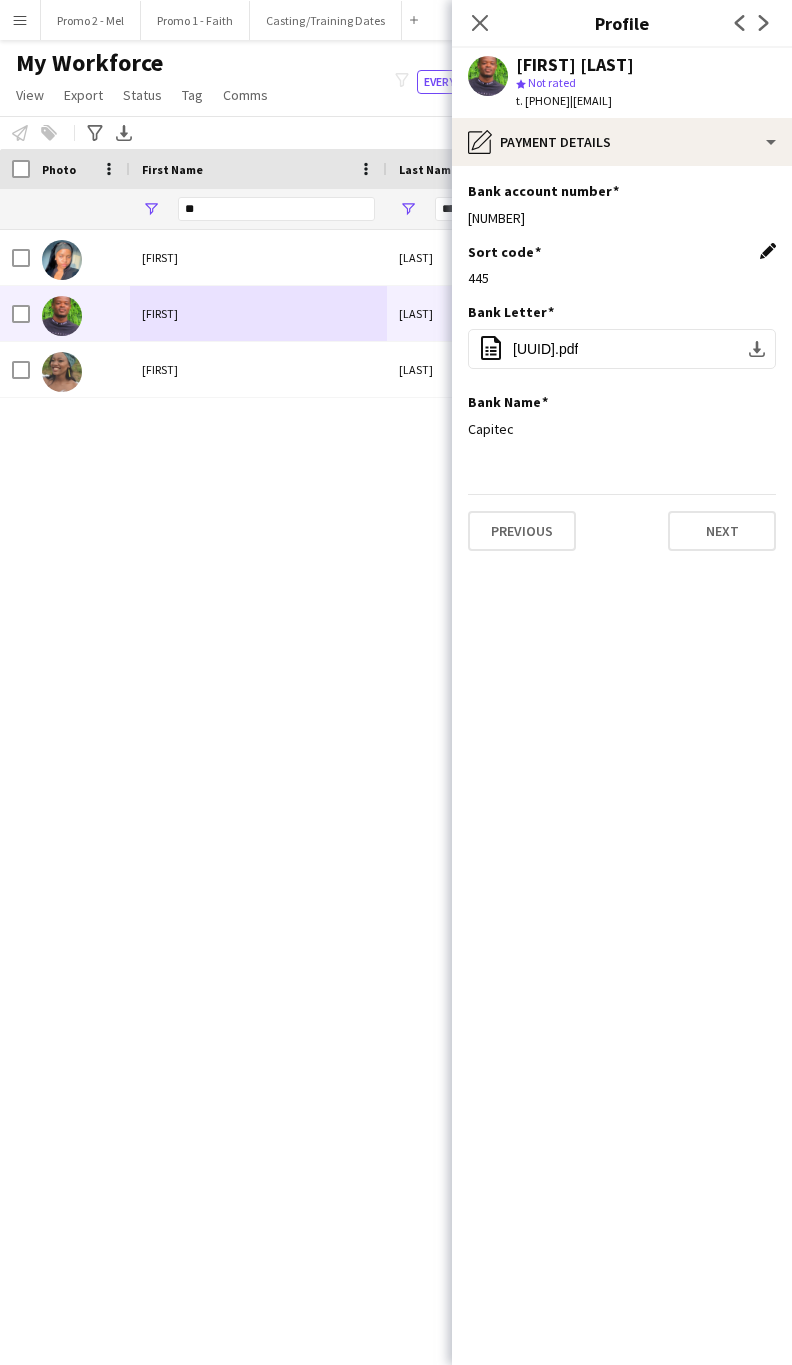 click on "Edit this field" 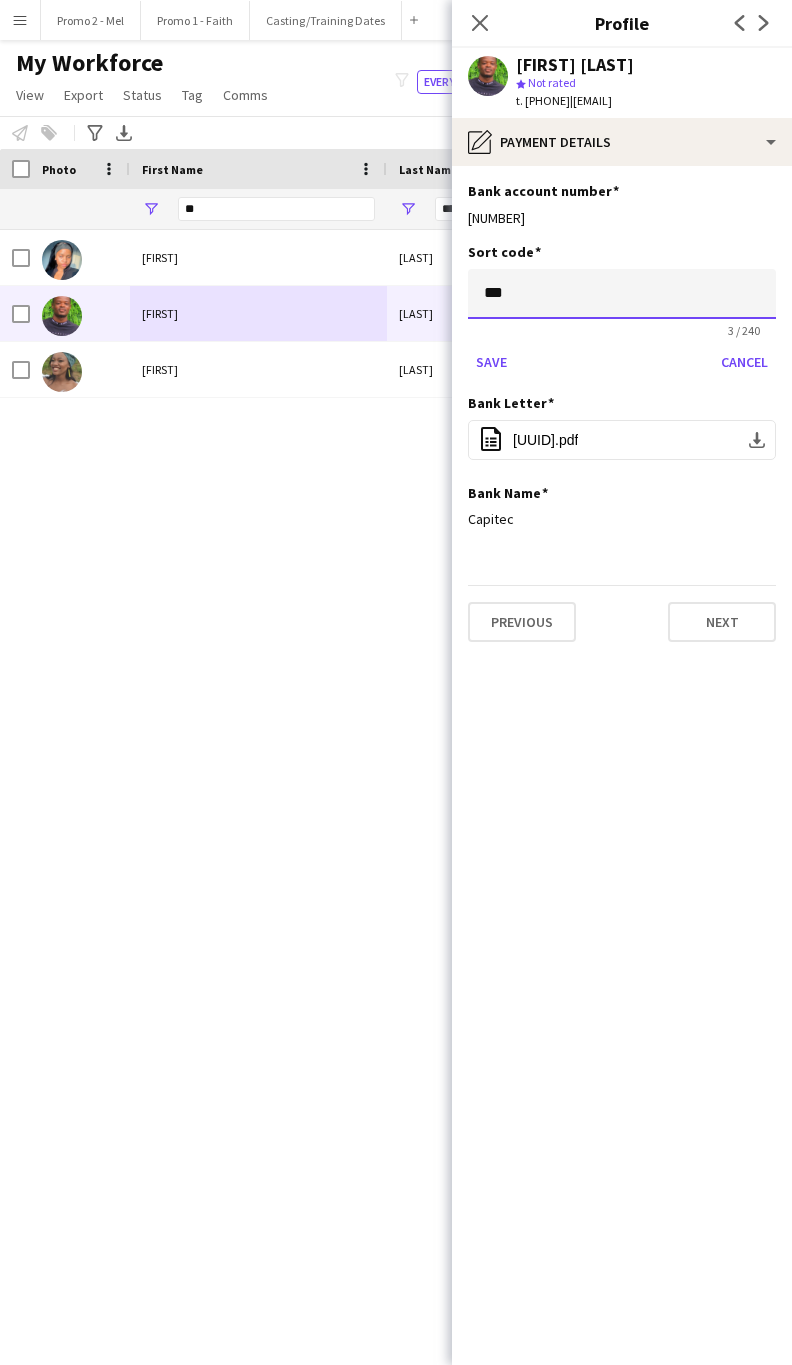drag, startPoint x: 549, startPoint y: 295, endPoint x: 426, endPoint y: 297, distance: 123.01626 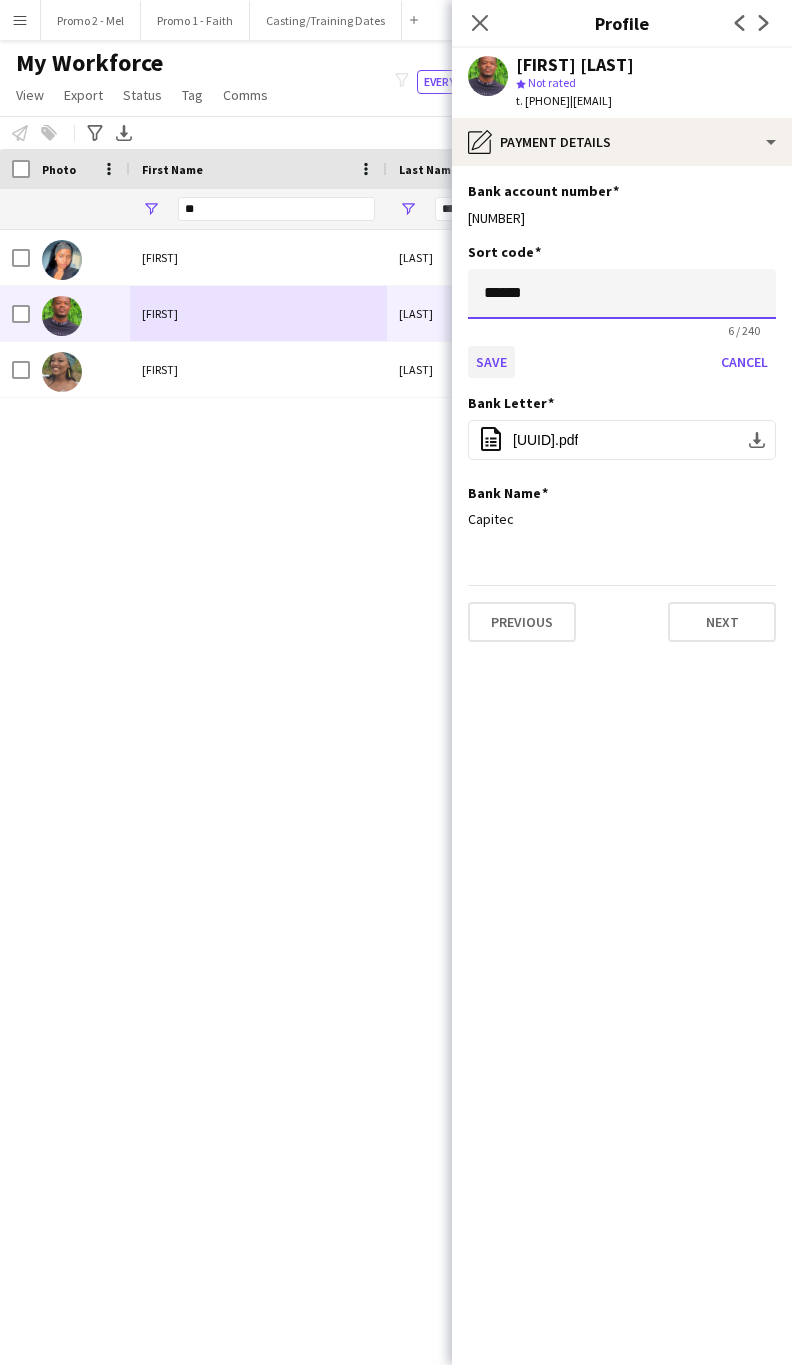 type on "******" 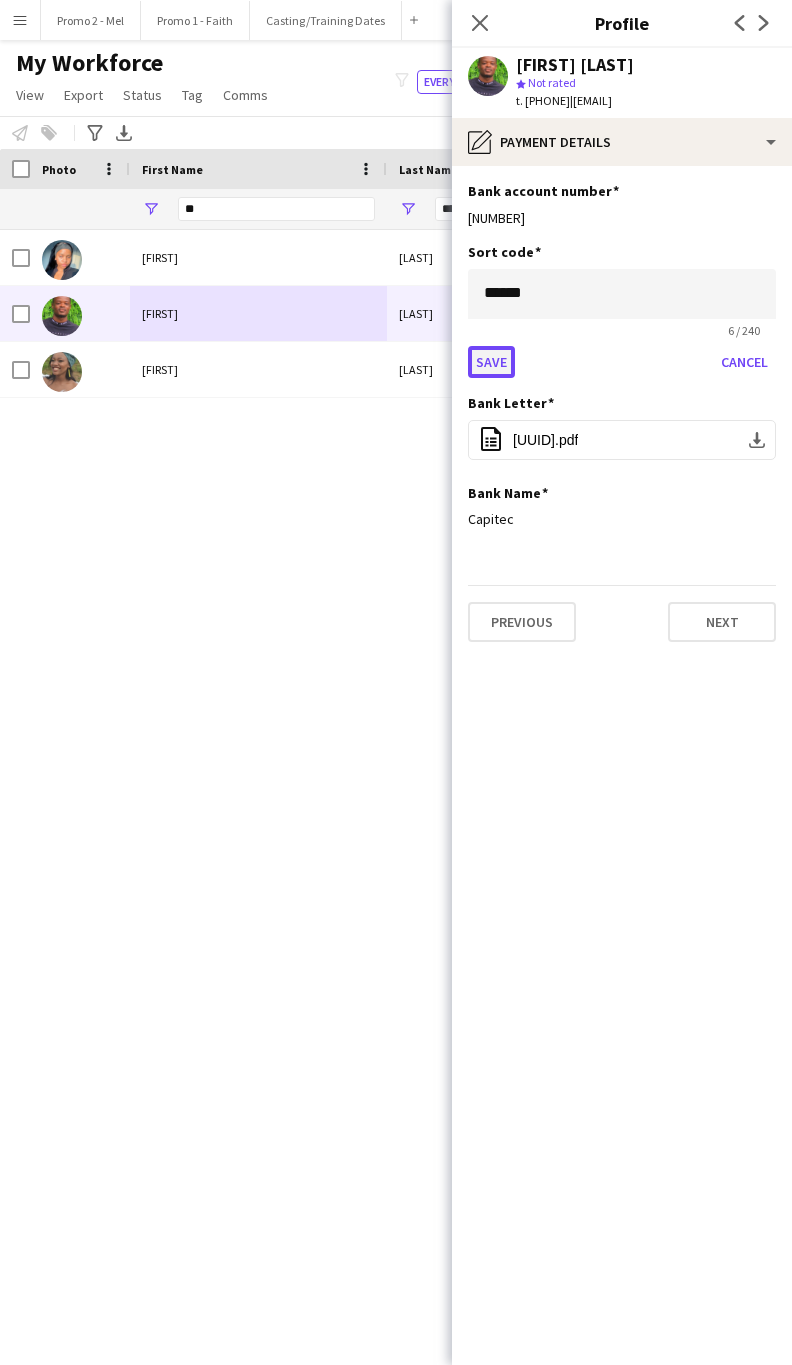 click on "Save" 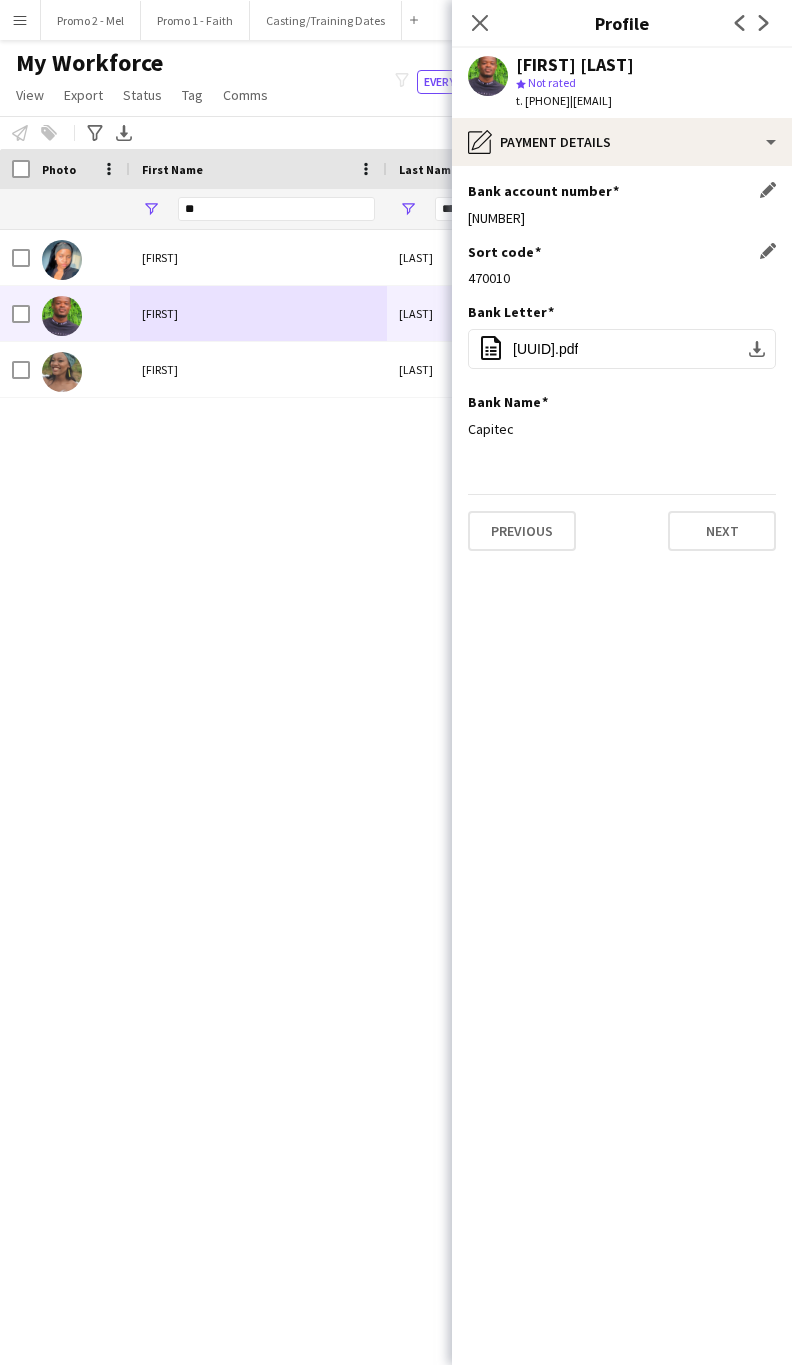 click on "[NUMBER]" 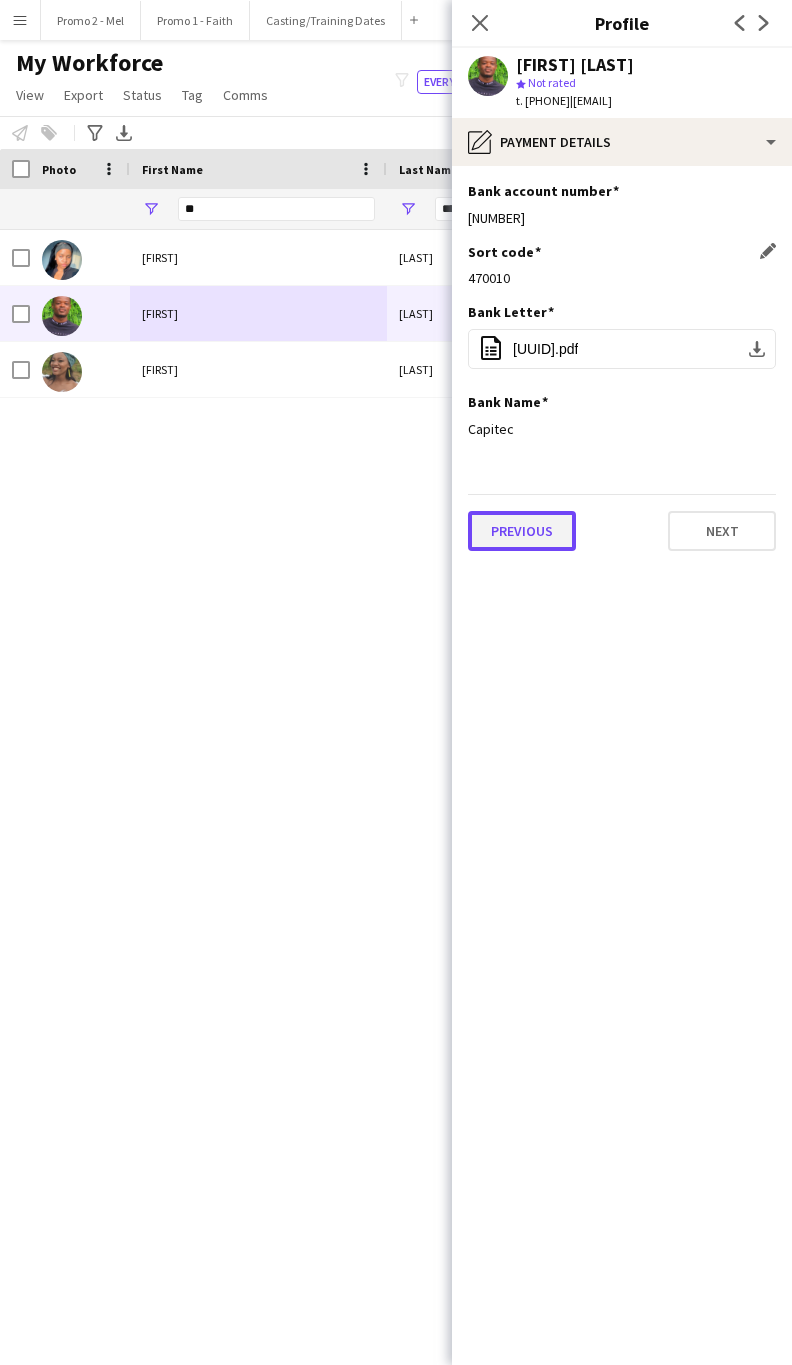 click on "Previous" 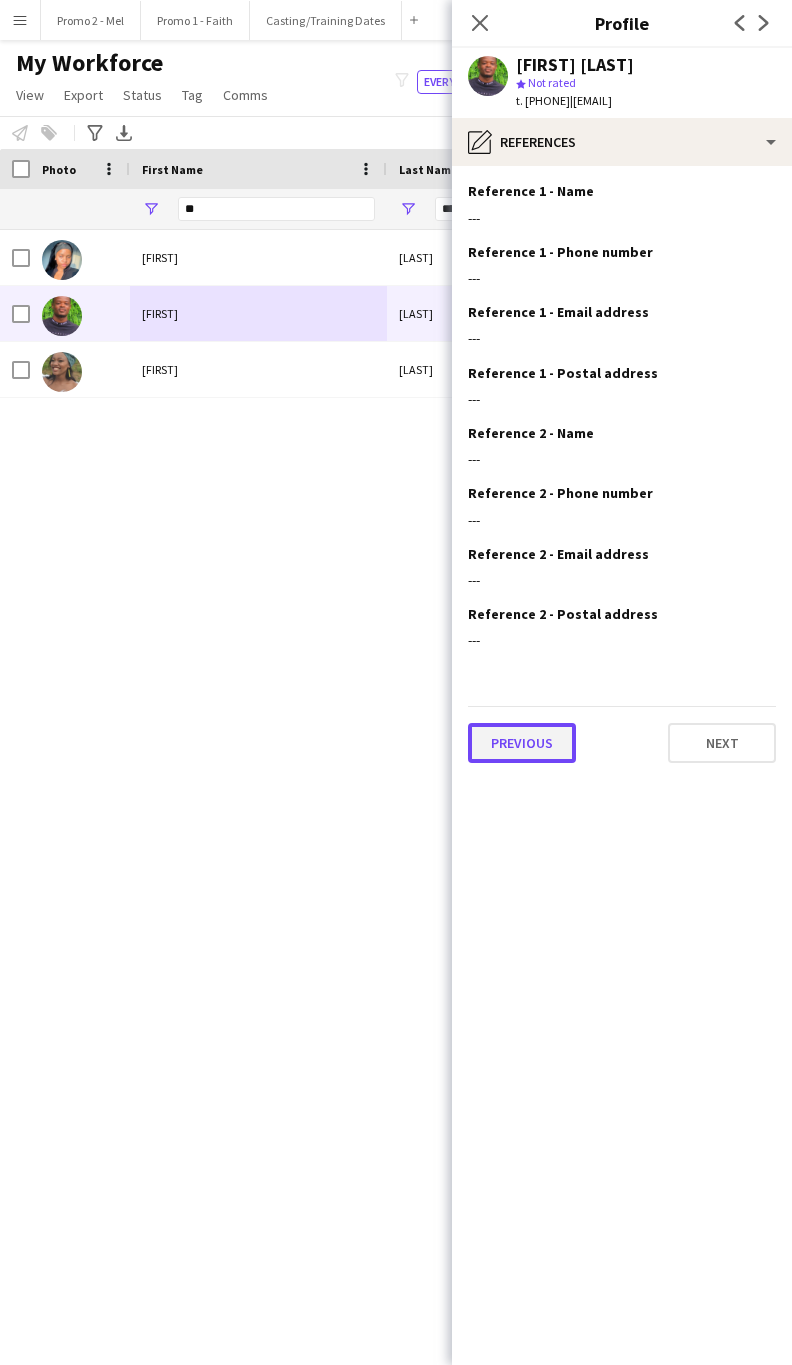 click on "Previous" 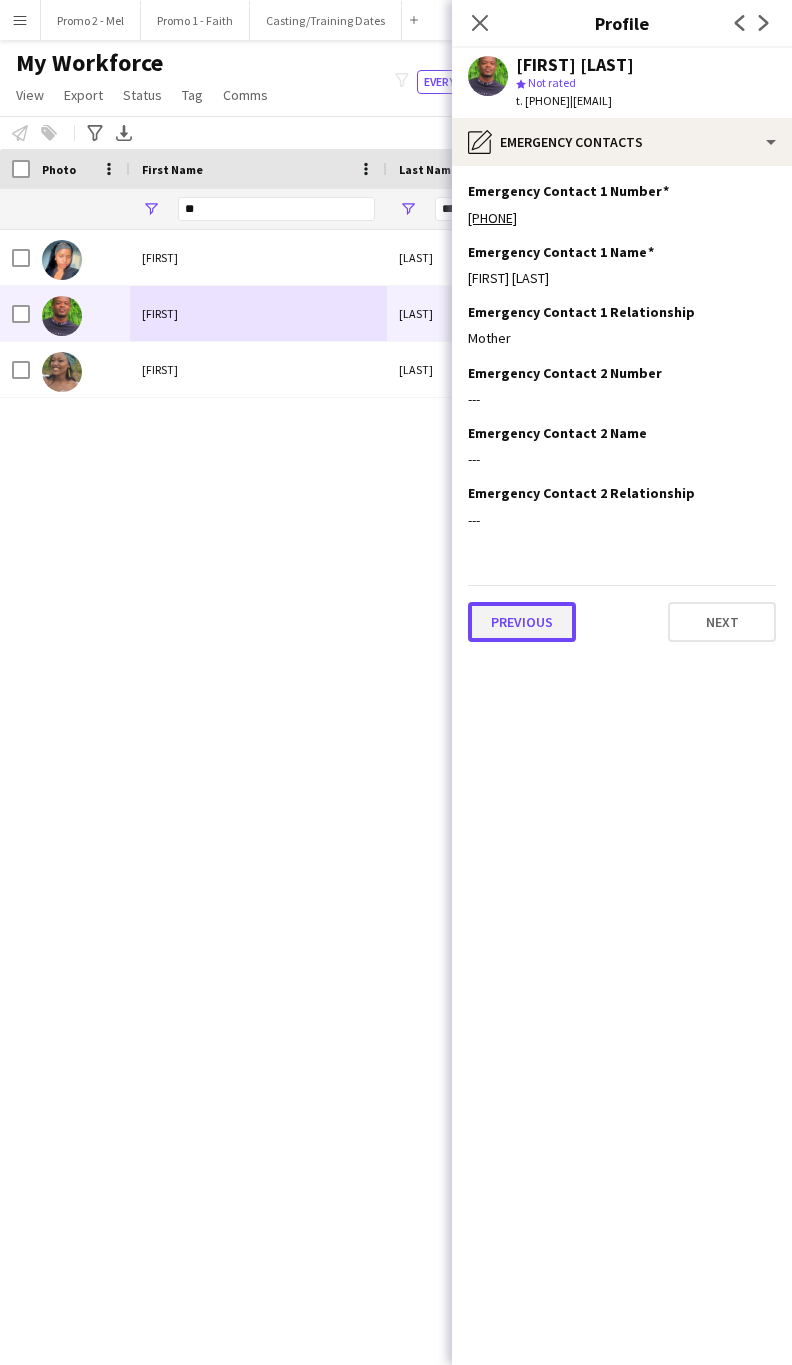click on "Previous" 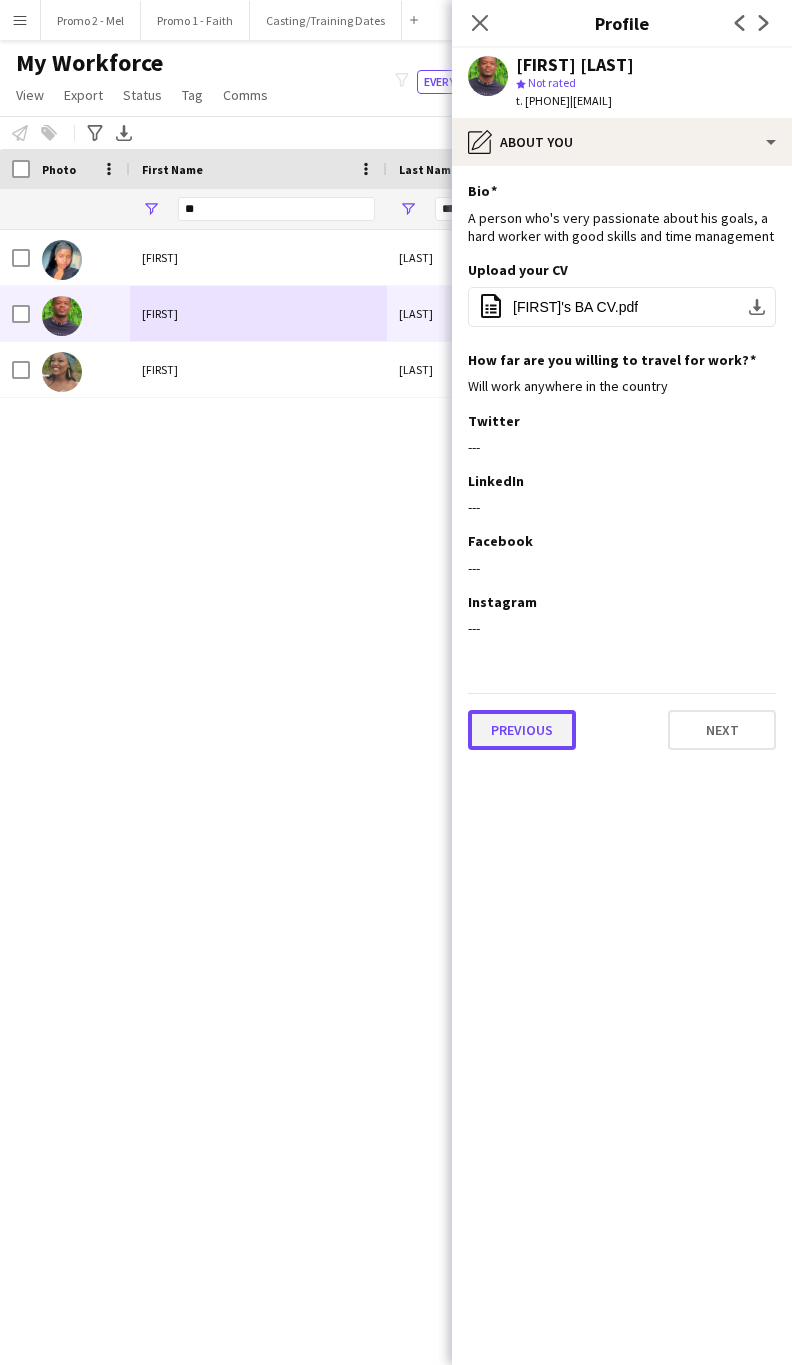 click on "Previous" 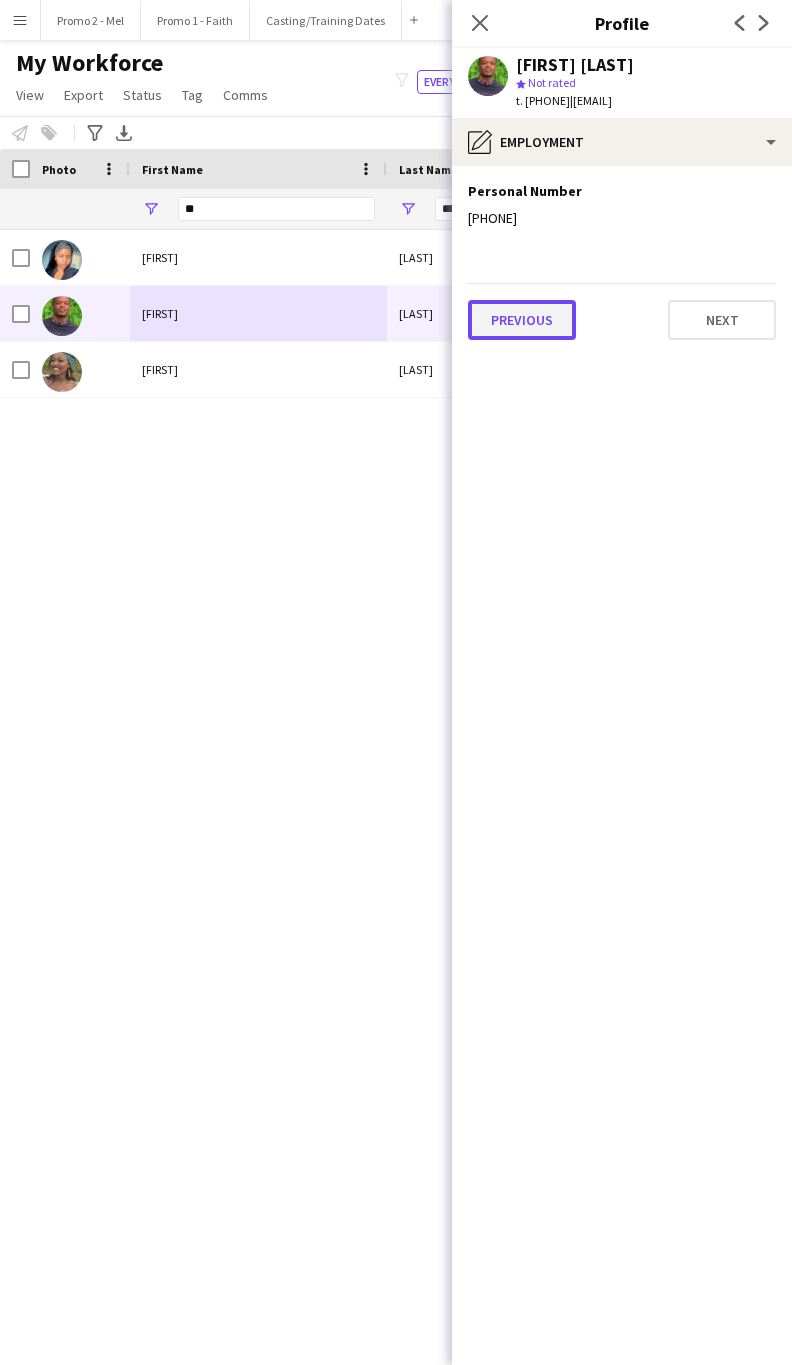 click on "Previous" 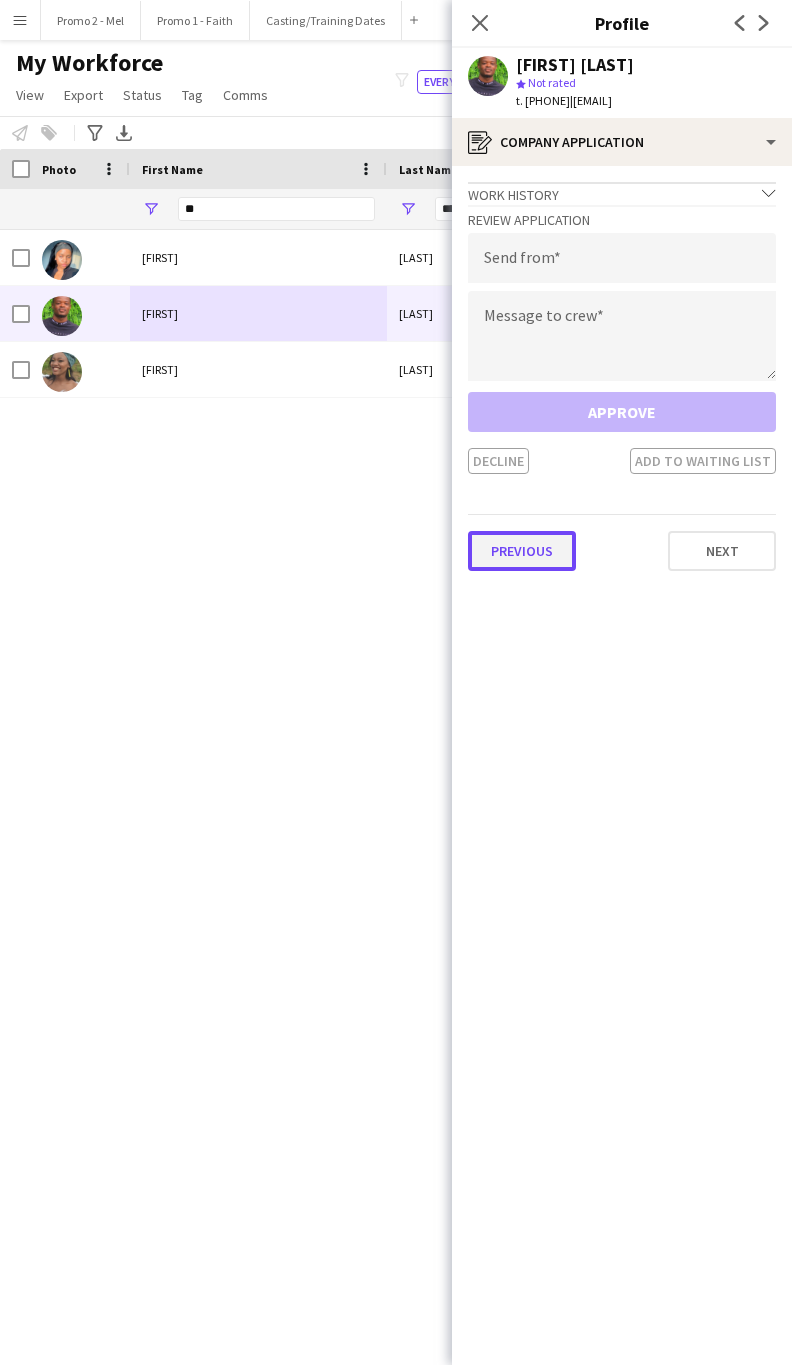 click on "Previous" 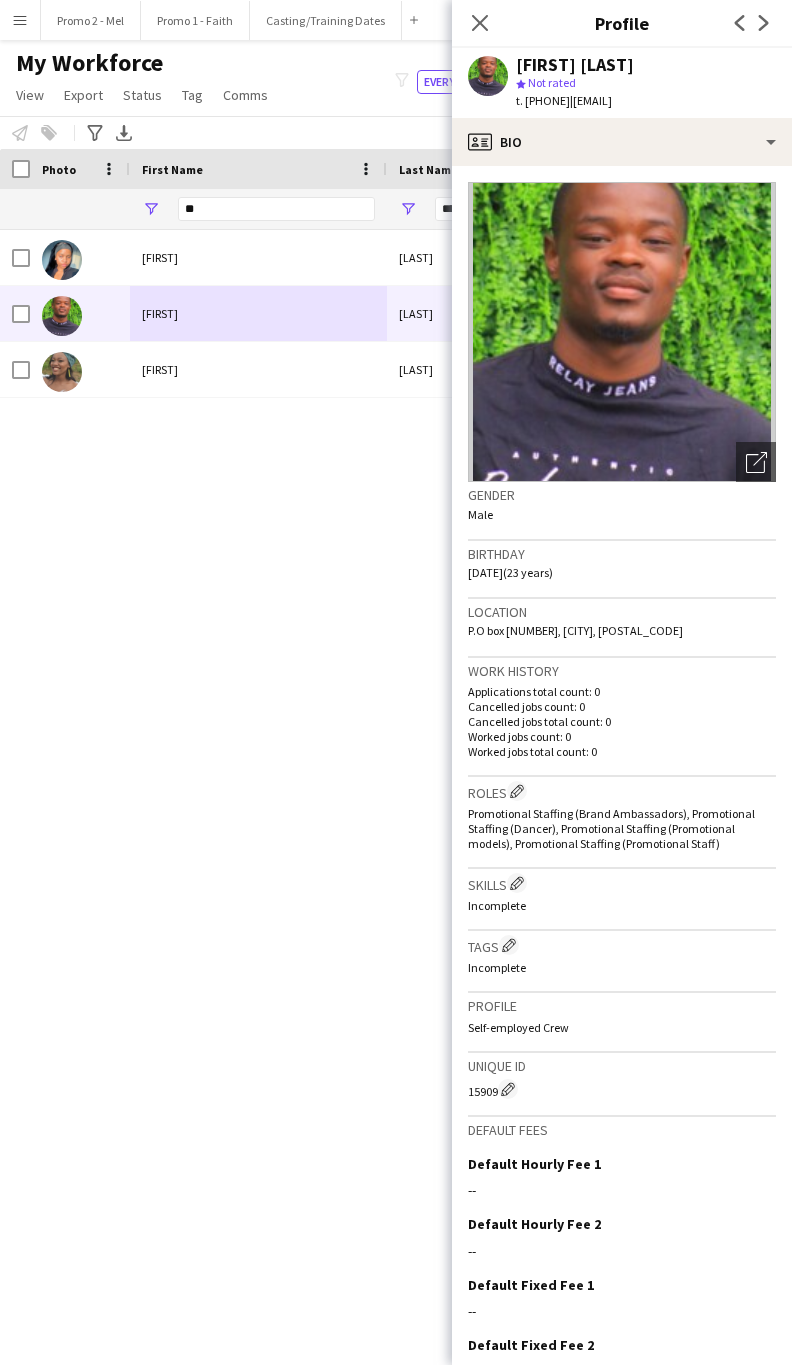 scroll, scrollTop: 0, scrollLeft: 108, axis: horizontal 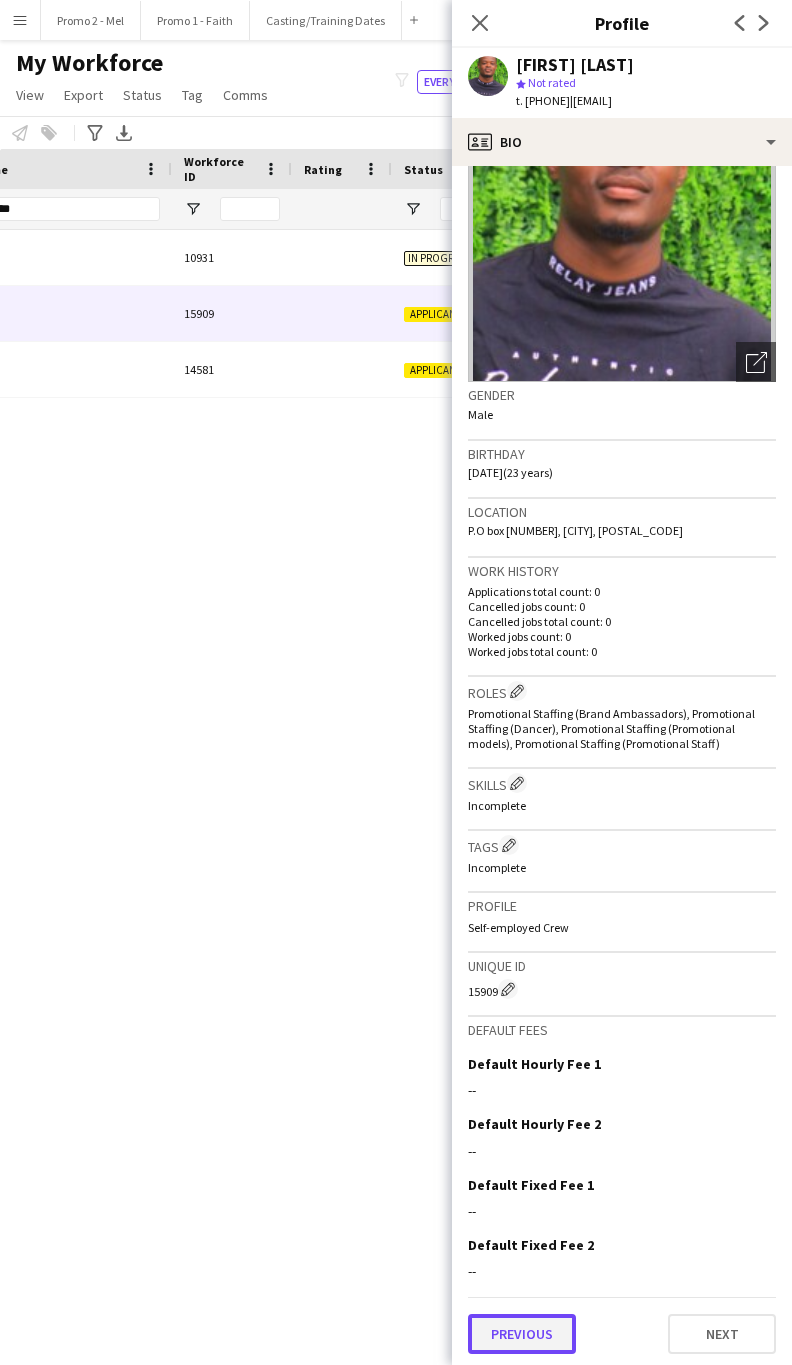 click on "Previous" 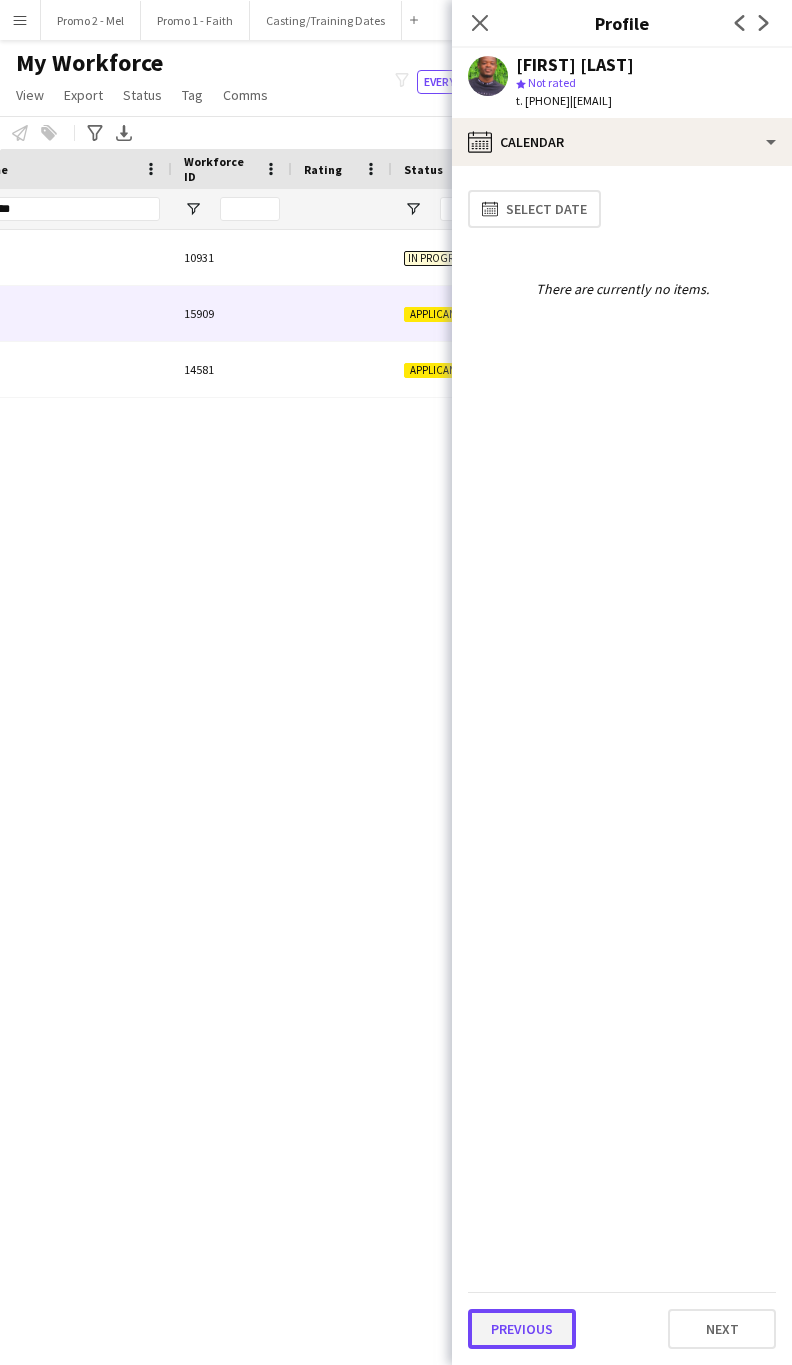 click on "Previous" 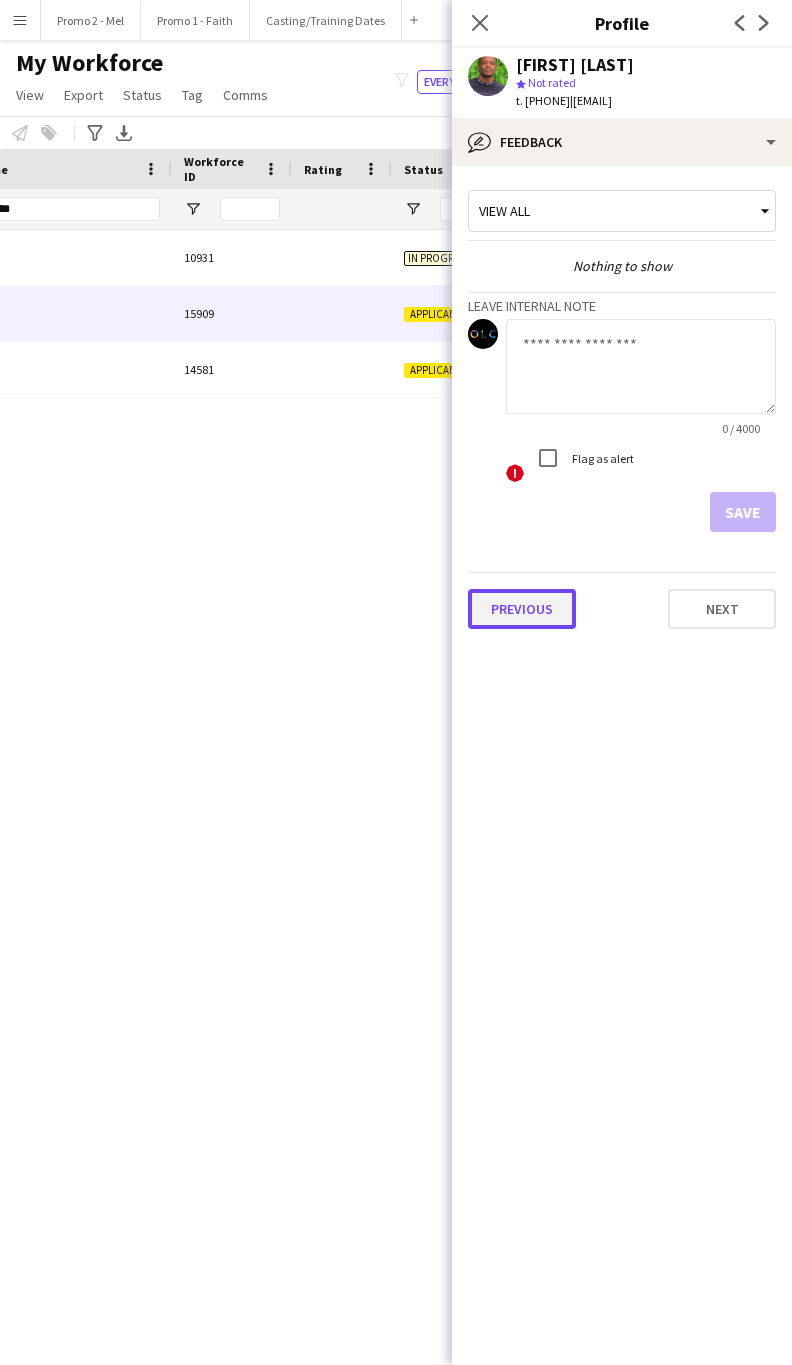 click on "Previous" 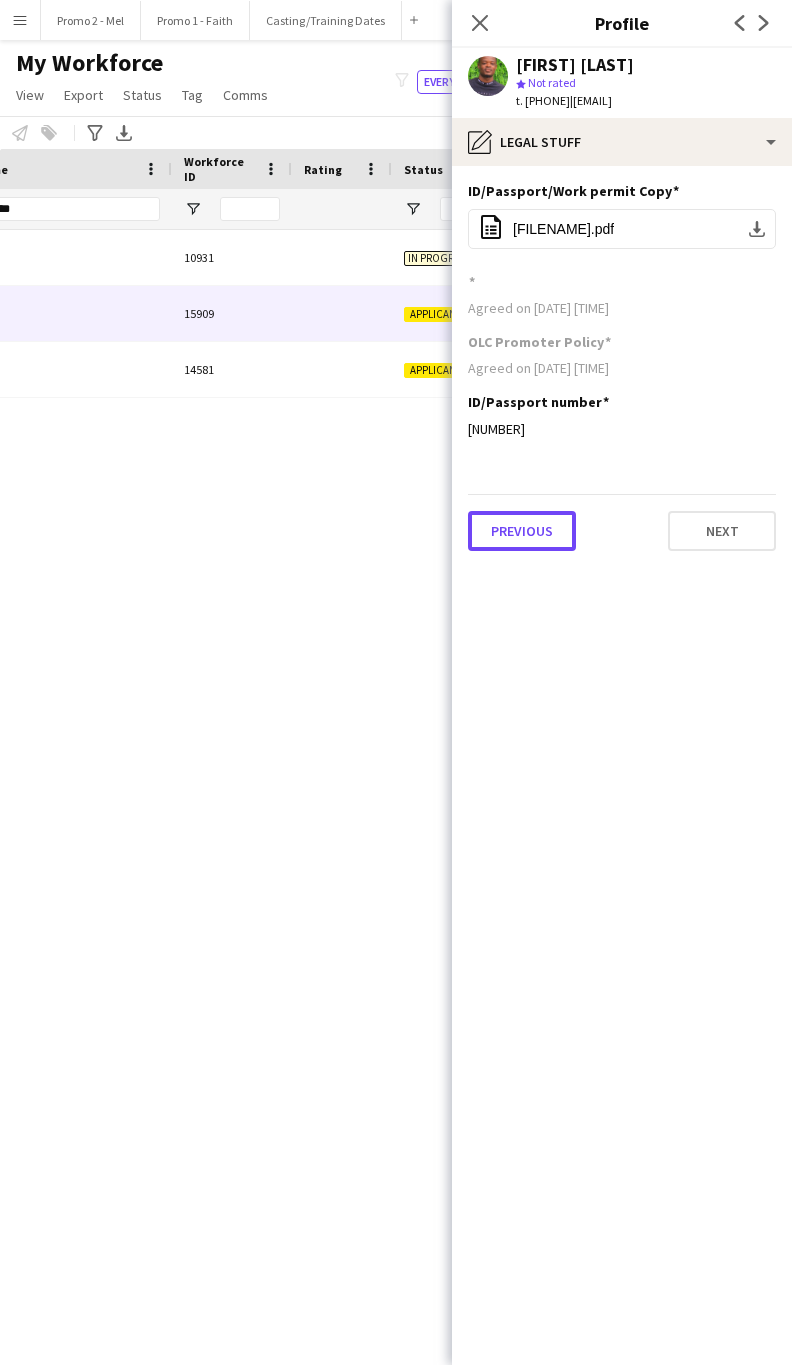 click on "Previous" 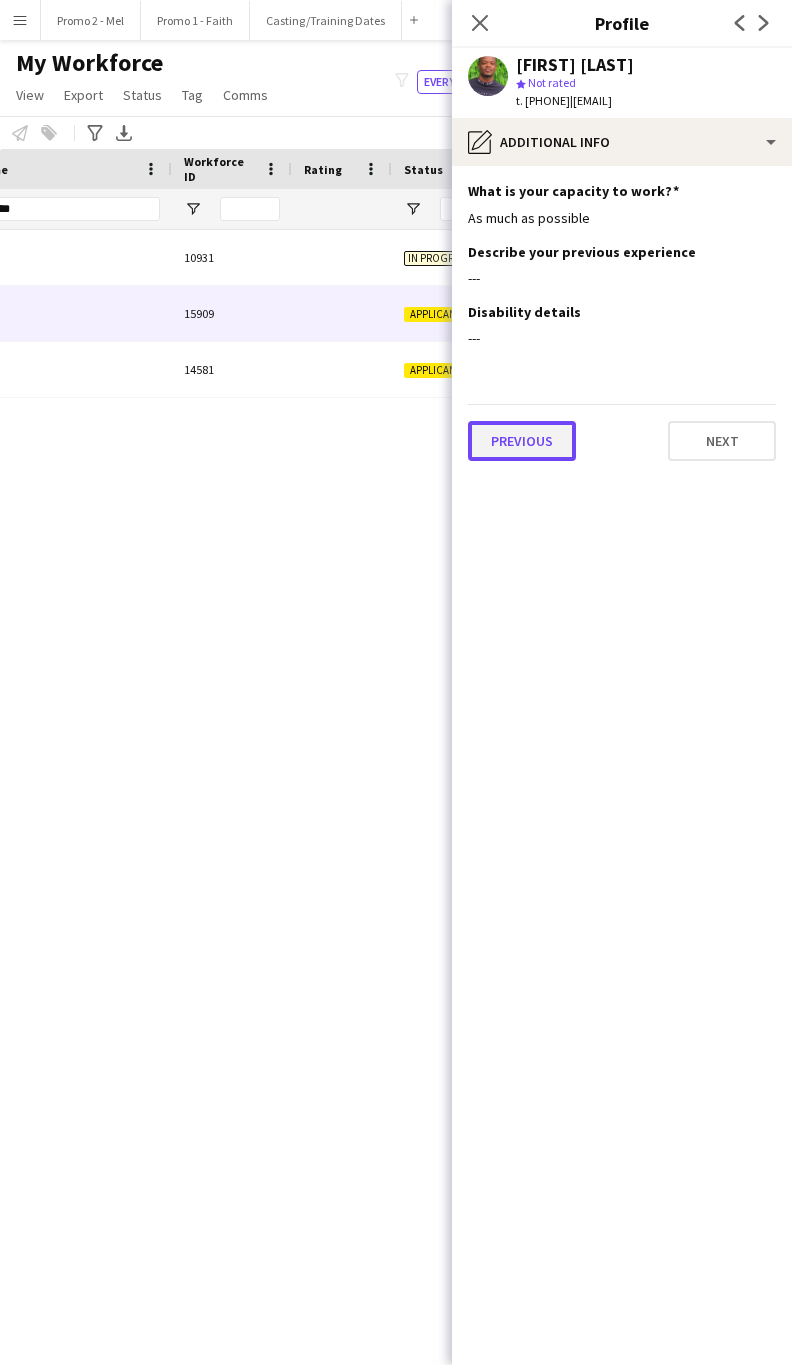 click on "Previous" 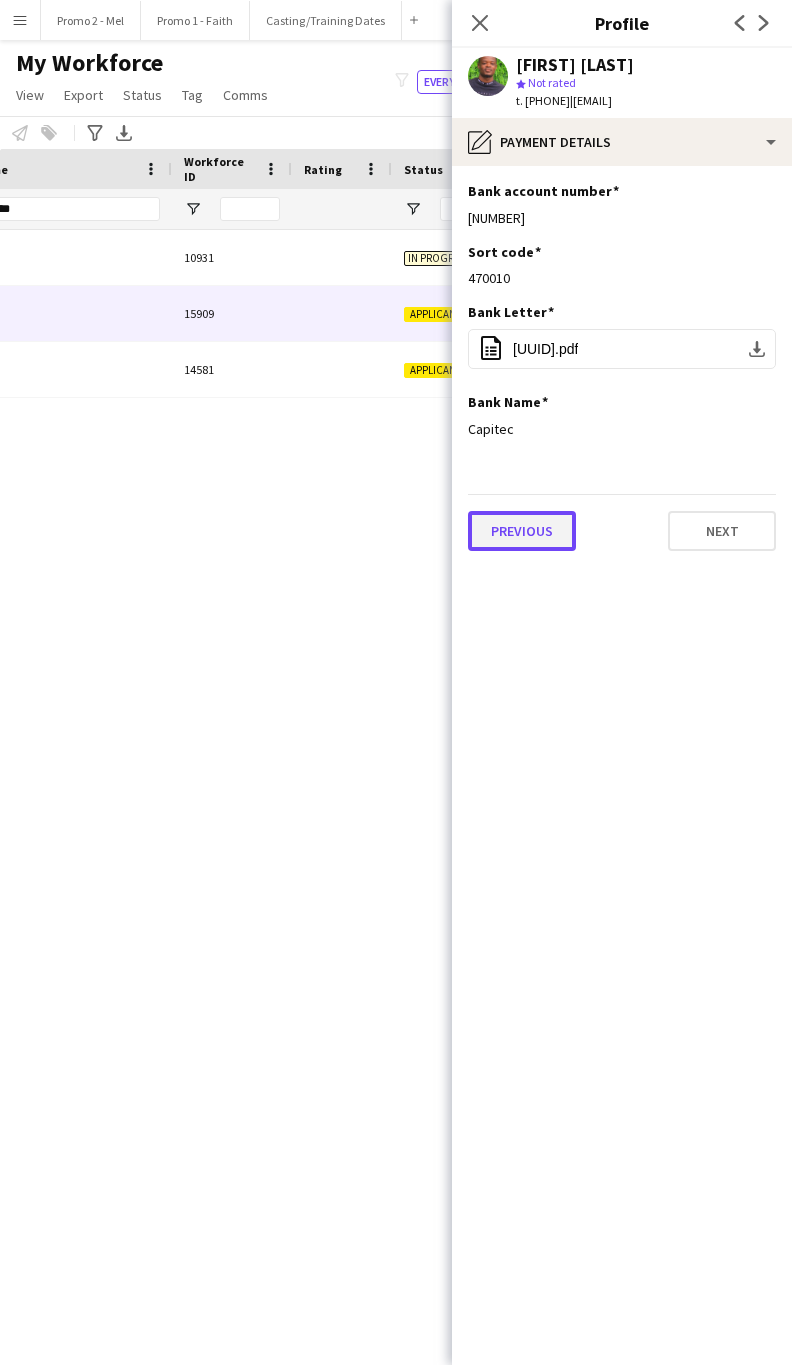 click on "Previous" 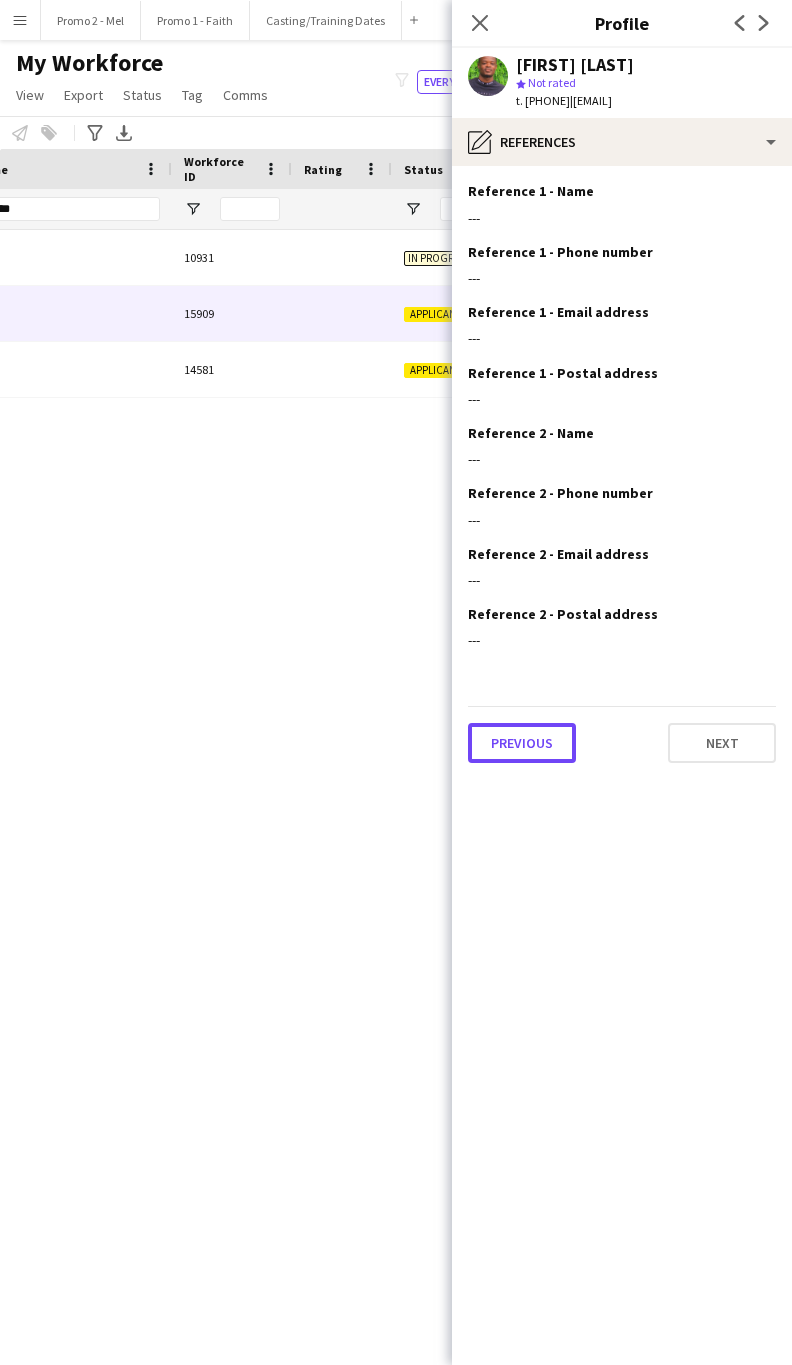 click on "Previous" 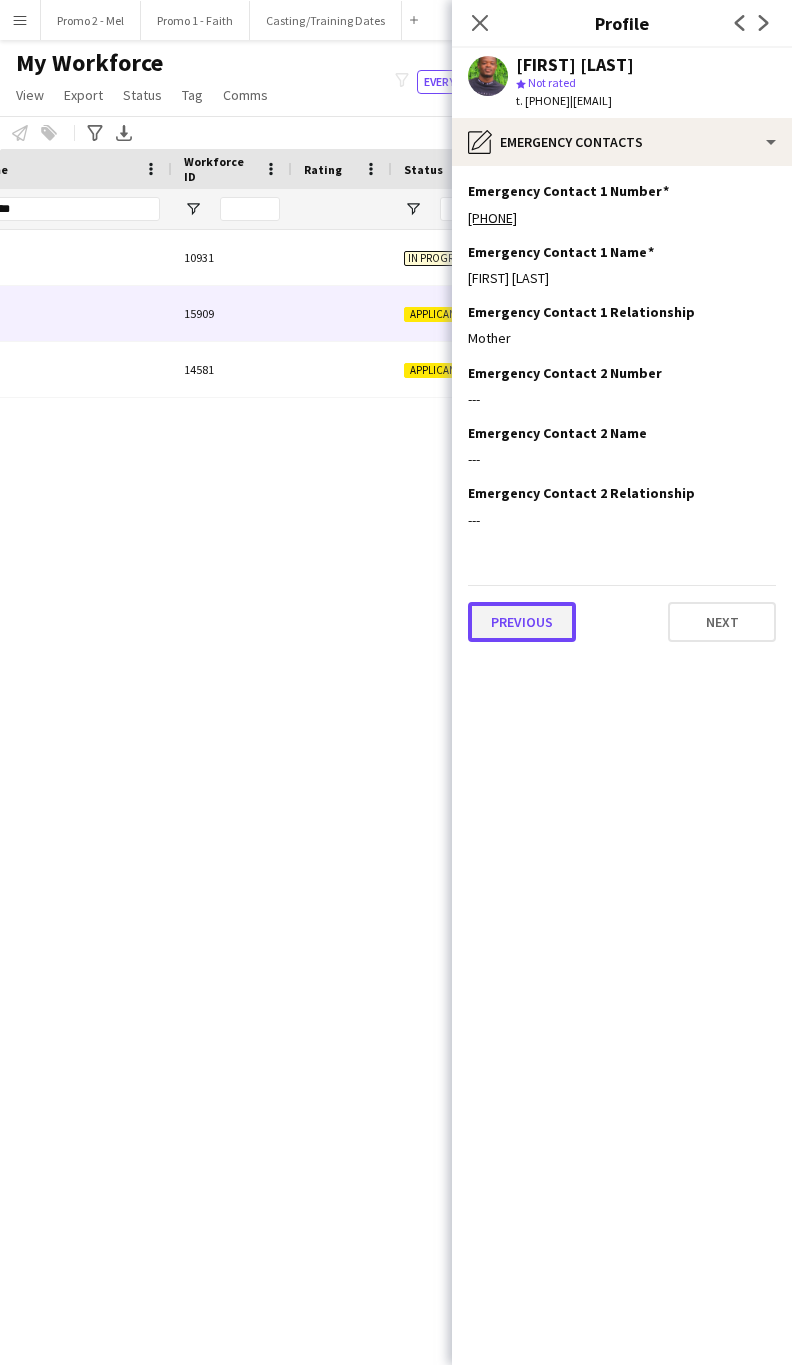 click on "Previous" 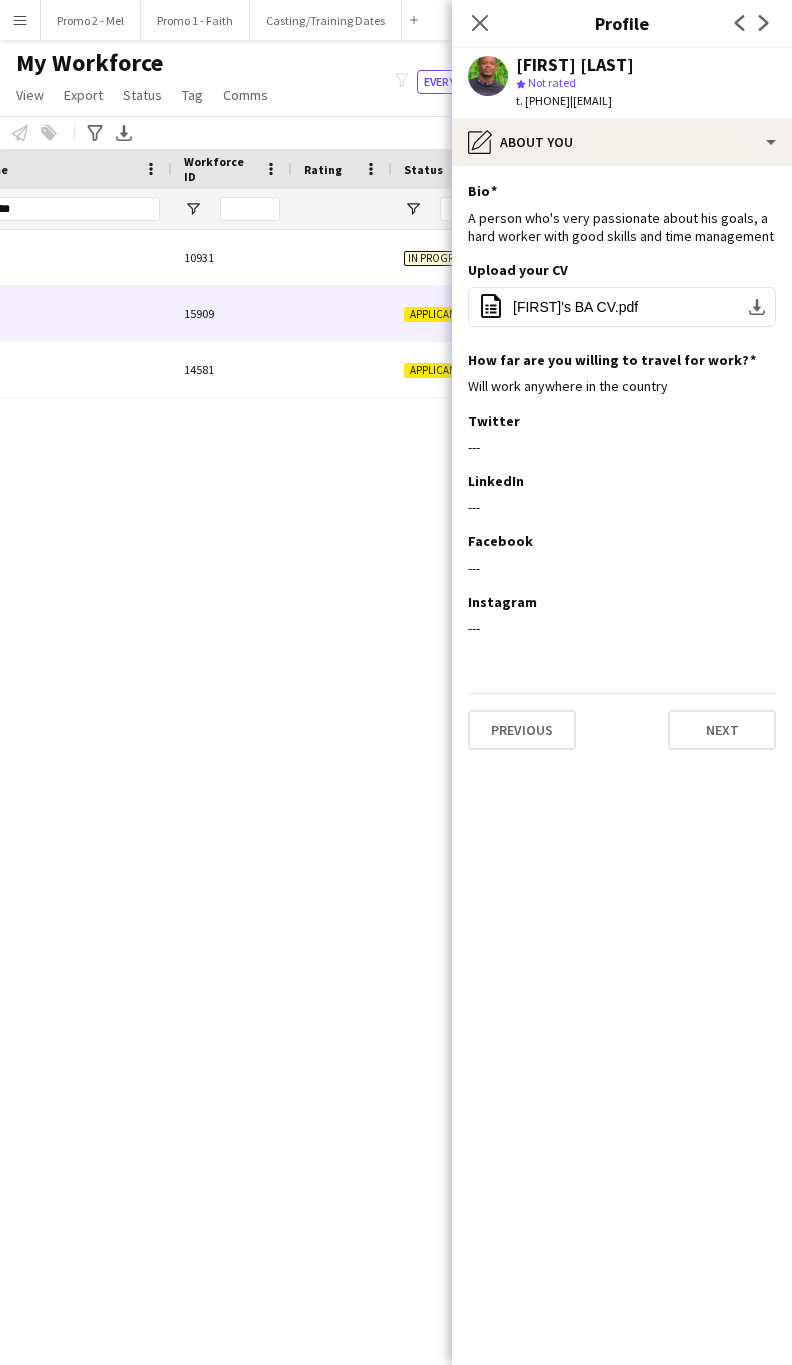 click on "Previous   Next" 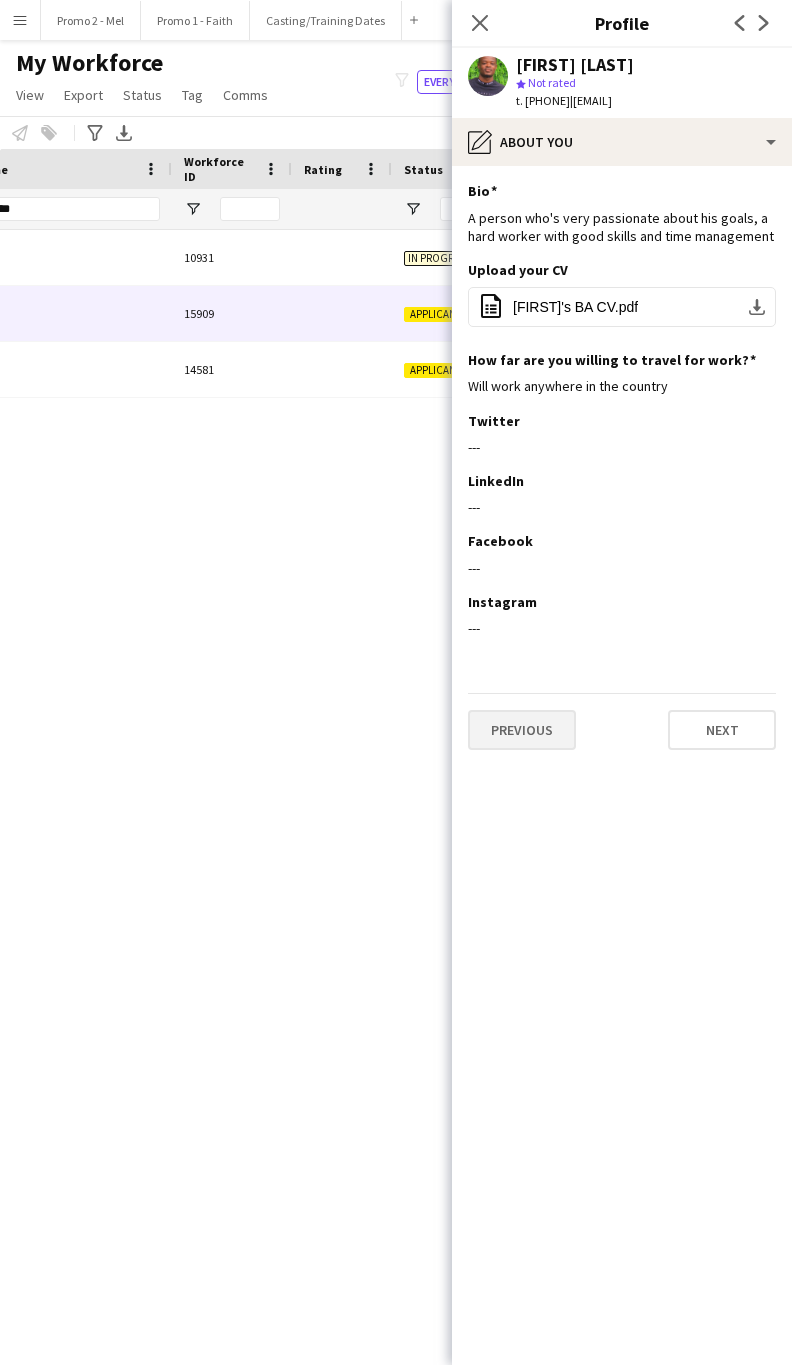 click on "Previous   Next" 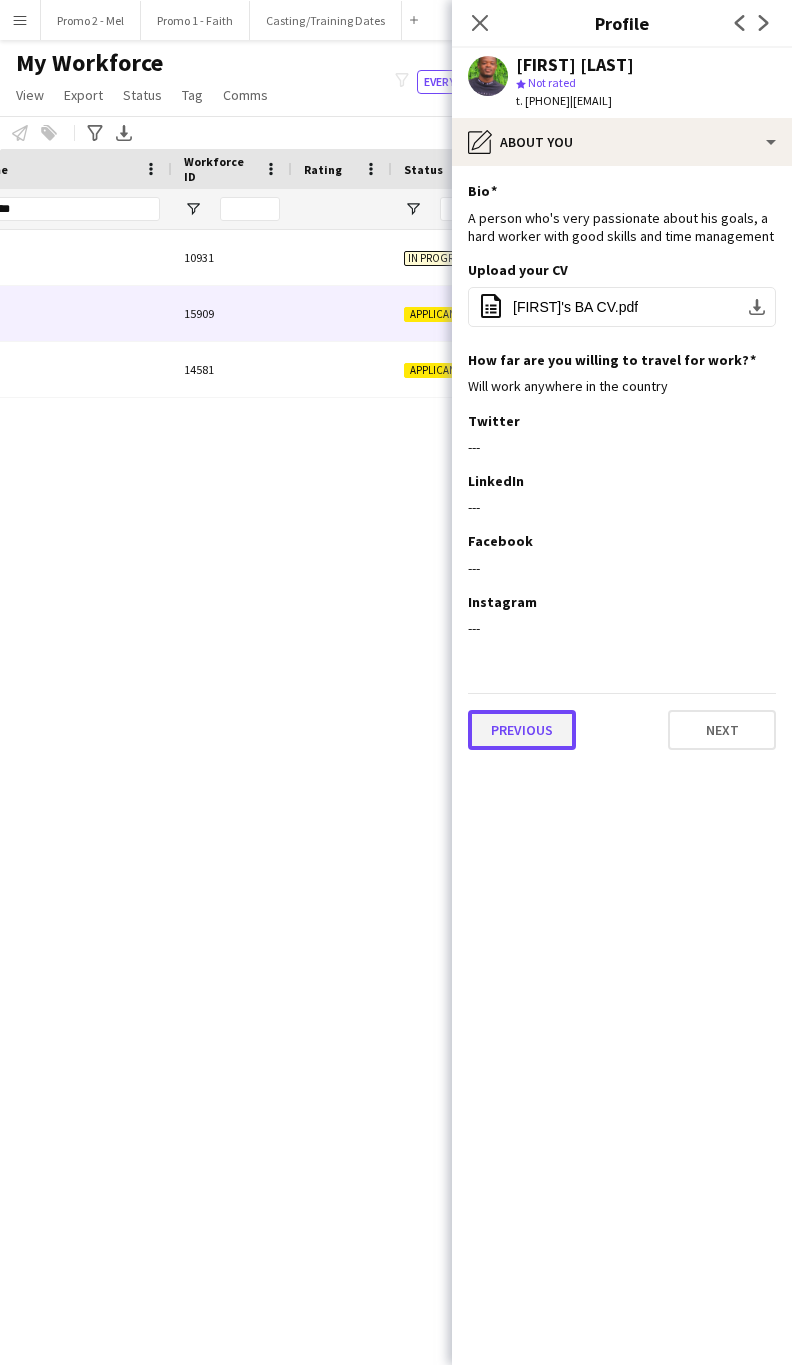 click on "Previous" 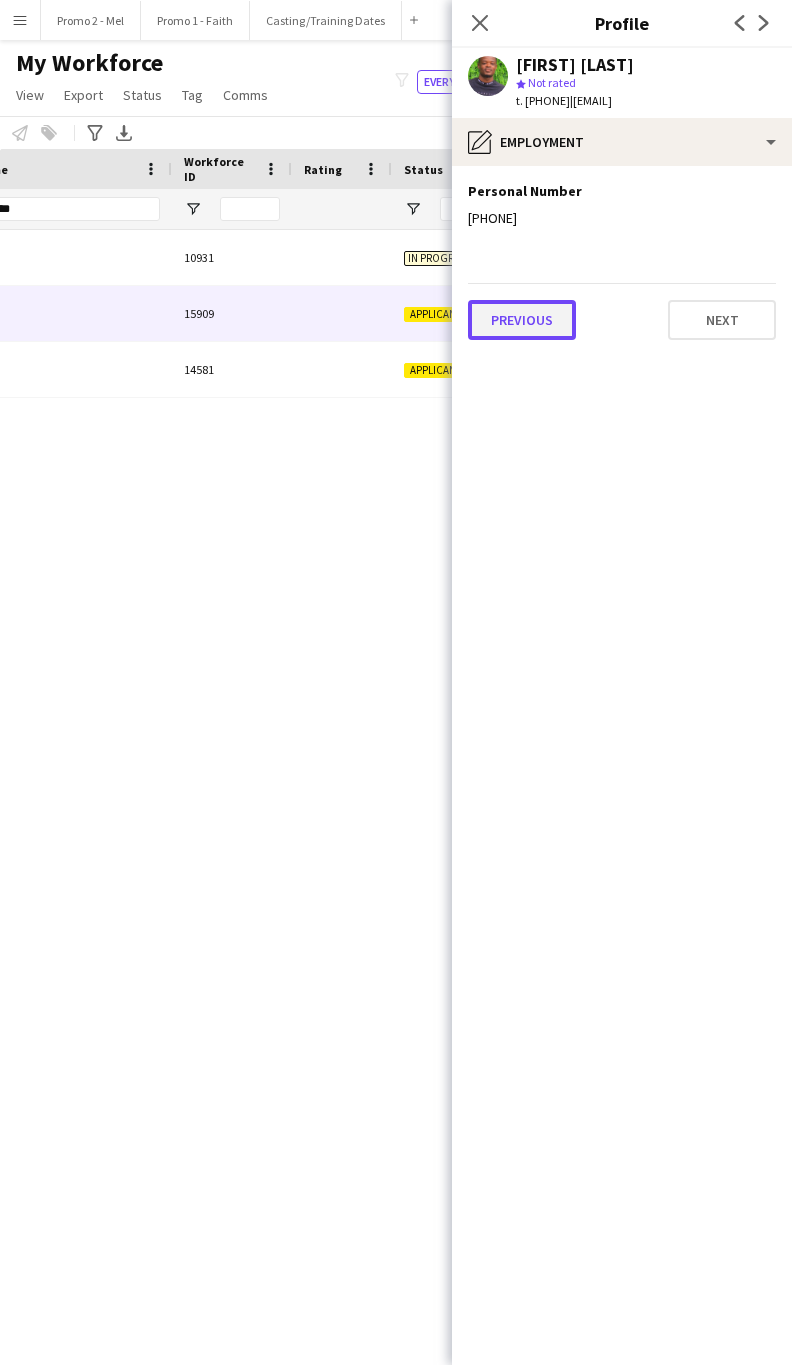 click on "Previous" 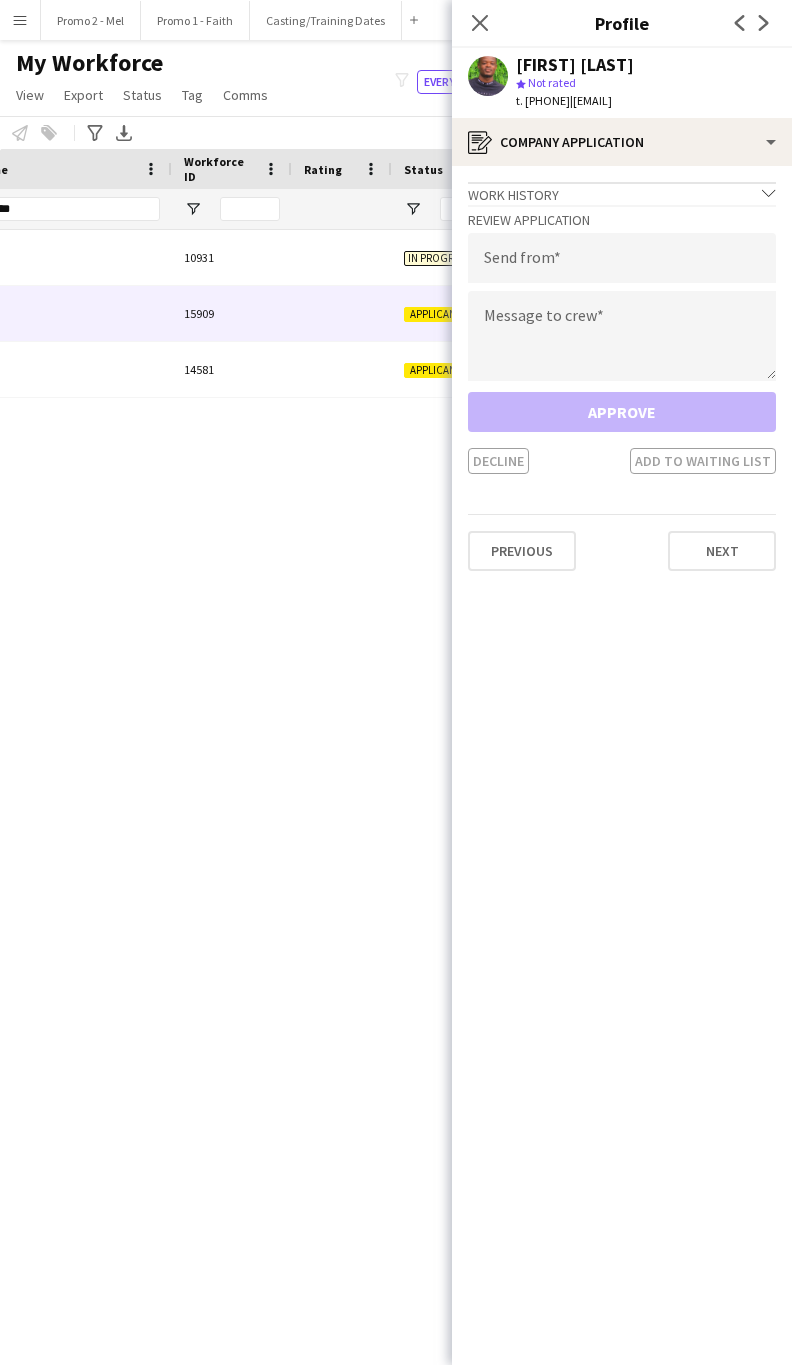drag, startPoint x: 721, startPoint y: 102, endPoint x: 606, endPoint y: 106, distance: 115.06954 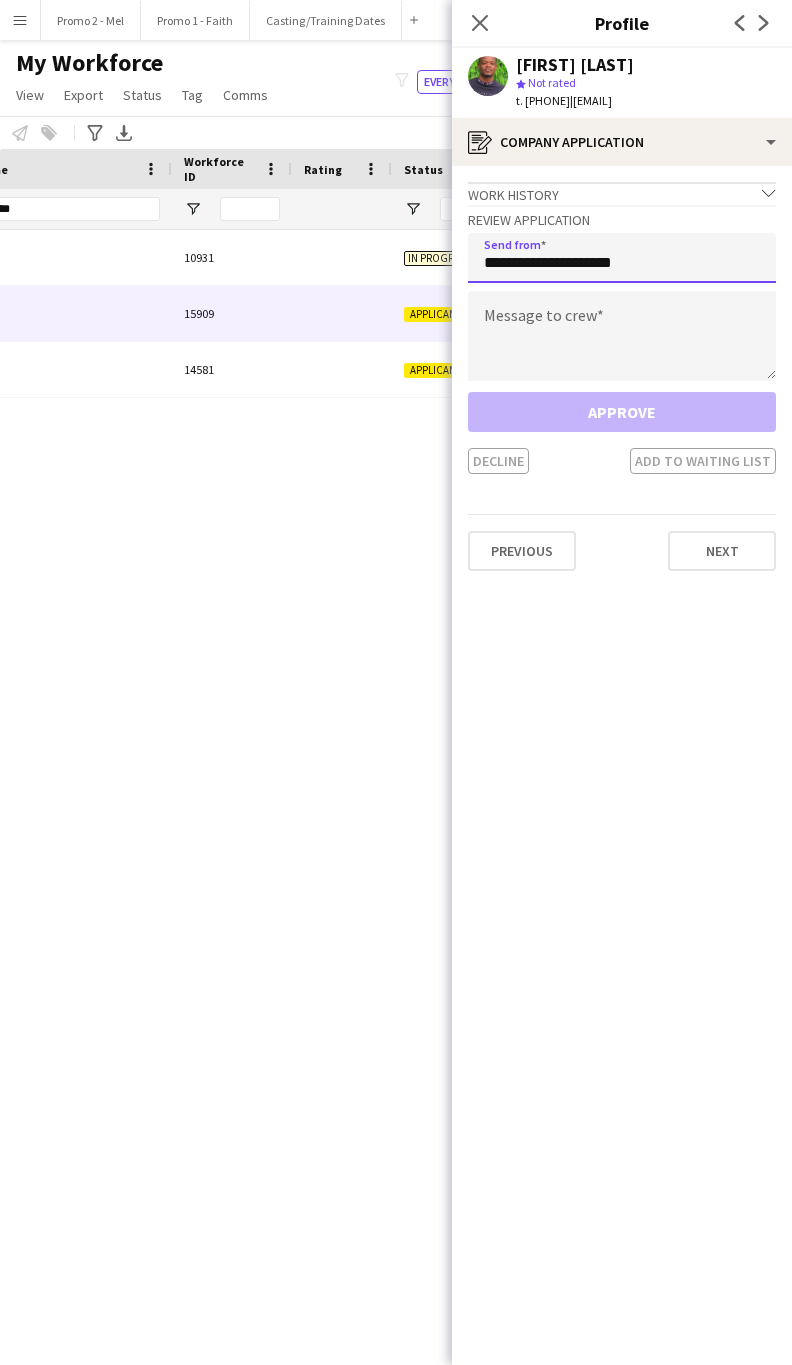 type on "**********" 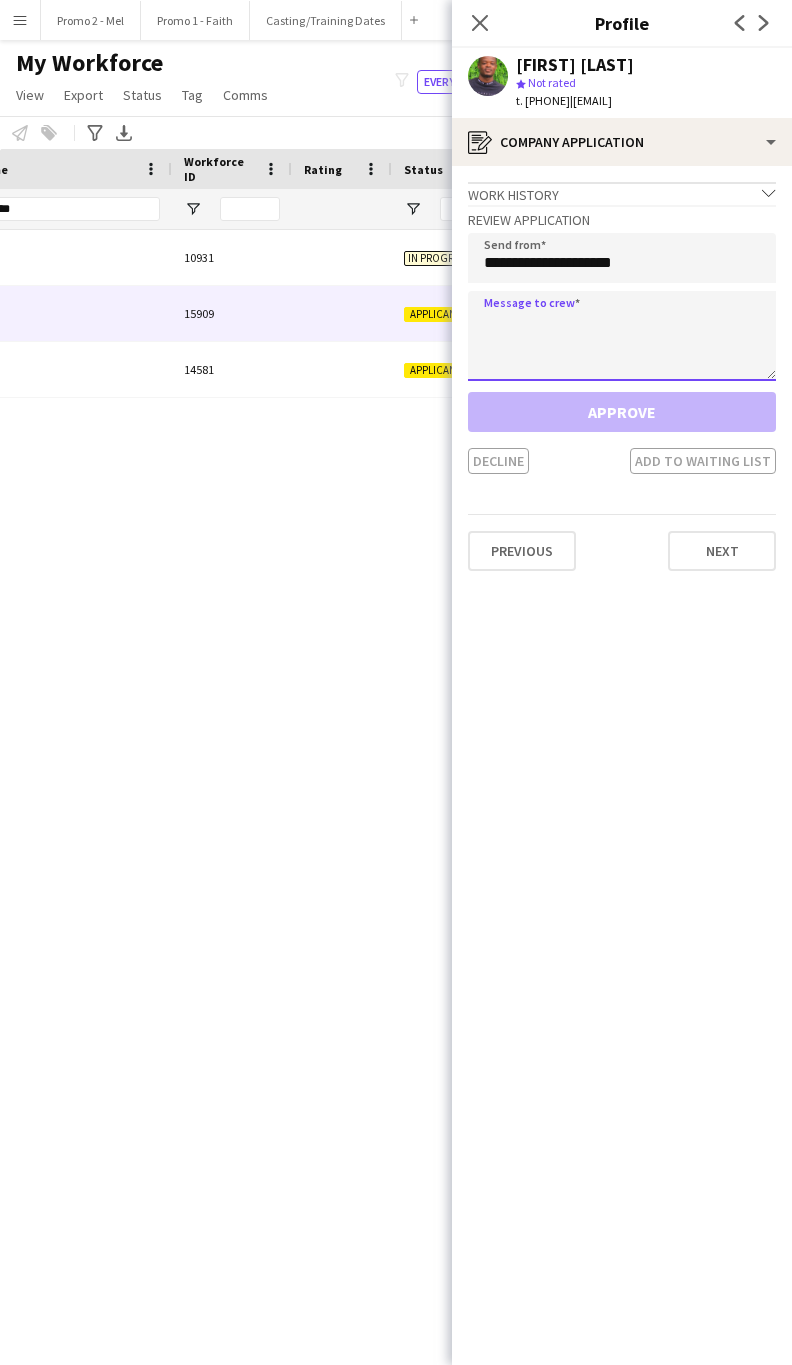 click 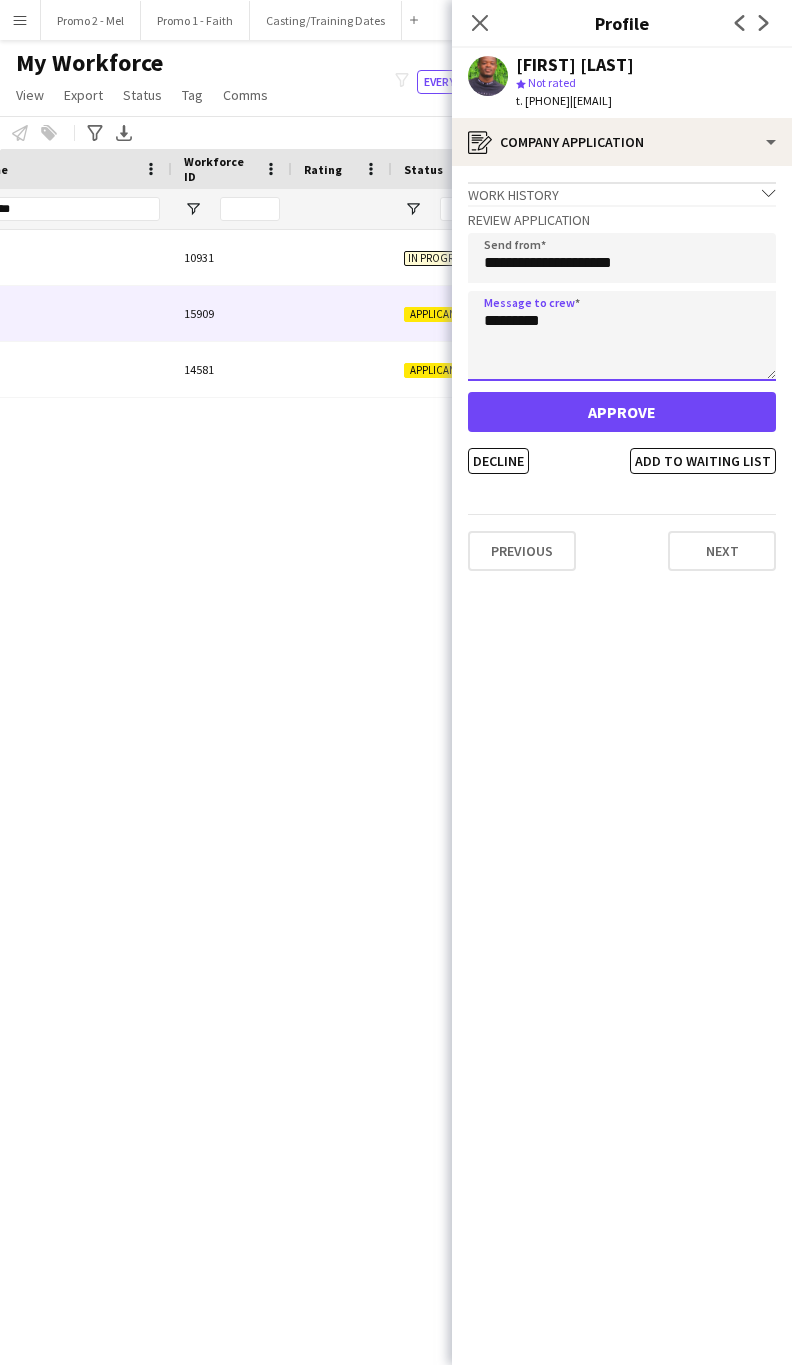 type on "*********" 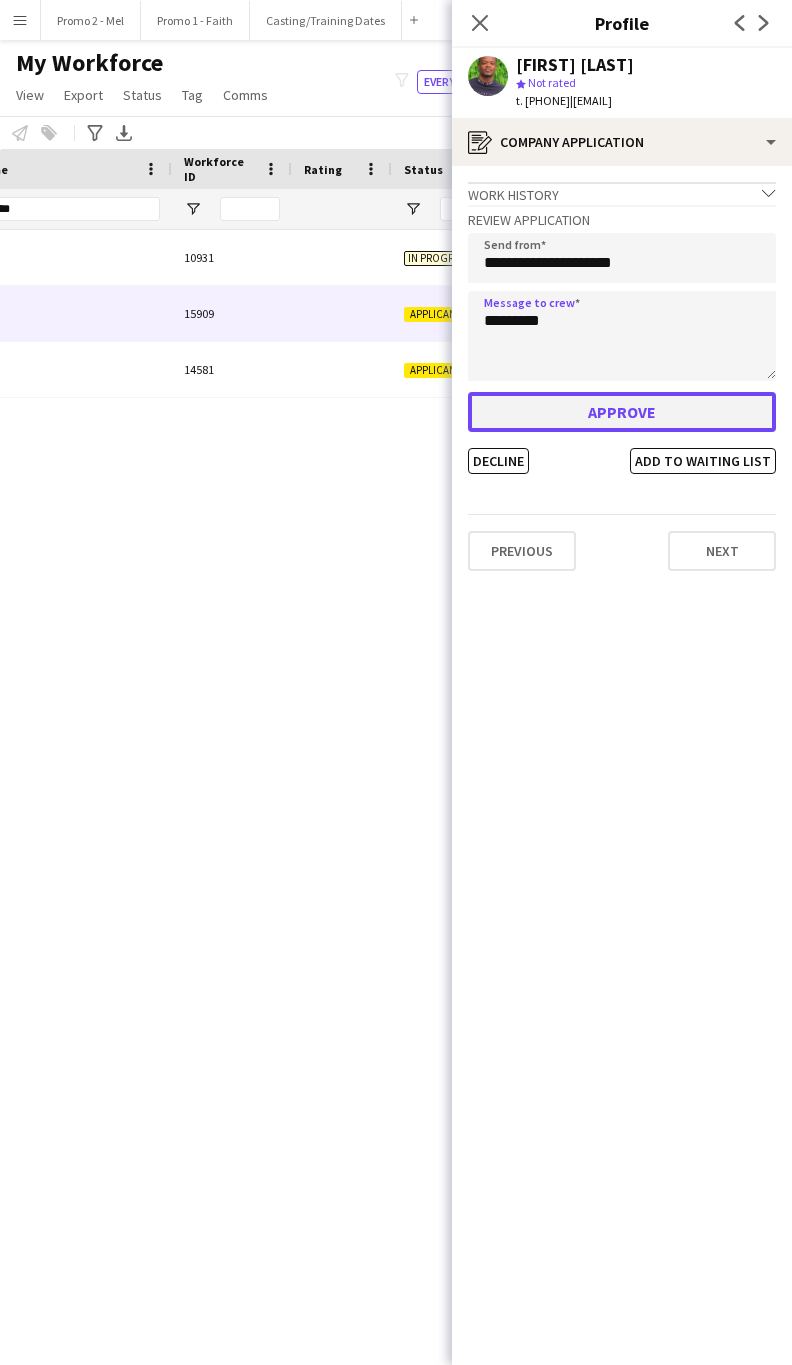 click on "Approve" 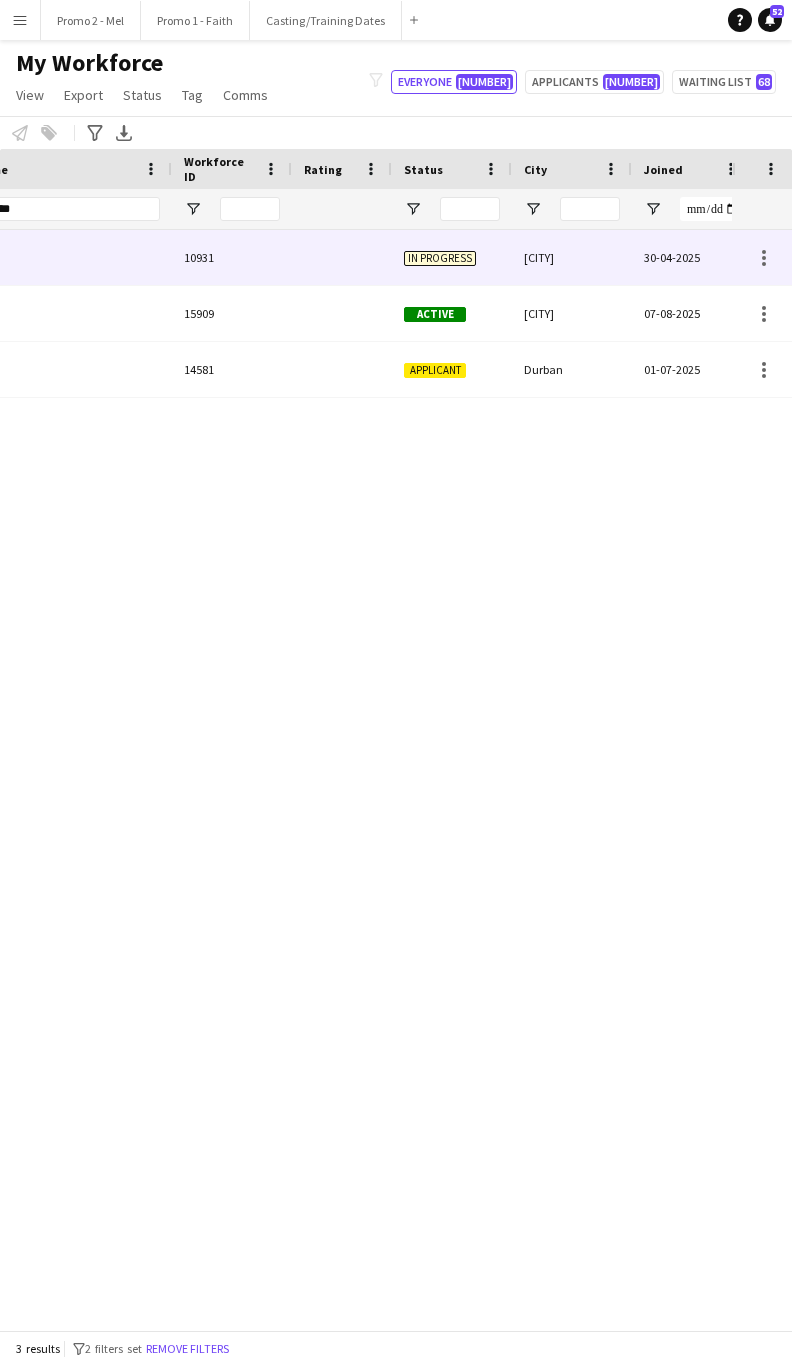 scroll, scrollTop: 0, scrollLeft: 343, axis: horizontal 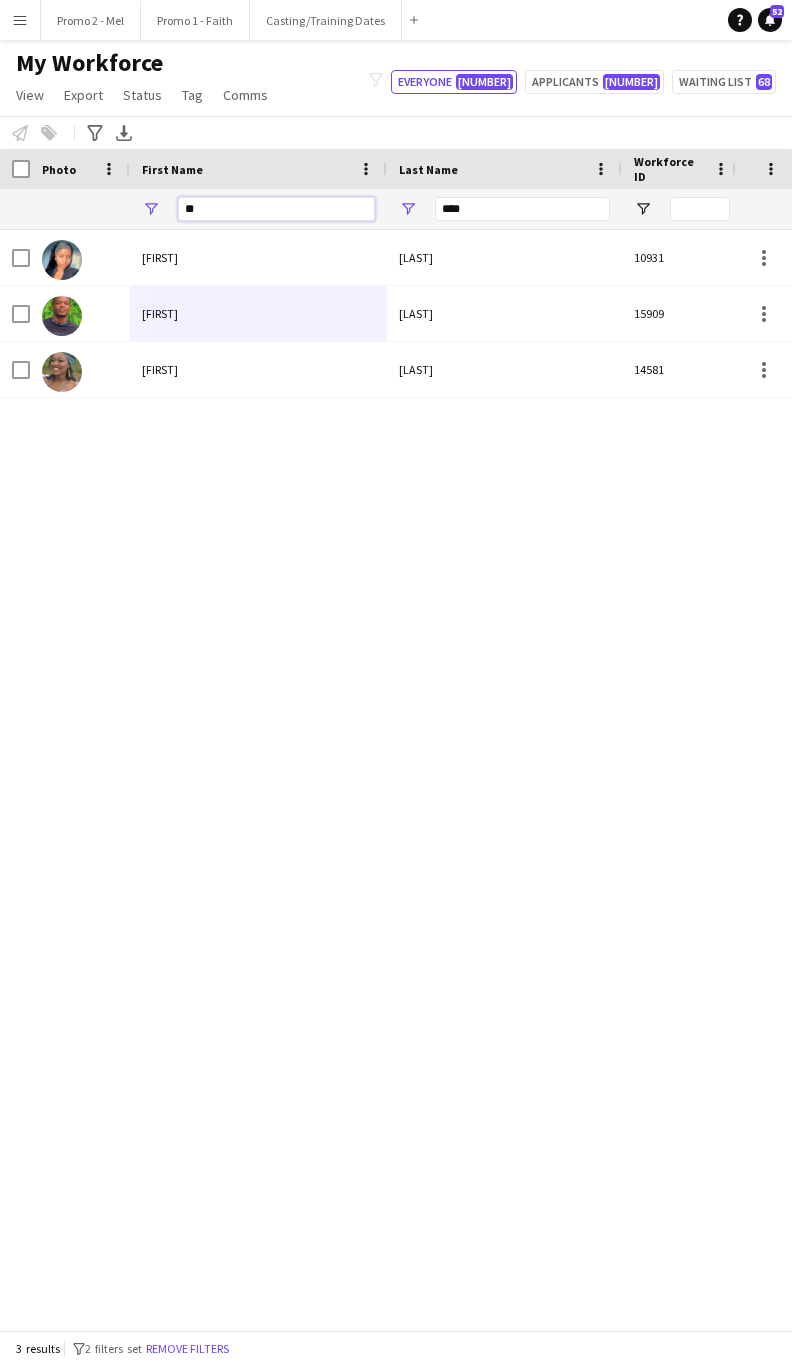 click on "**" at bounding box center (276, 209) 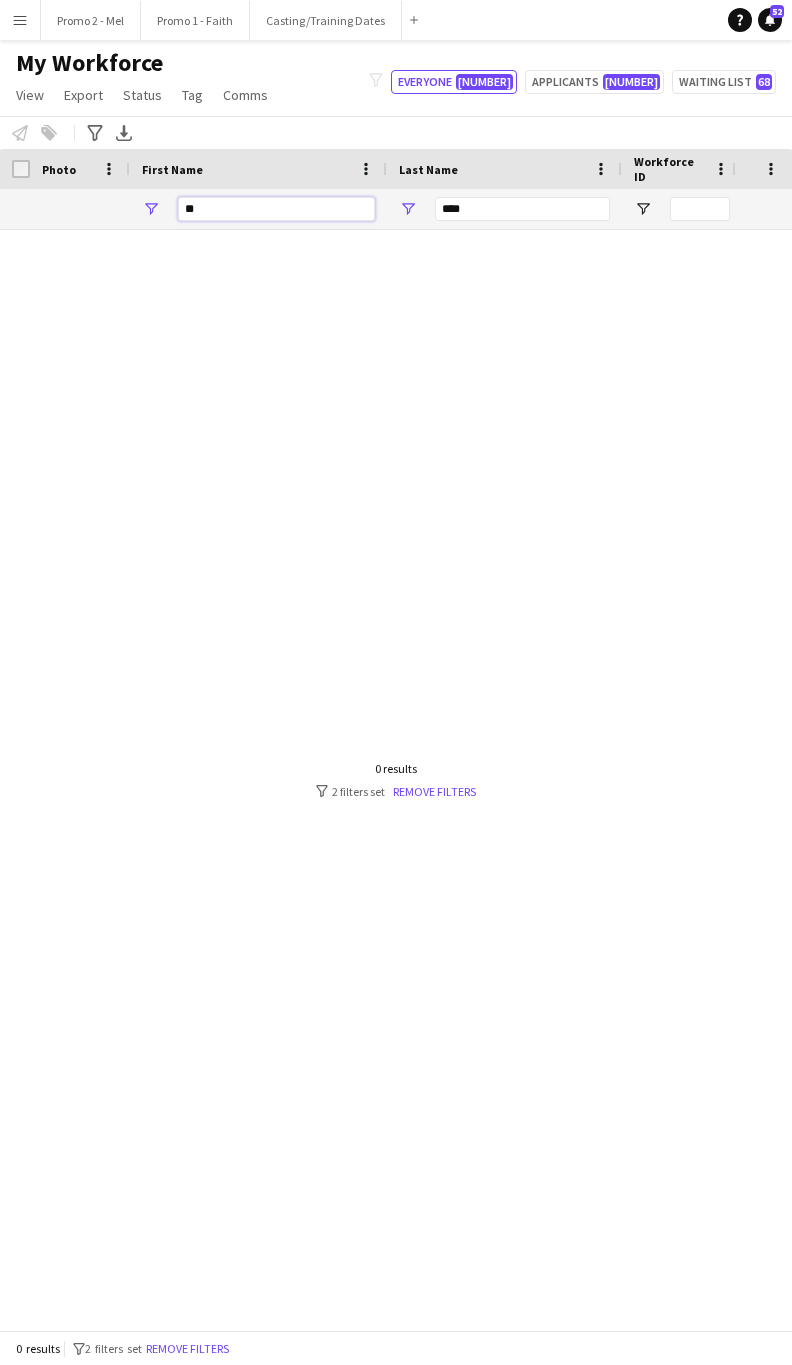type on "*" 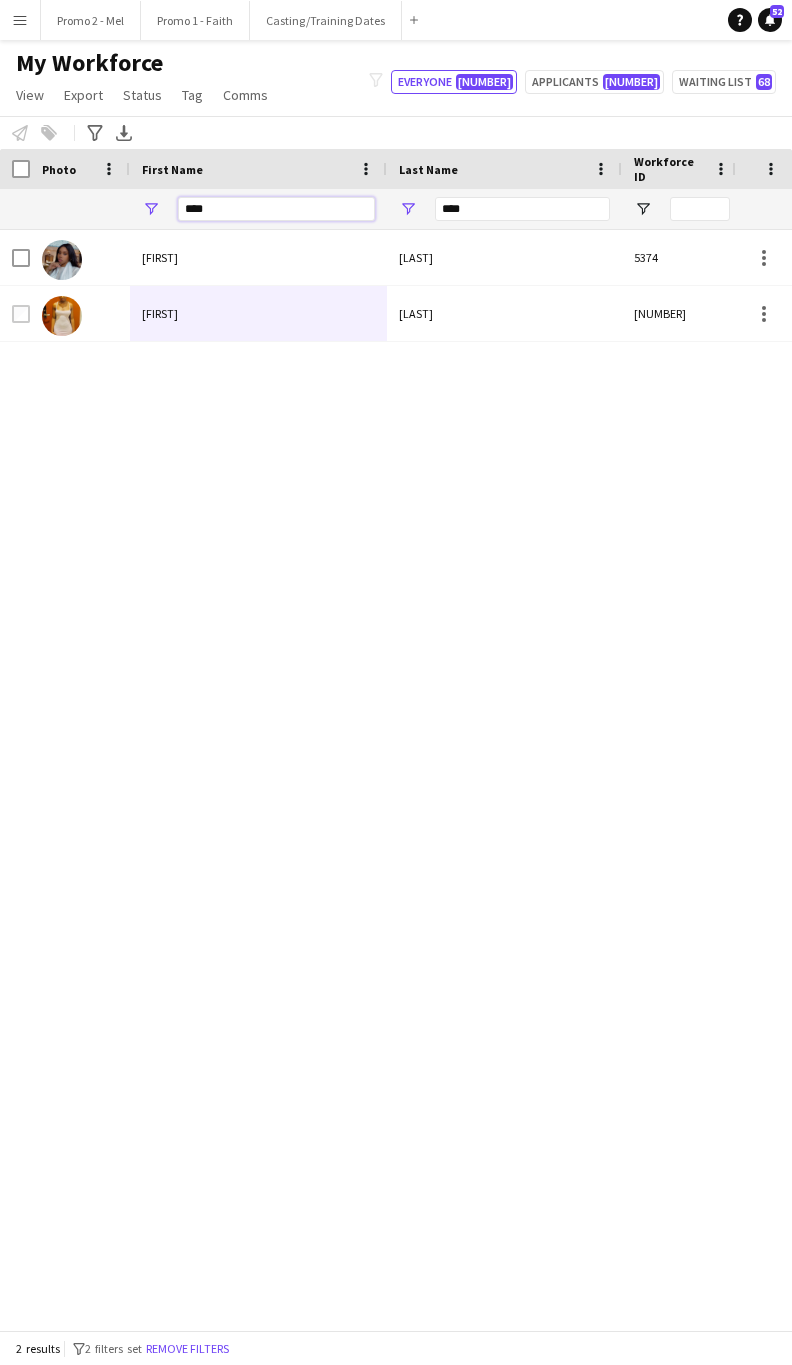 type on "****" 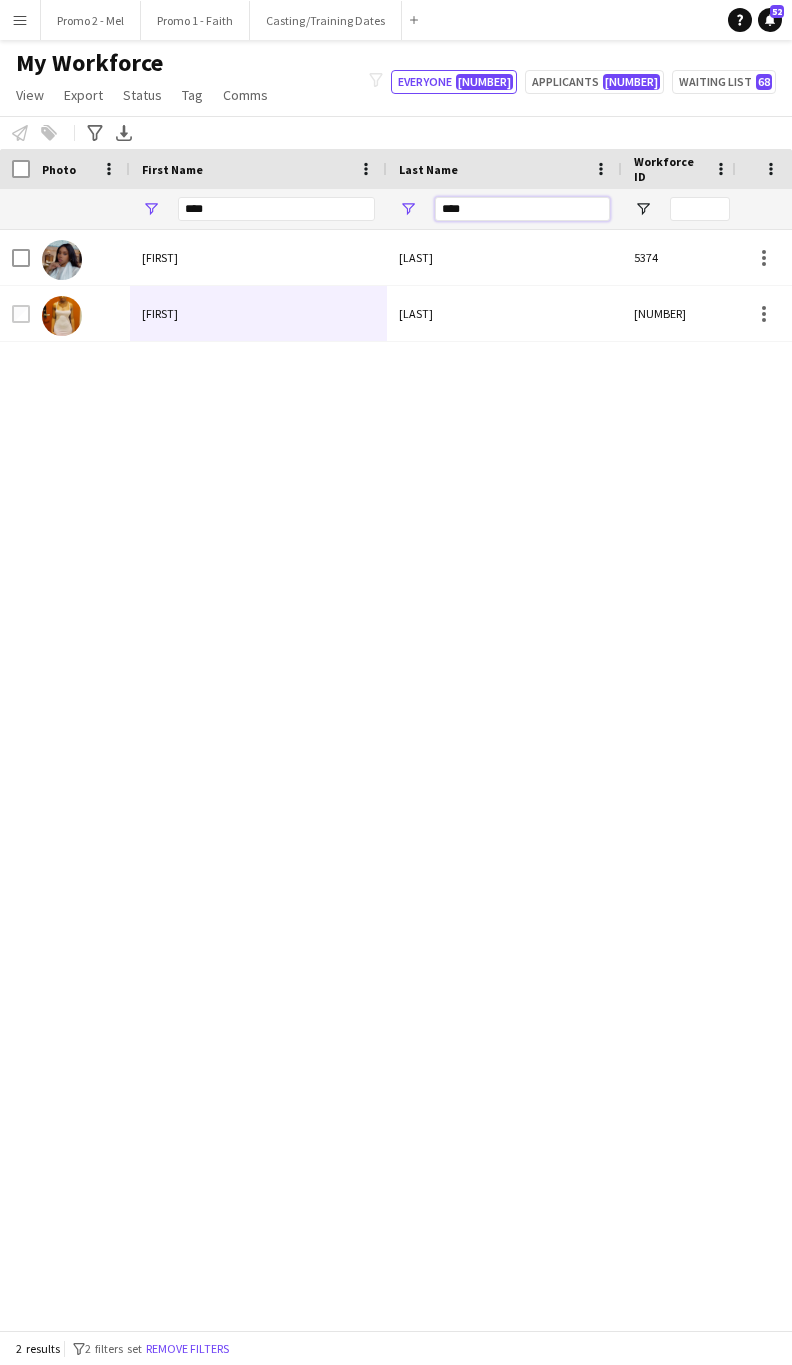click on "****" at bounding box center [522, 209] 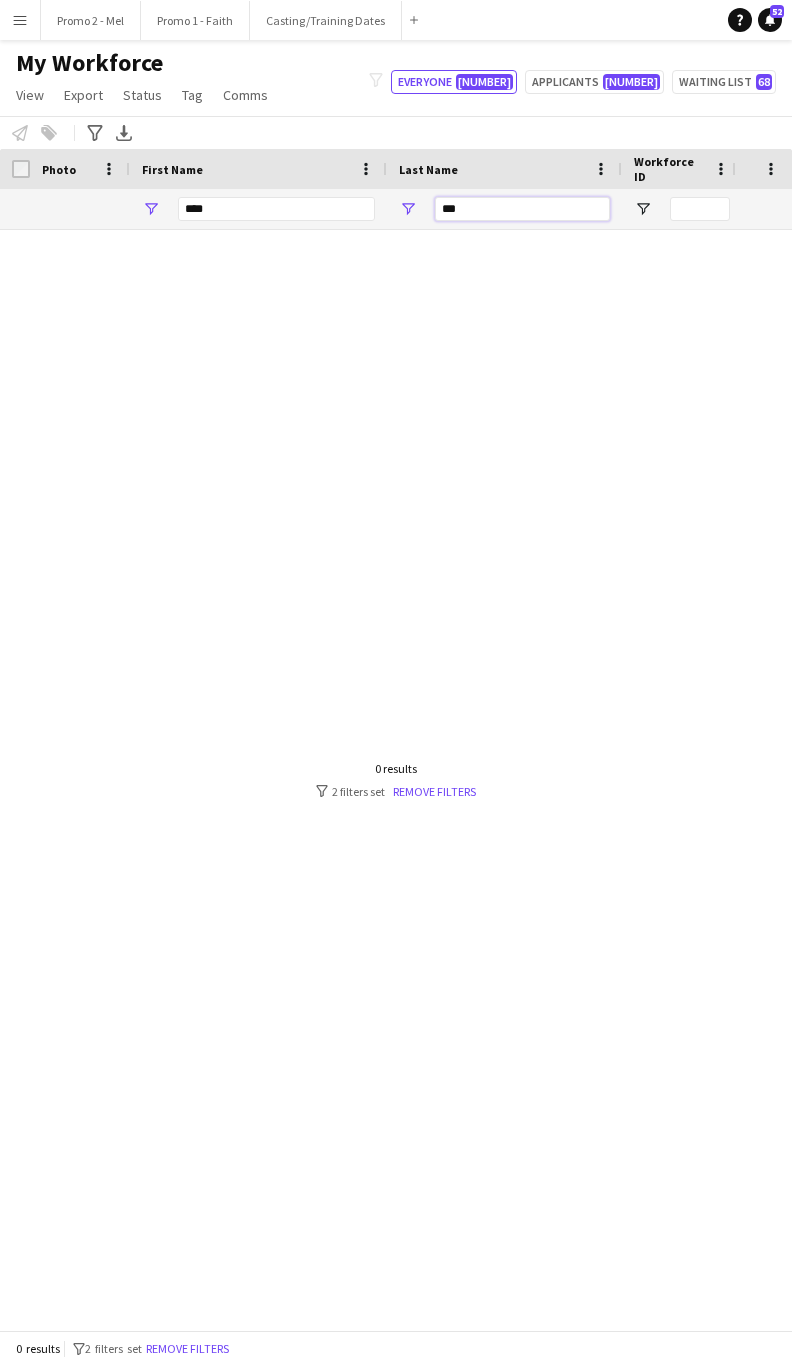 type on "***" 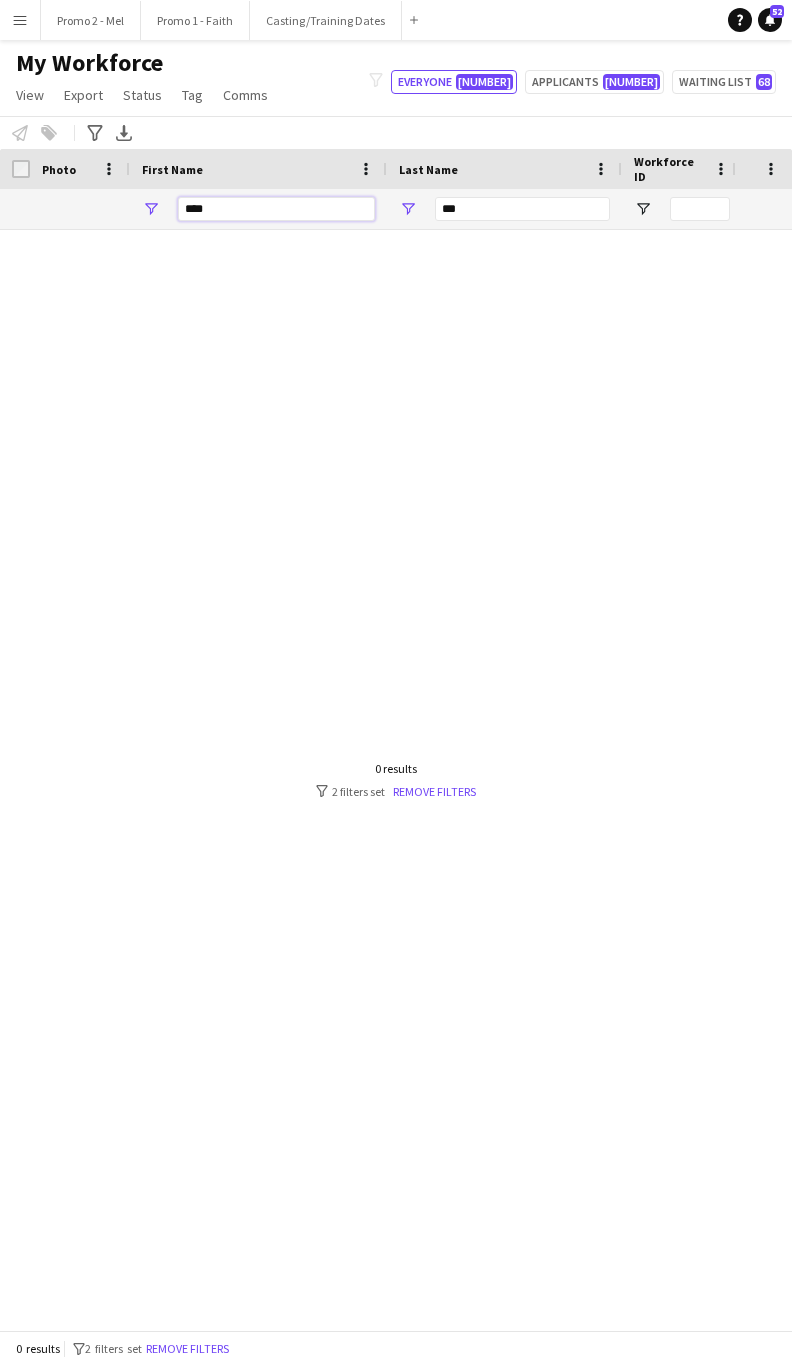 click on "****" at bounding box center (276, 209) 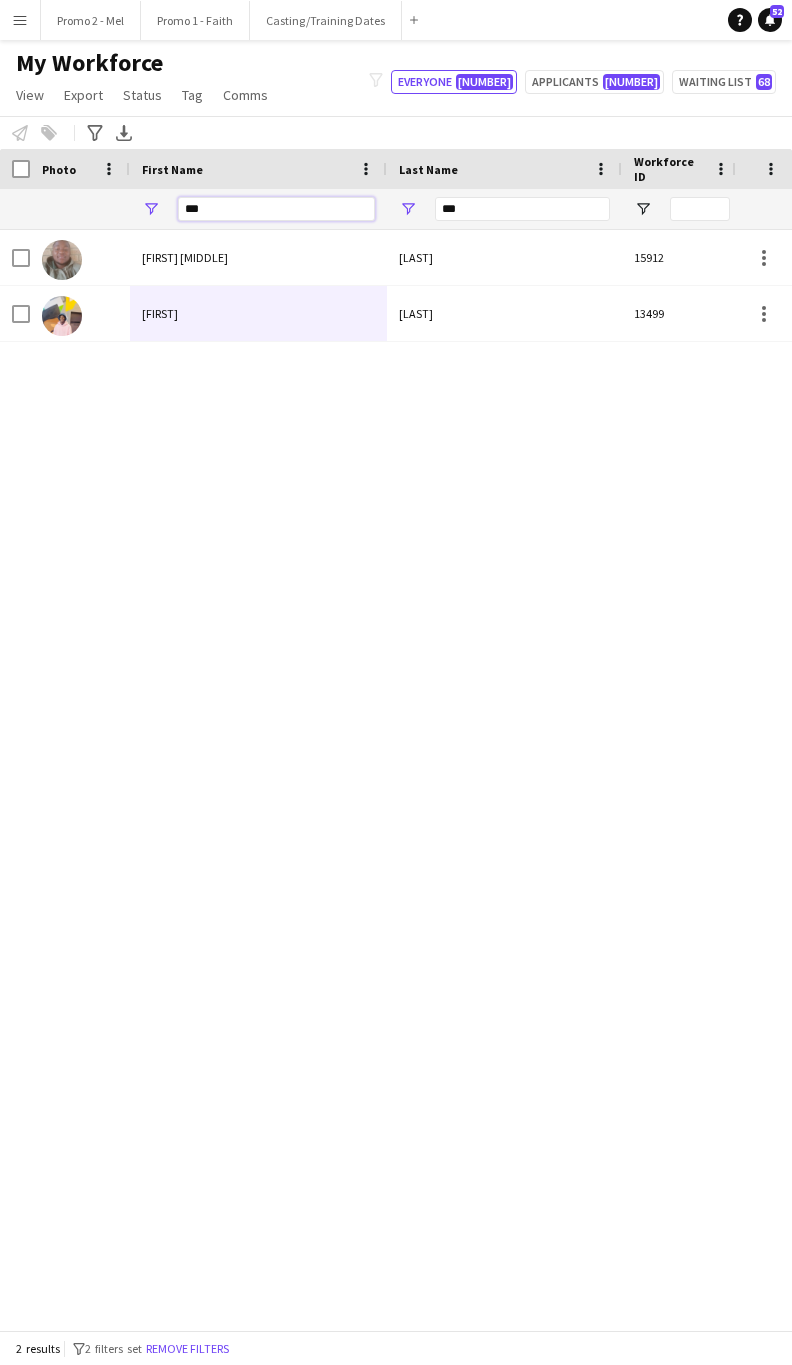 scroll, scrollTop: 0, scrollLeft: 112, axis: horizontal 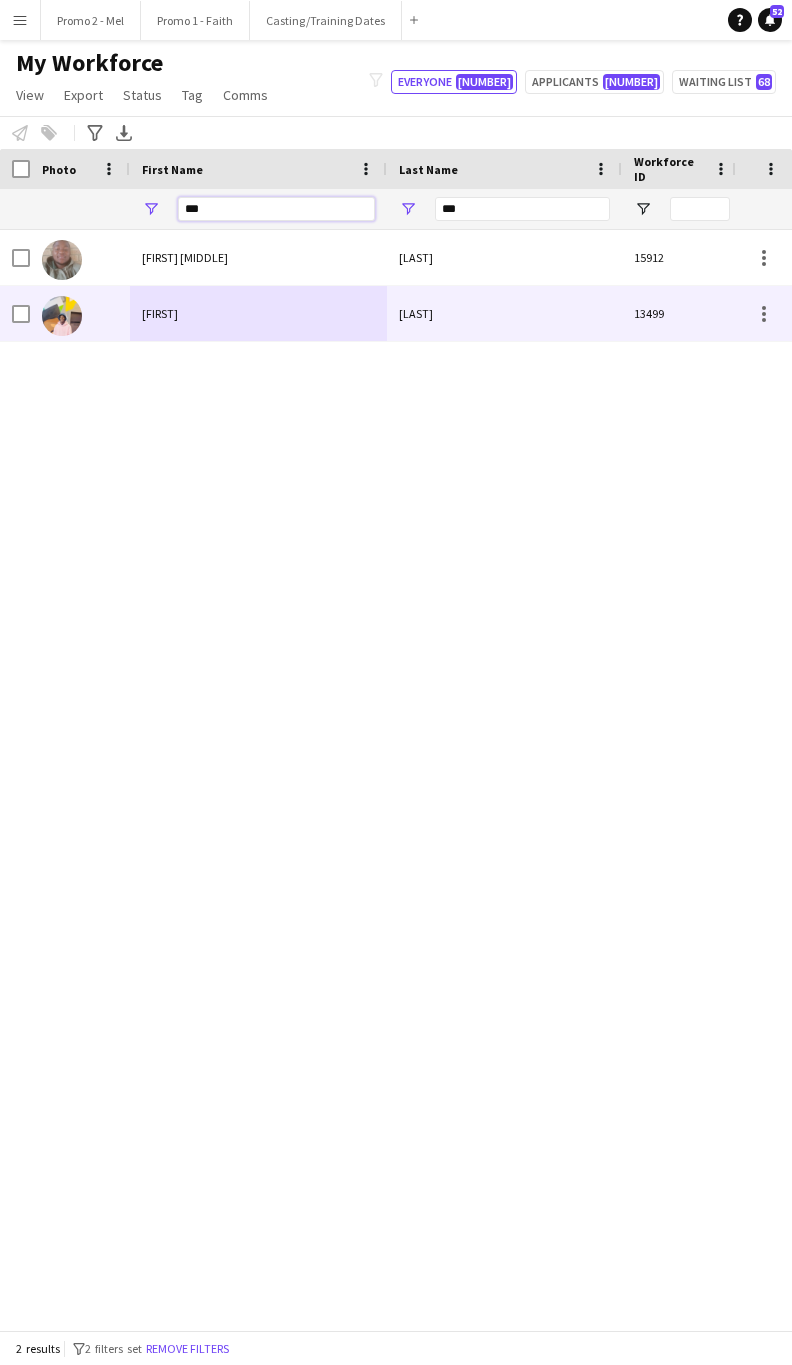 type on "***" 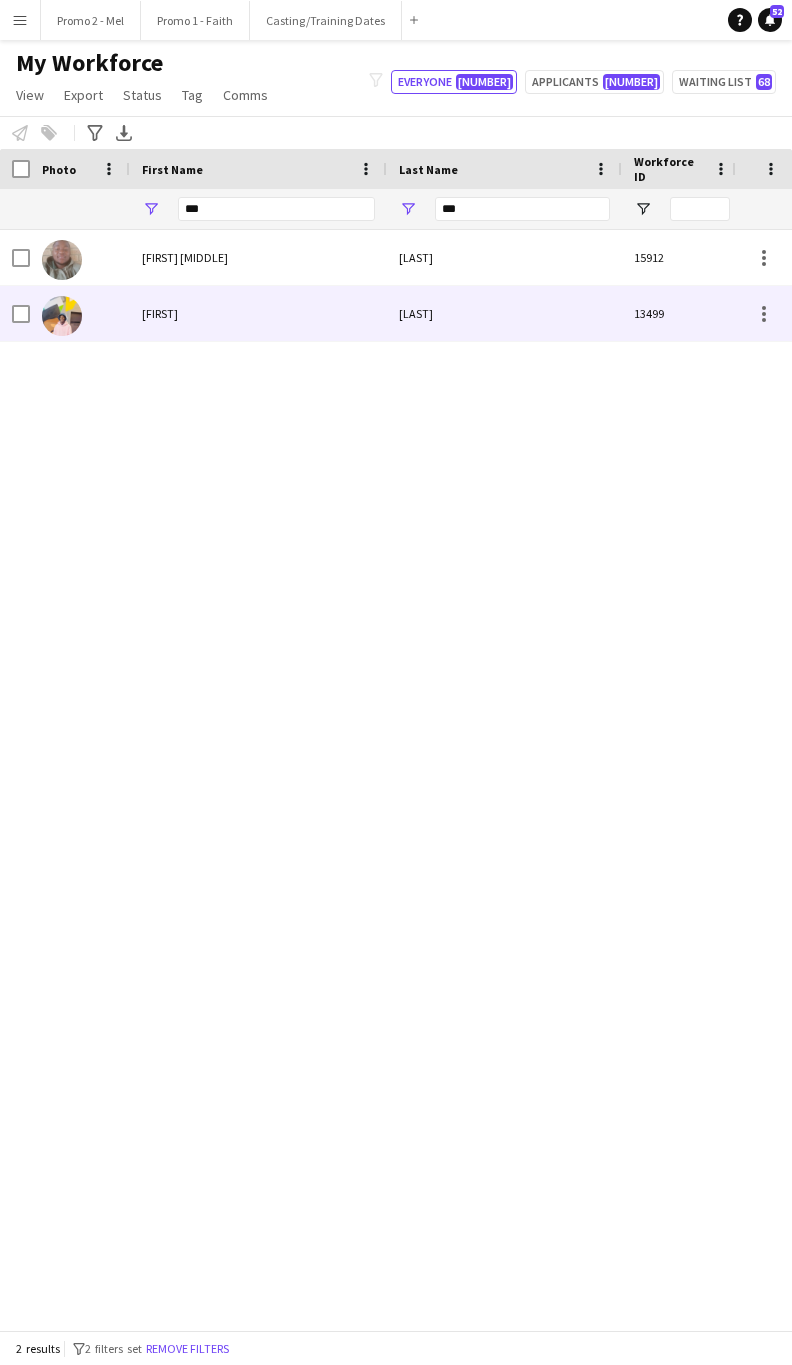 click on "[FIRST]" at bounding box center [258, 313] 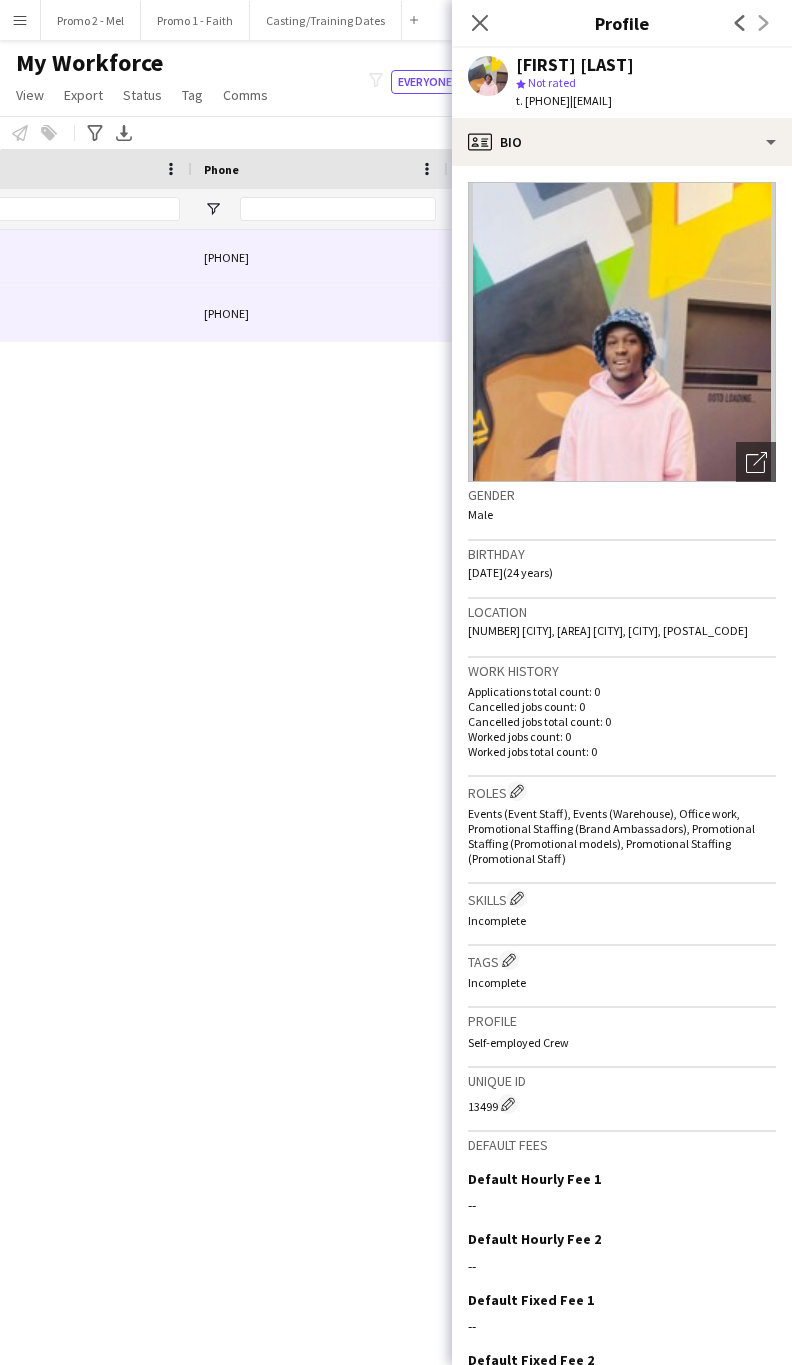 click on "[PHONE]" at bounding box center [320, 257] 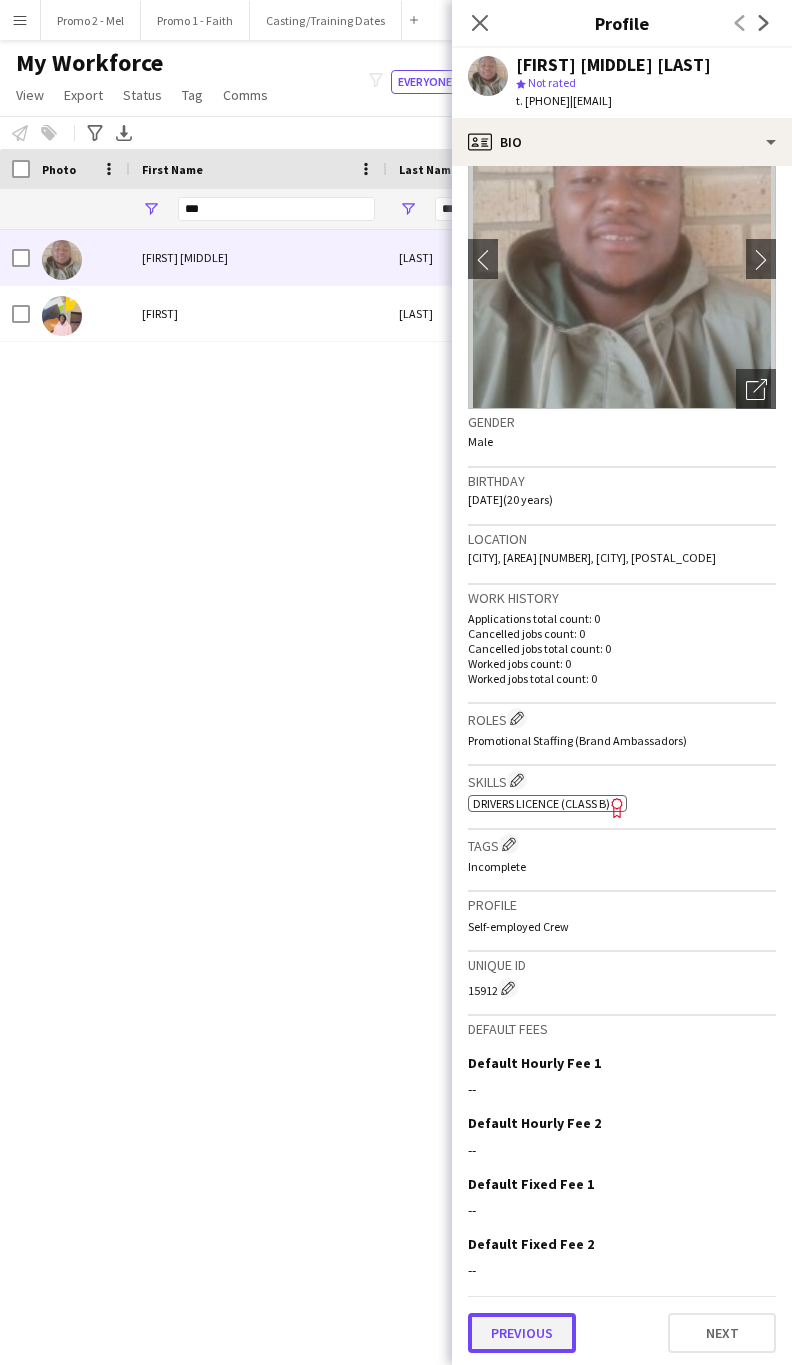 click on "Previous" 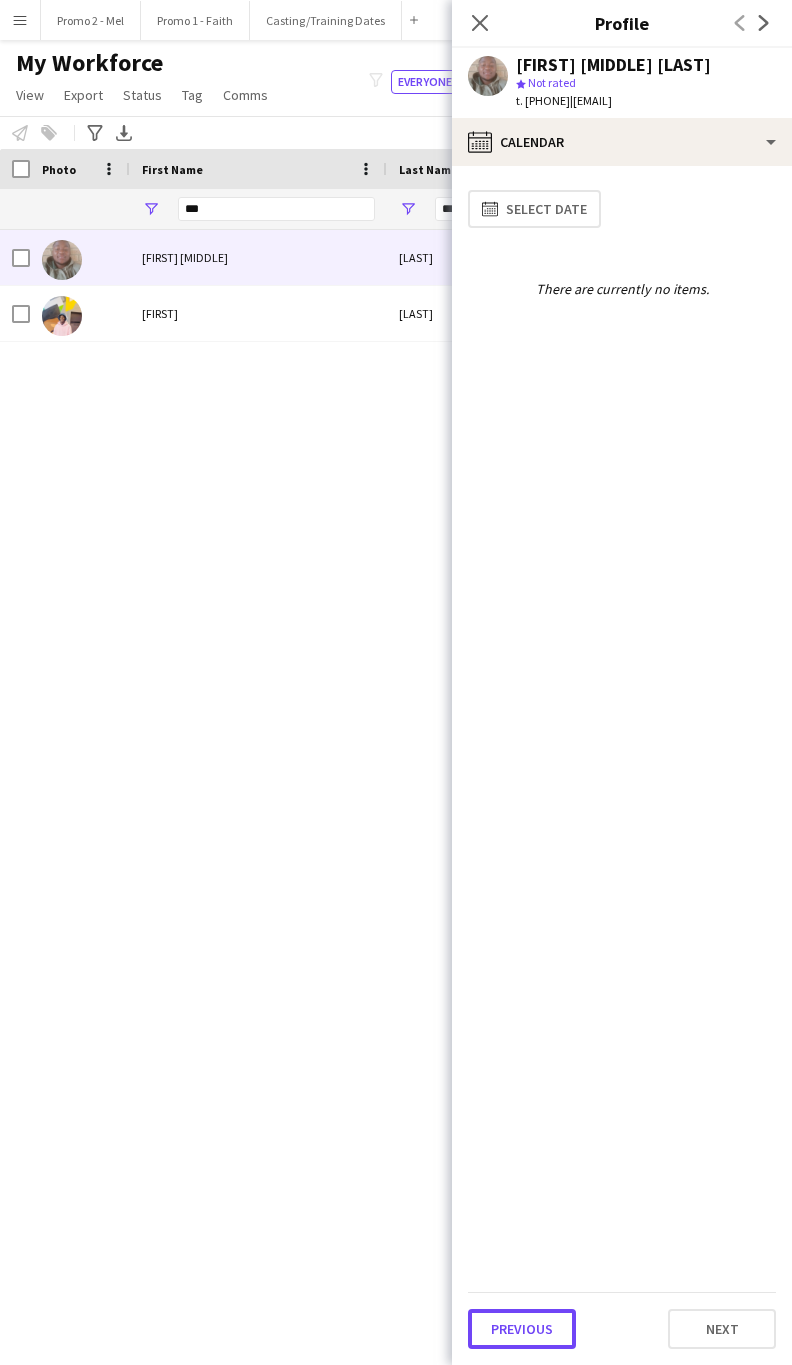 click on "Previous" 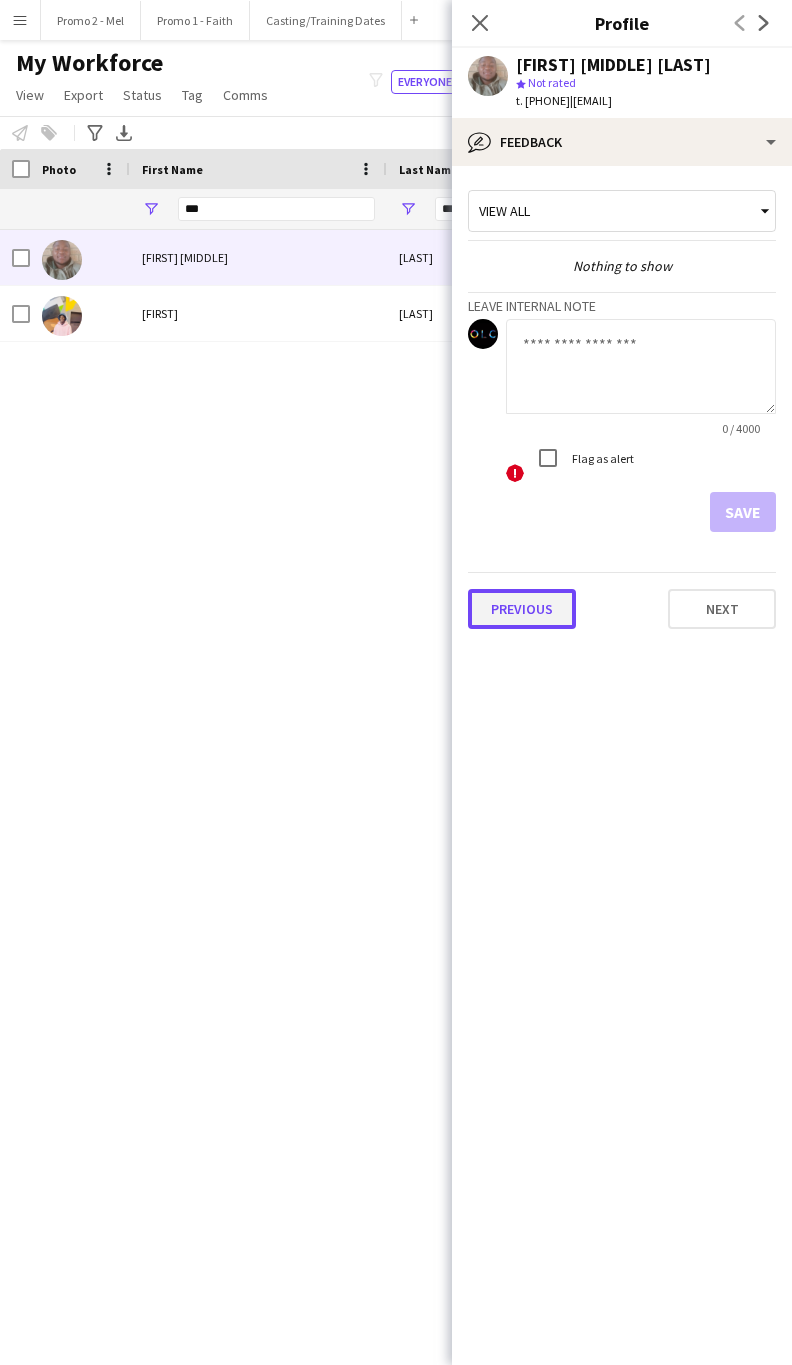 click on "Previous" 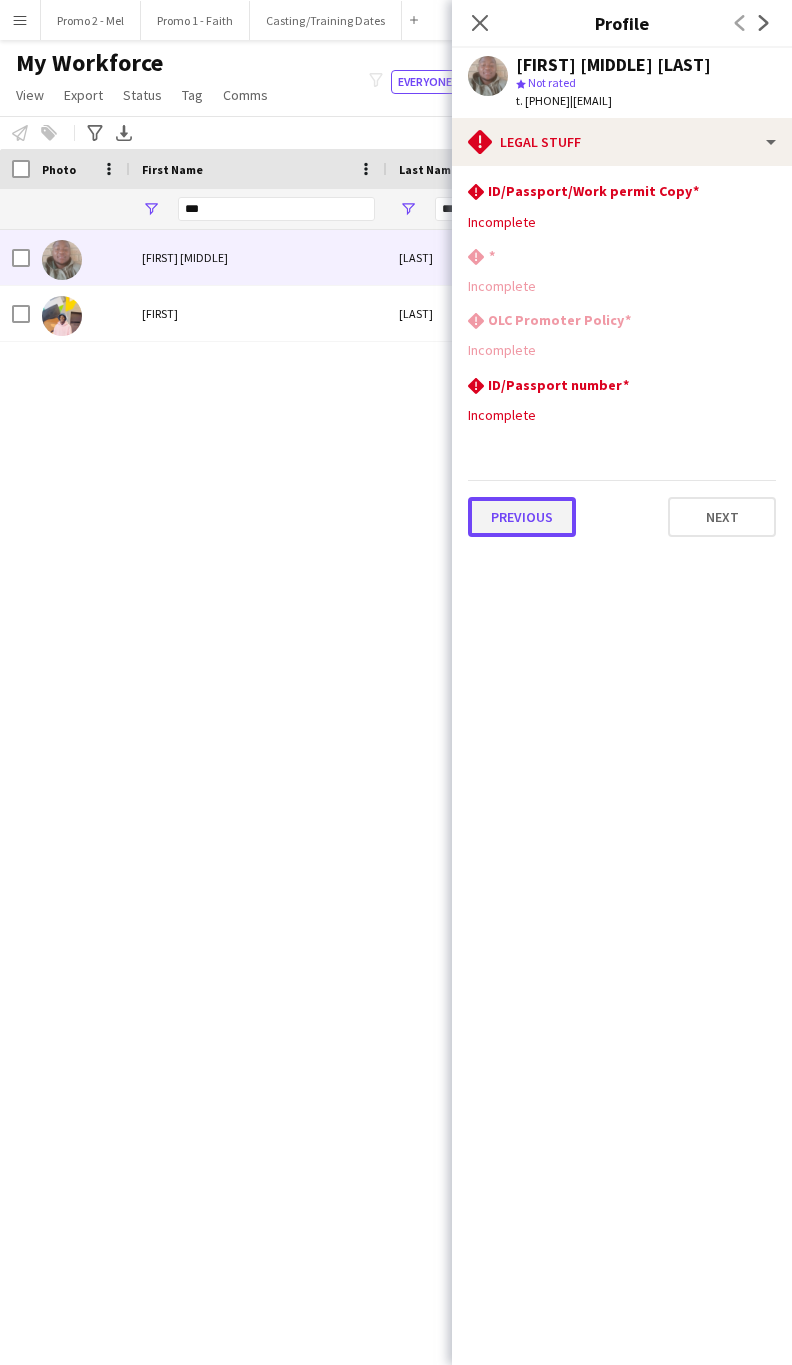 click on "Previous" 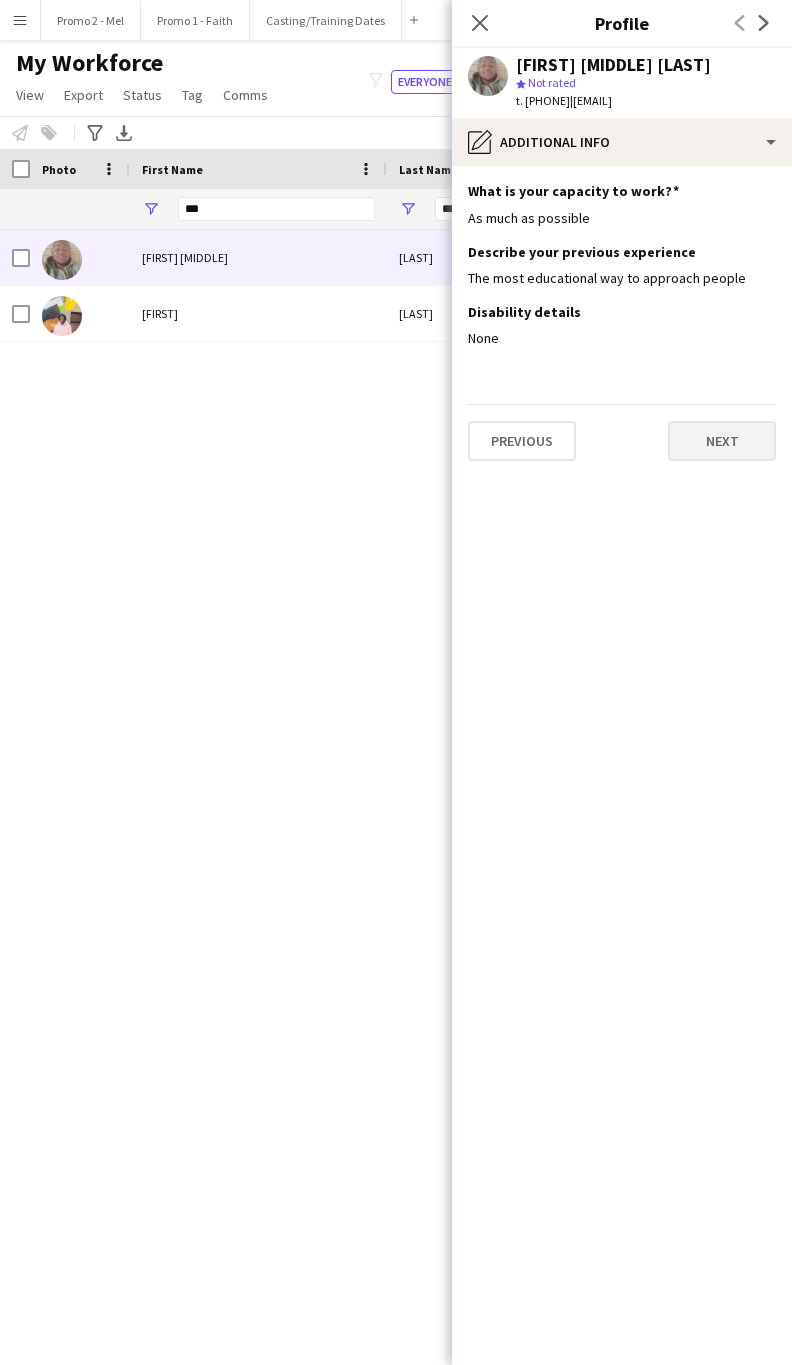 click on "What is your capacity to work?
Edit this field
As much as possible  Describe your previous experience
Edit this field
The most educational way to approach people  Disability details
Edit this field
None  Previous   Next" 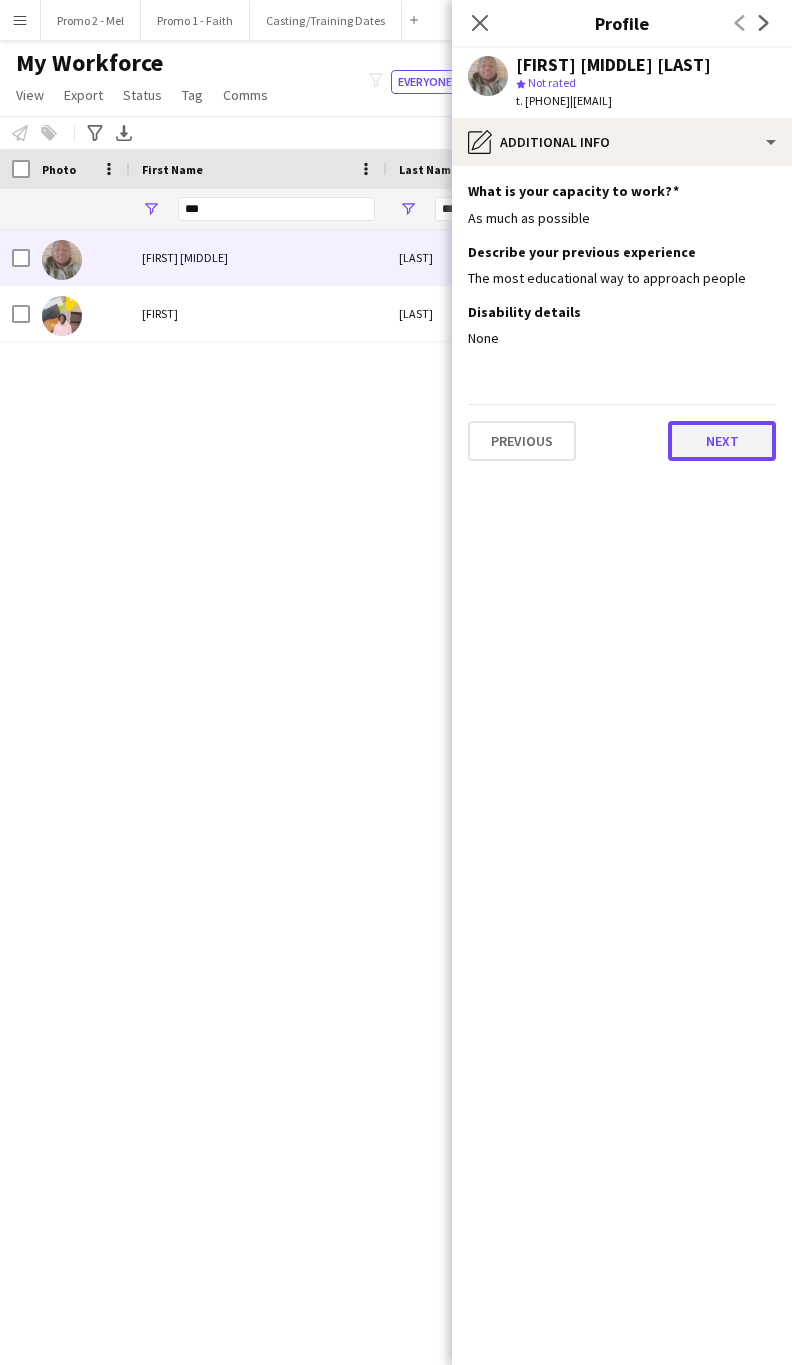 click on "Next" 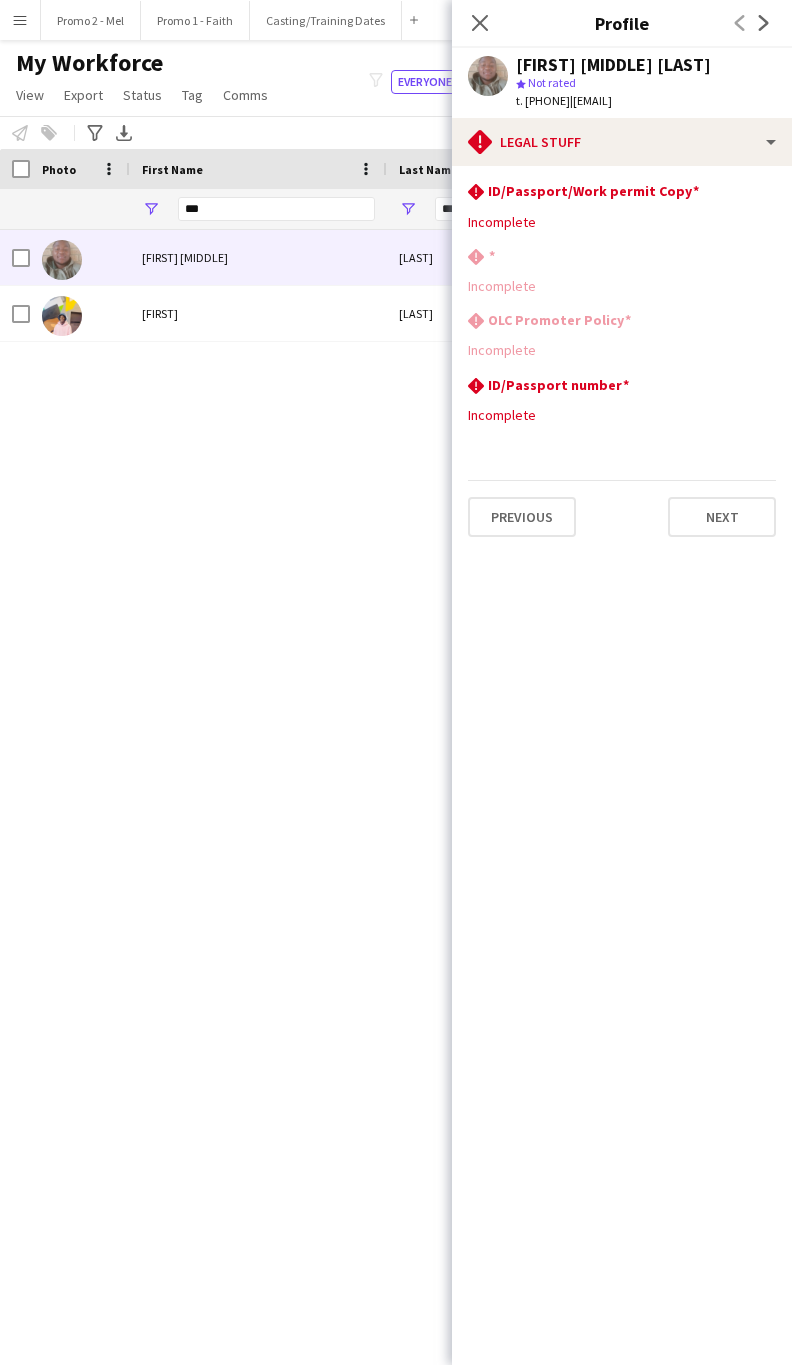 scroll, scrollTop: 0, scrollLeft: 150, axis: horizontal 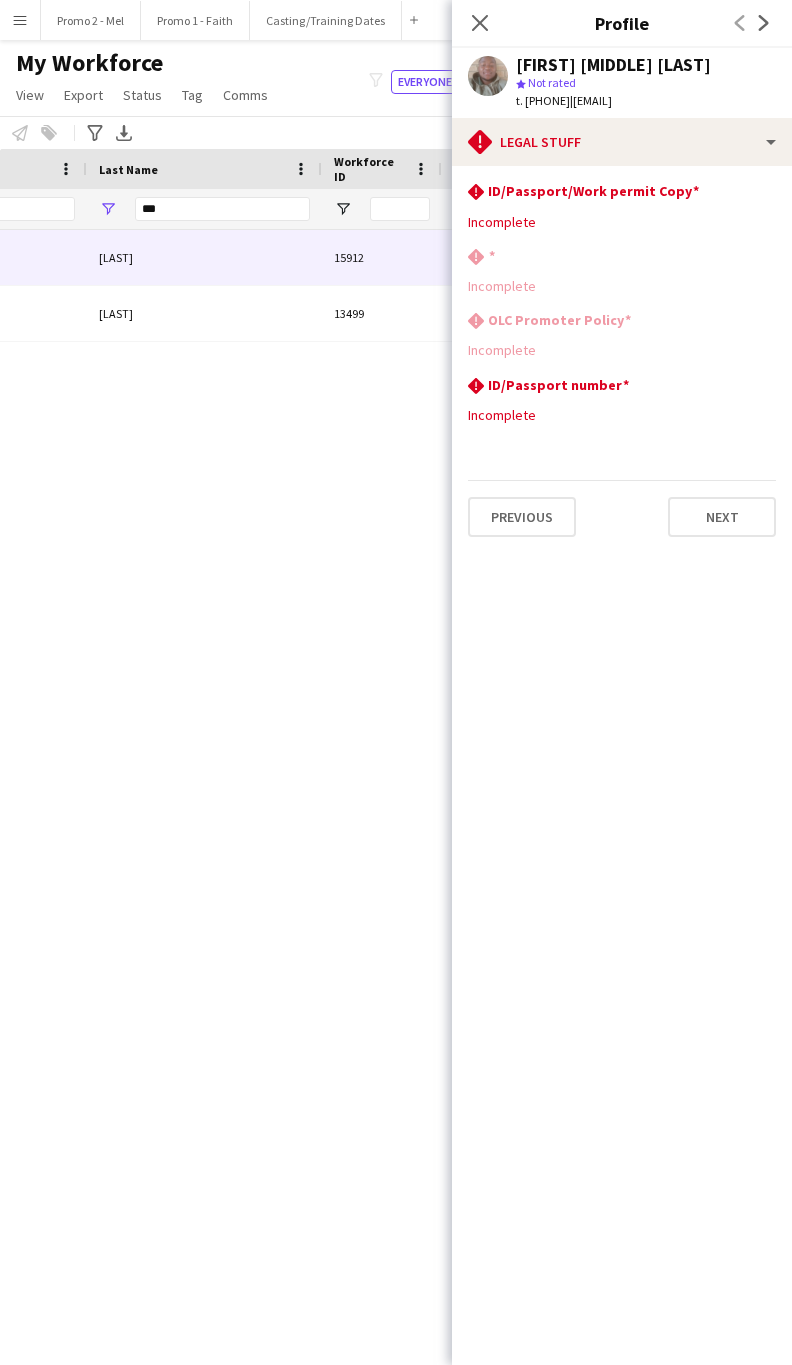 drag, startPoint x: 772, startPoint y: 102, endPoint x: 606, endPoint y: 100, distance: 166.01205 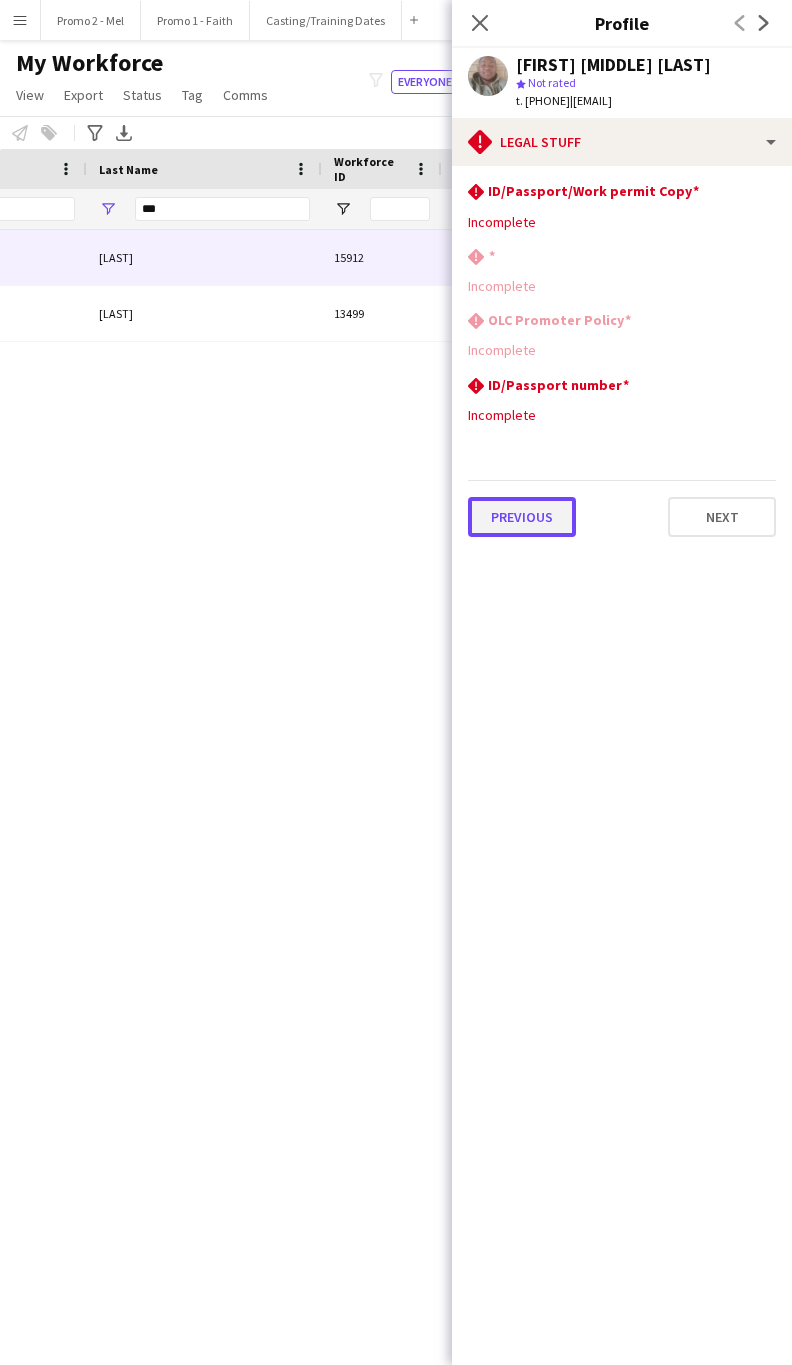 click on "Previous" 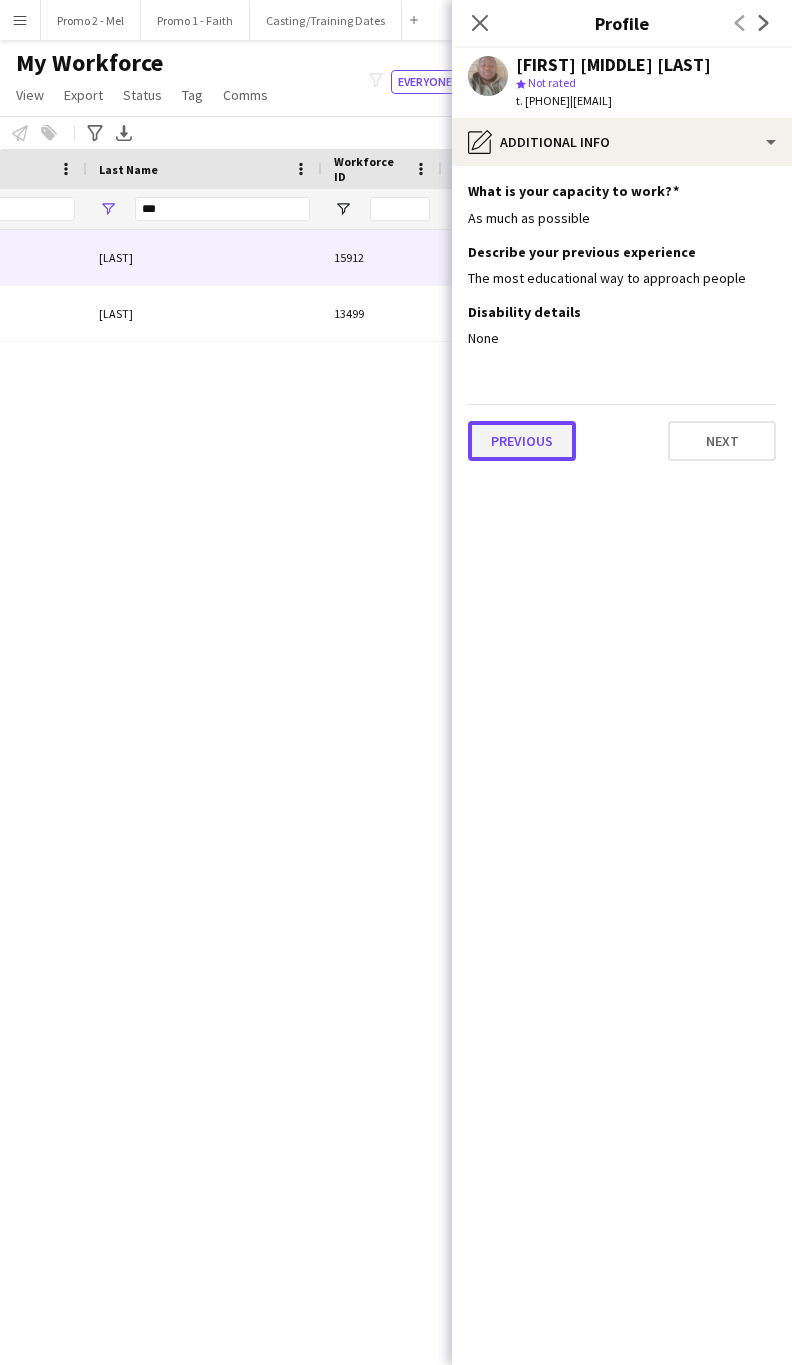click on "Previous" 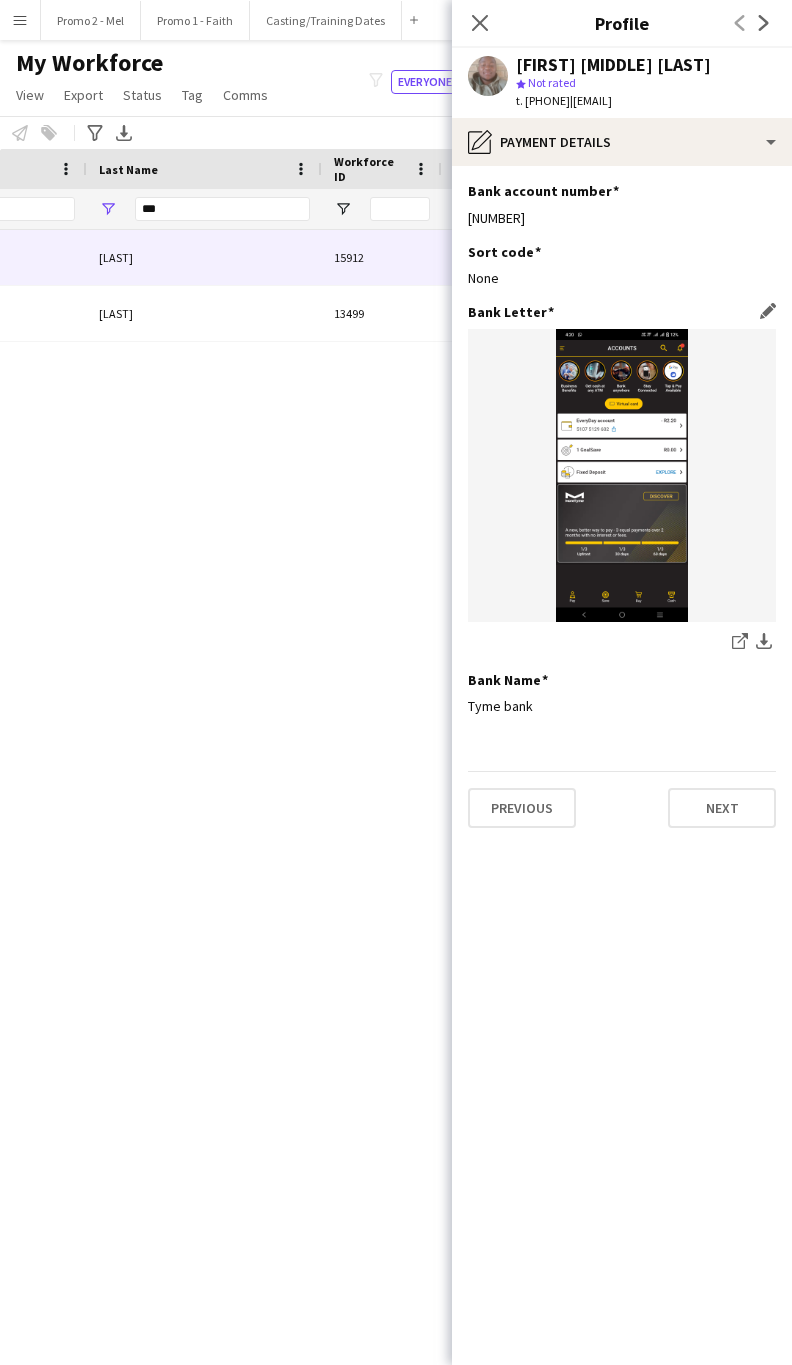 click 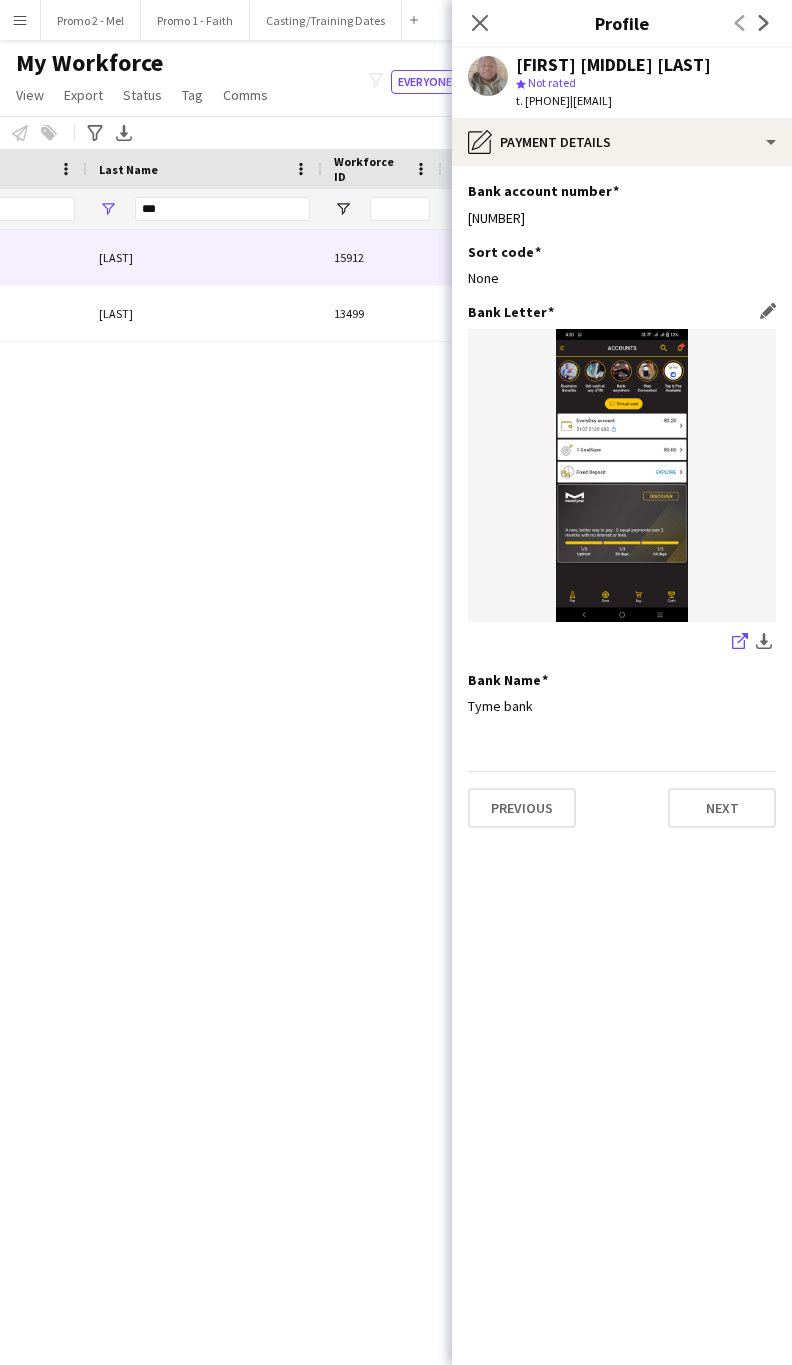 click on "share-external-link-1" 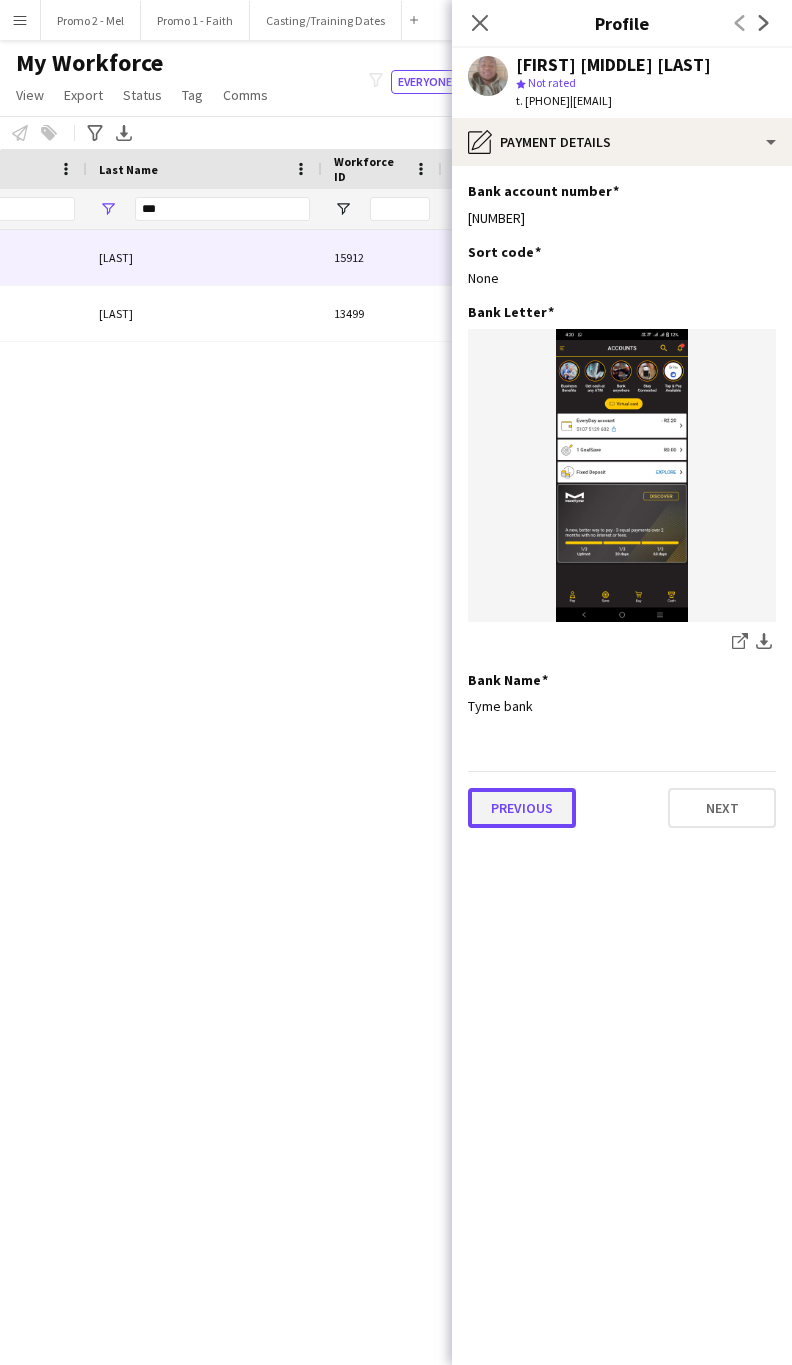 click on "Previous" 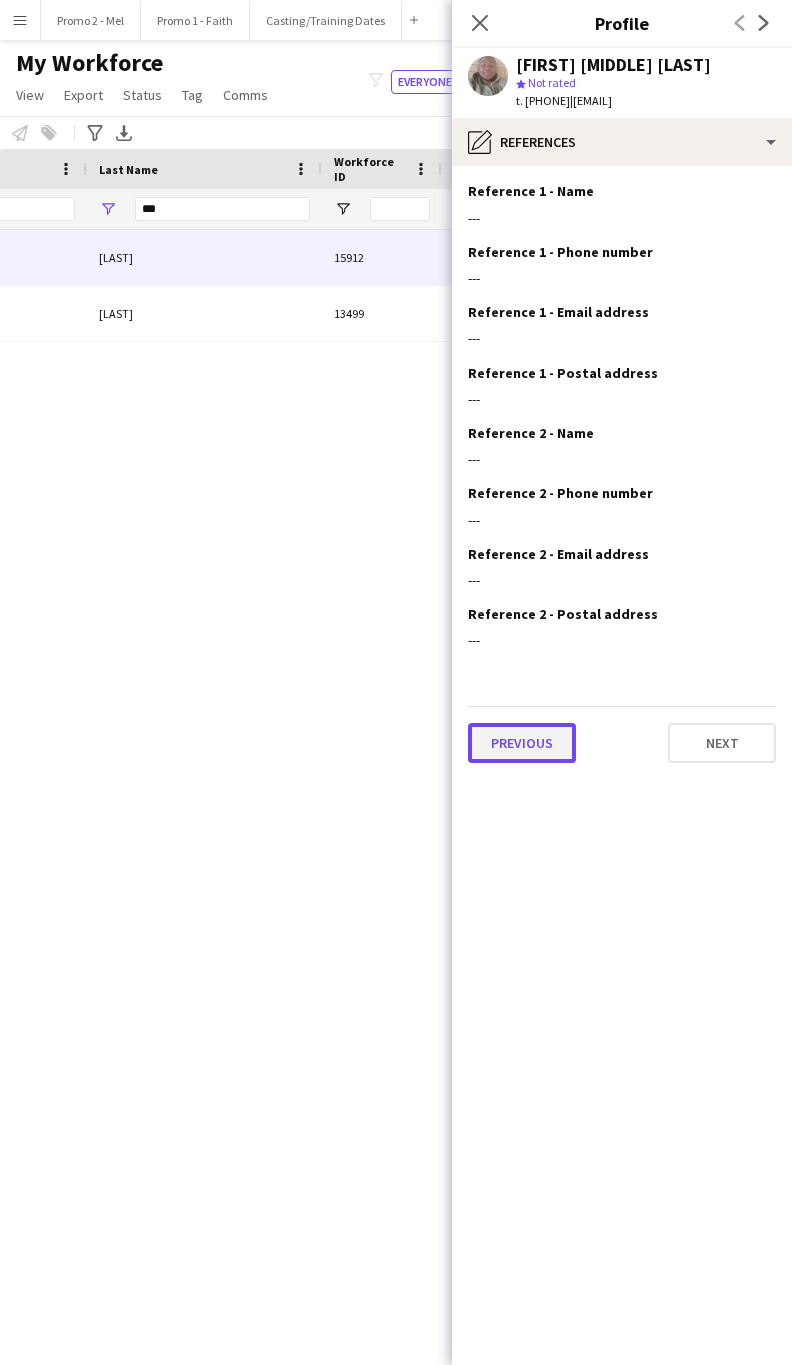 click on "Previous" 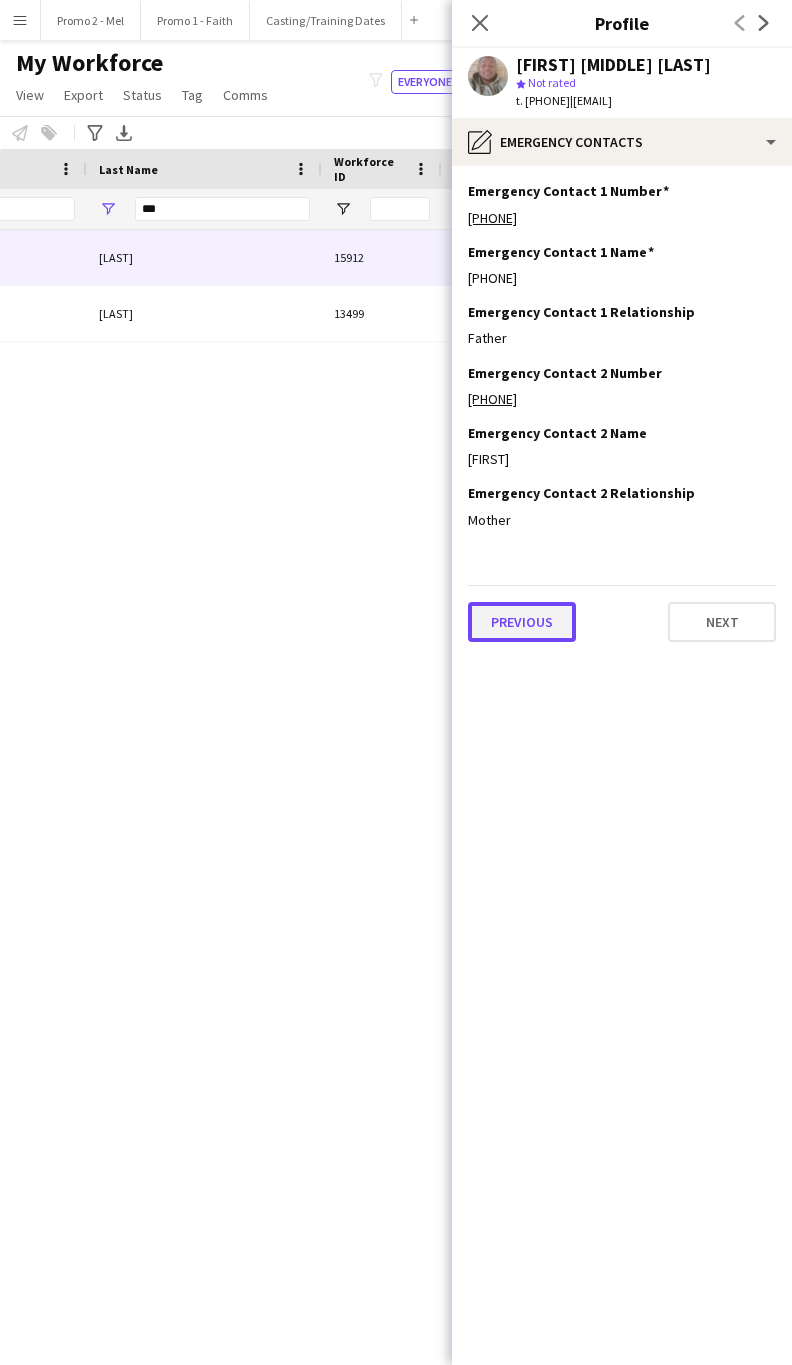 click on "Previous" 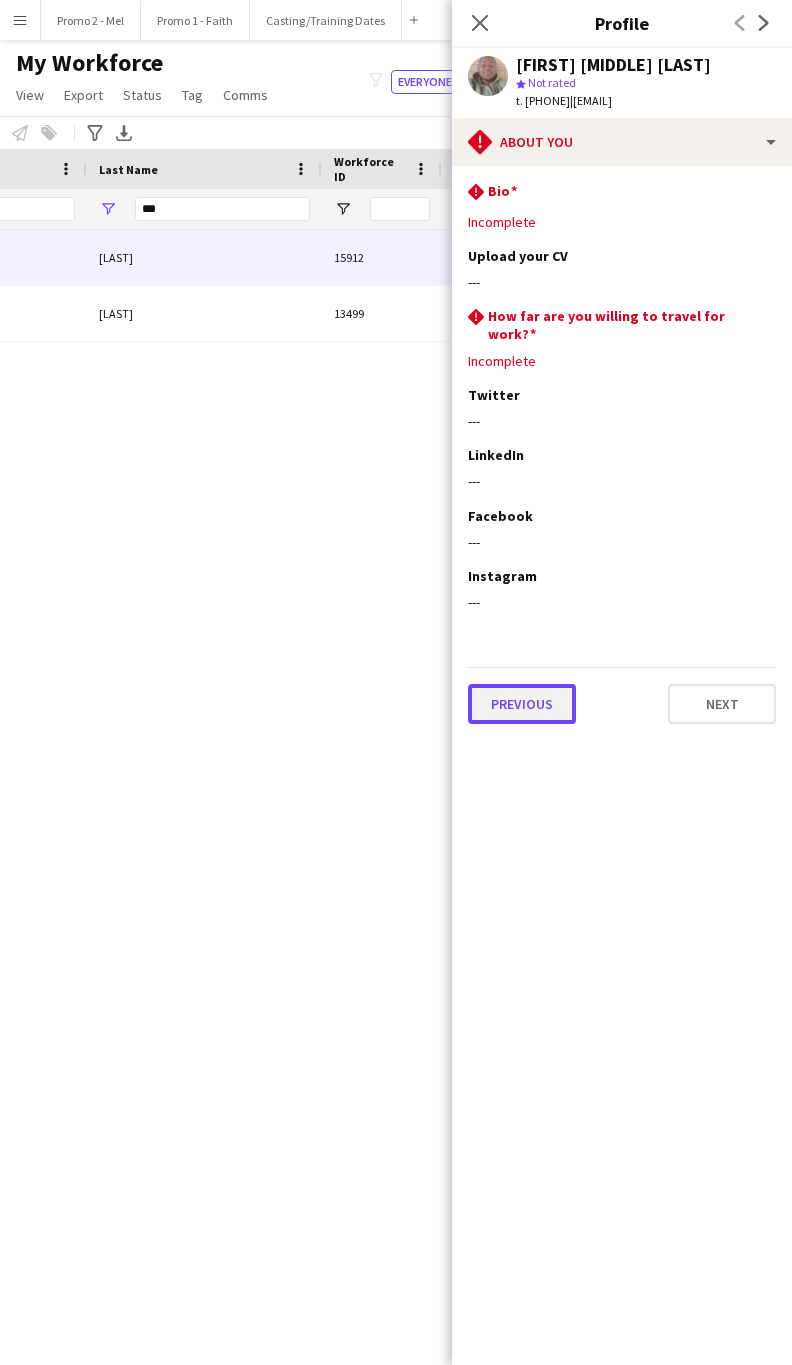 click on "Previous" 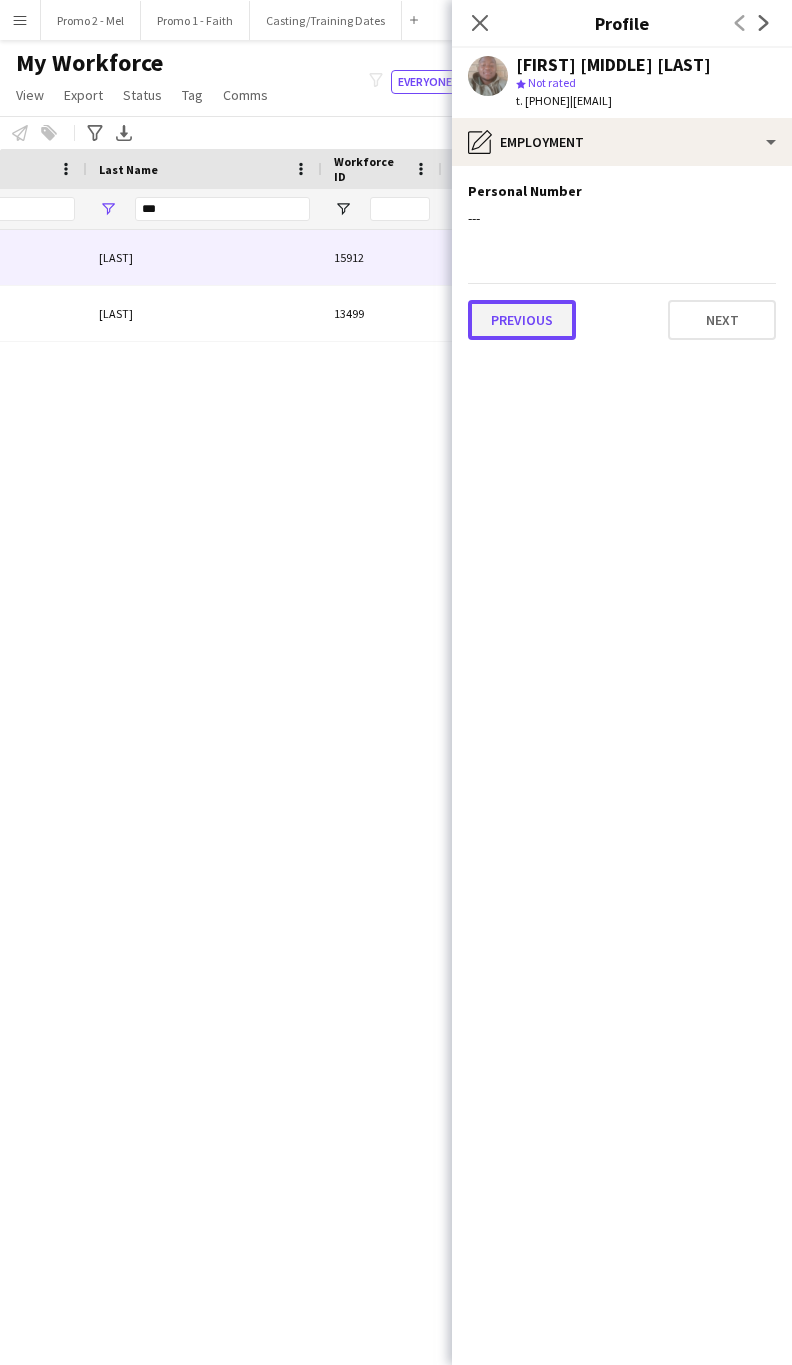 click on "Previous" 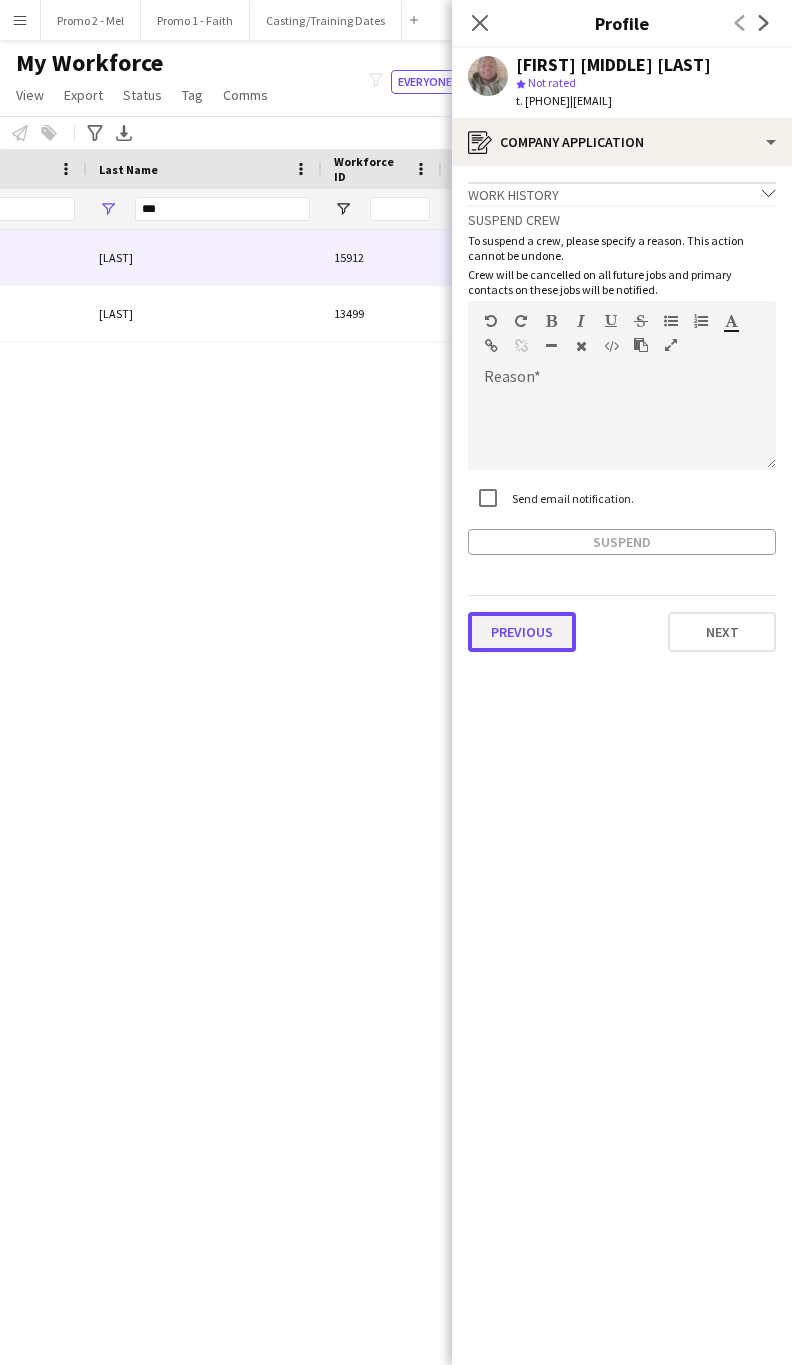 click on "Previous" 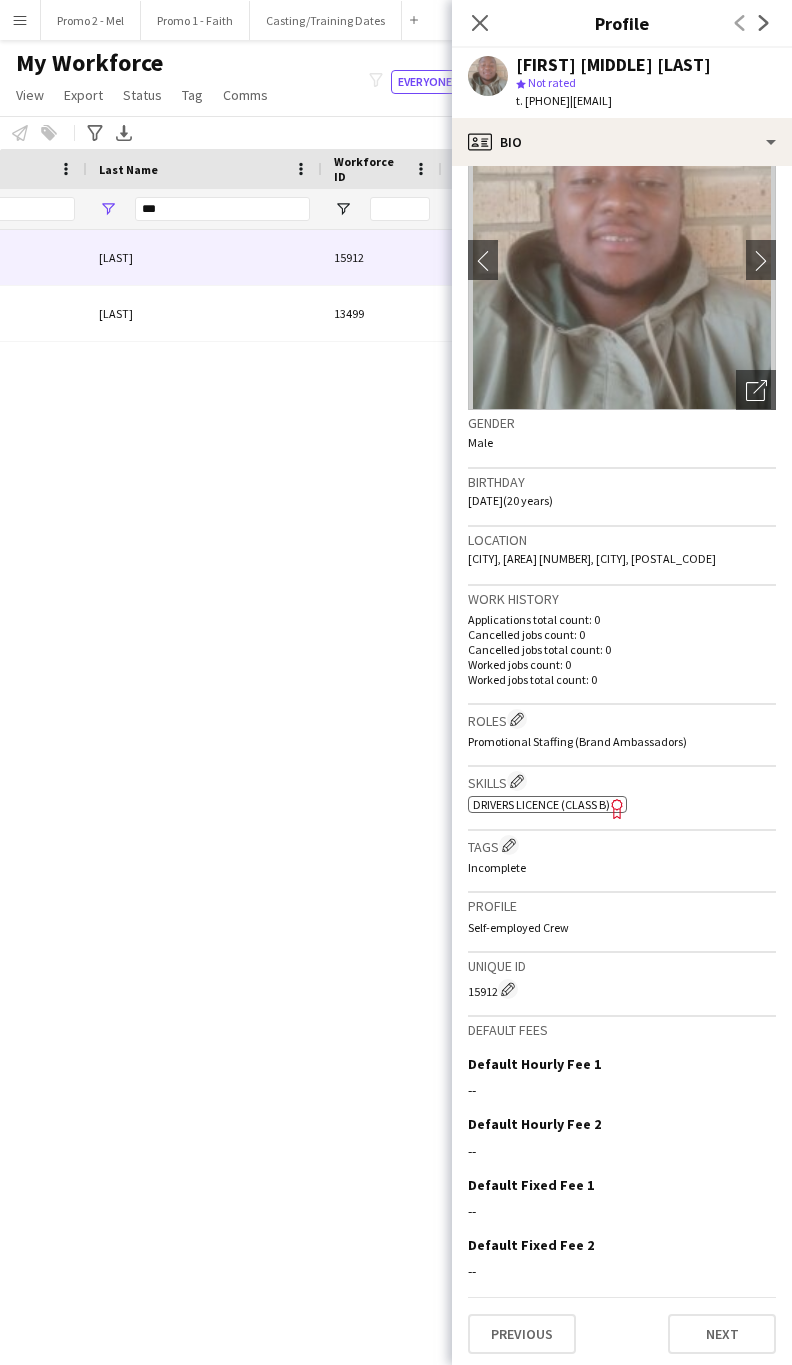 scroll, scrollTop: 73, scrollLeft: 0, axis: vertical 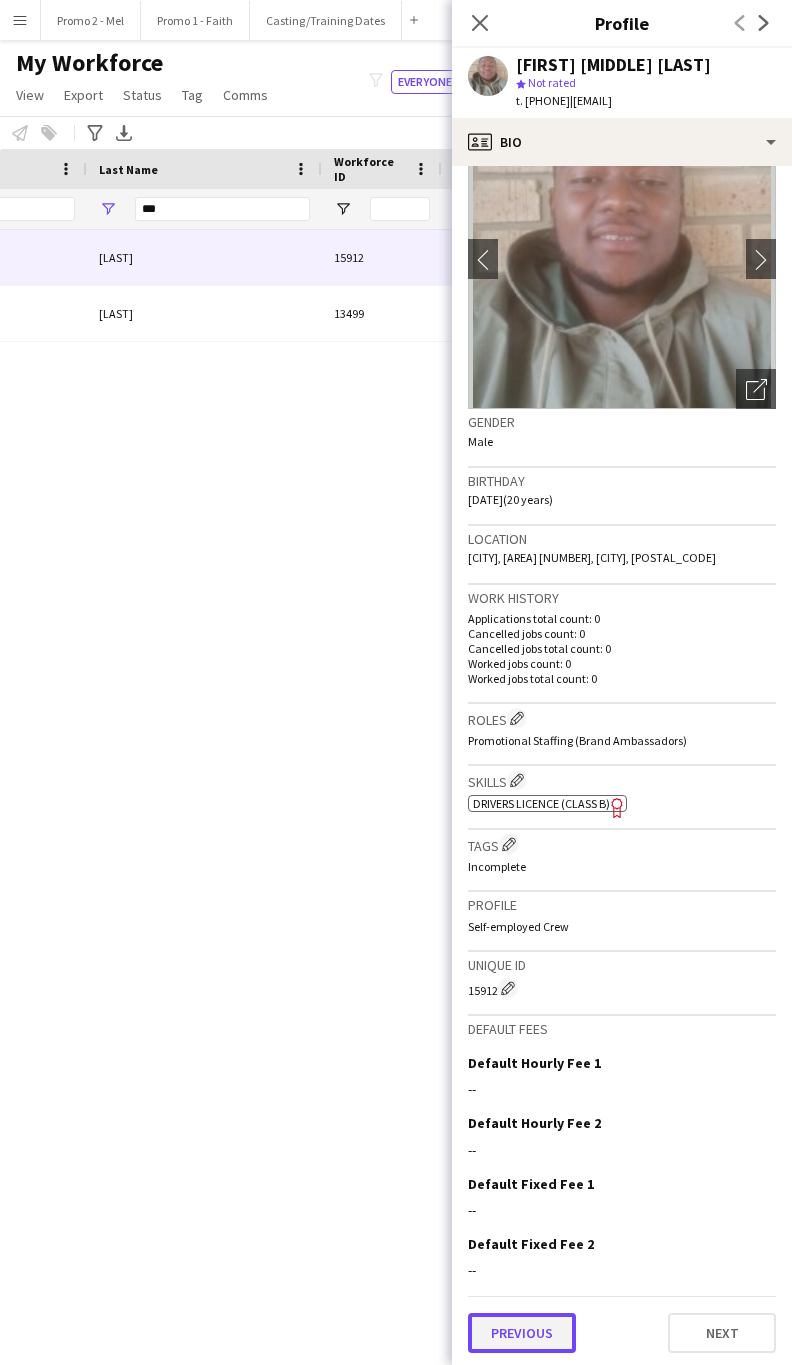 click on "Previous" 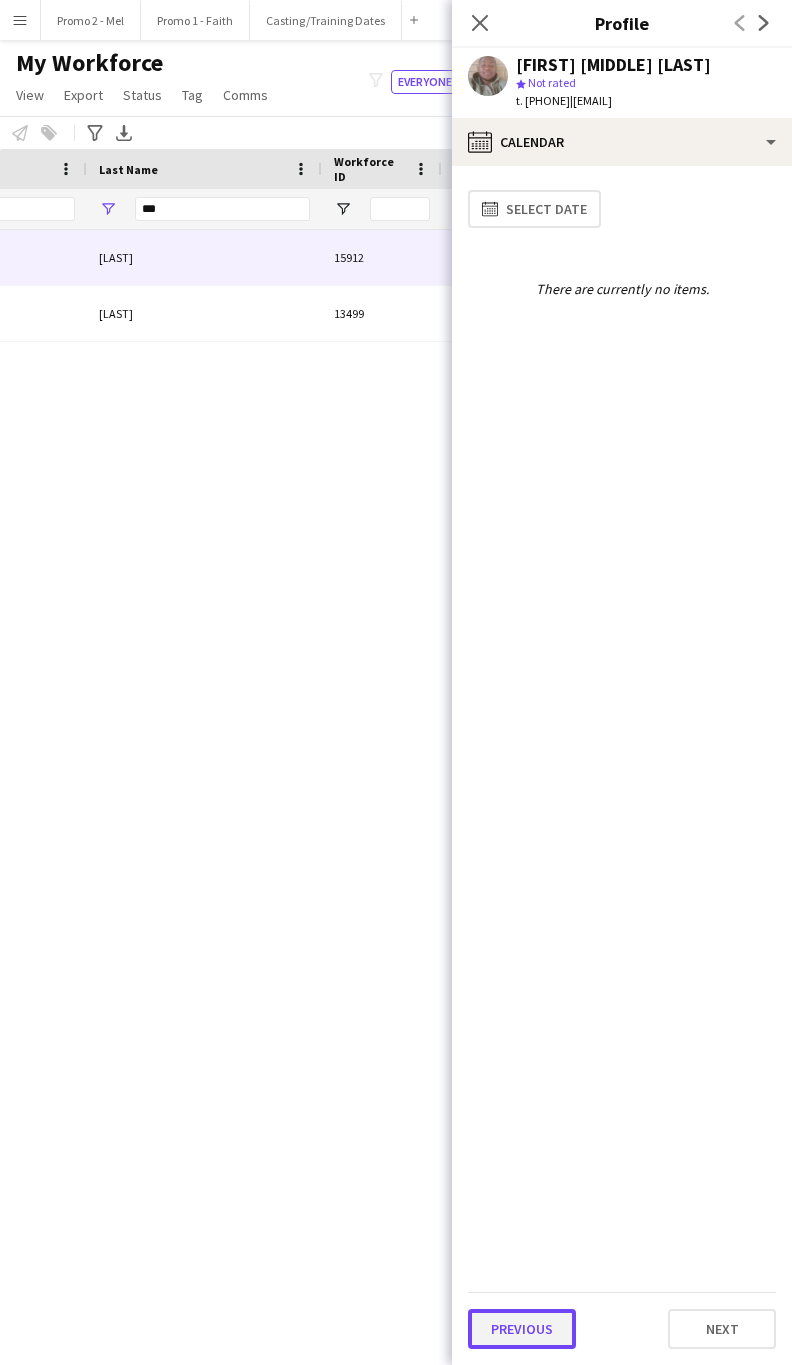 click on "Previous" 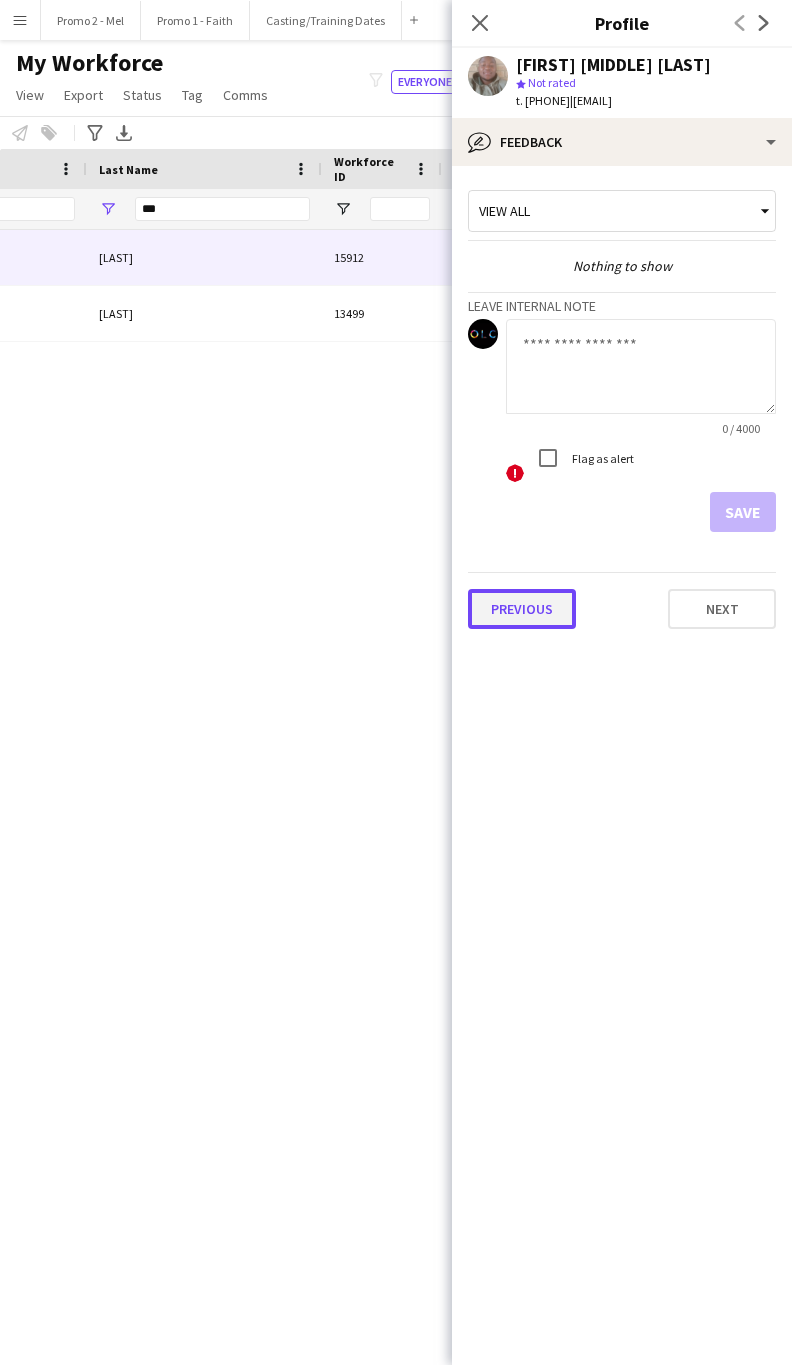 click on "Previous" 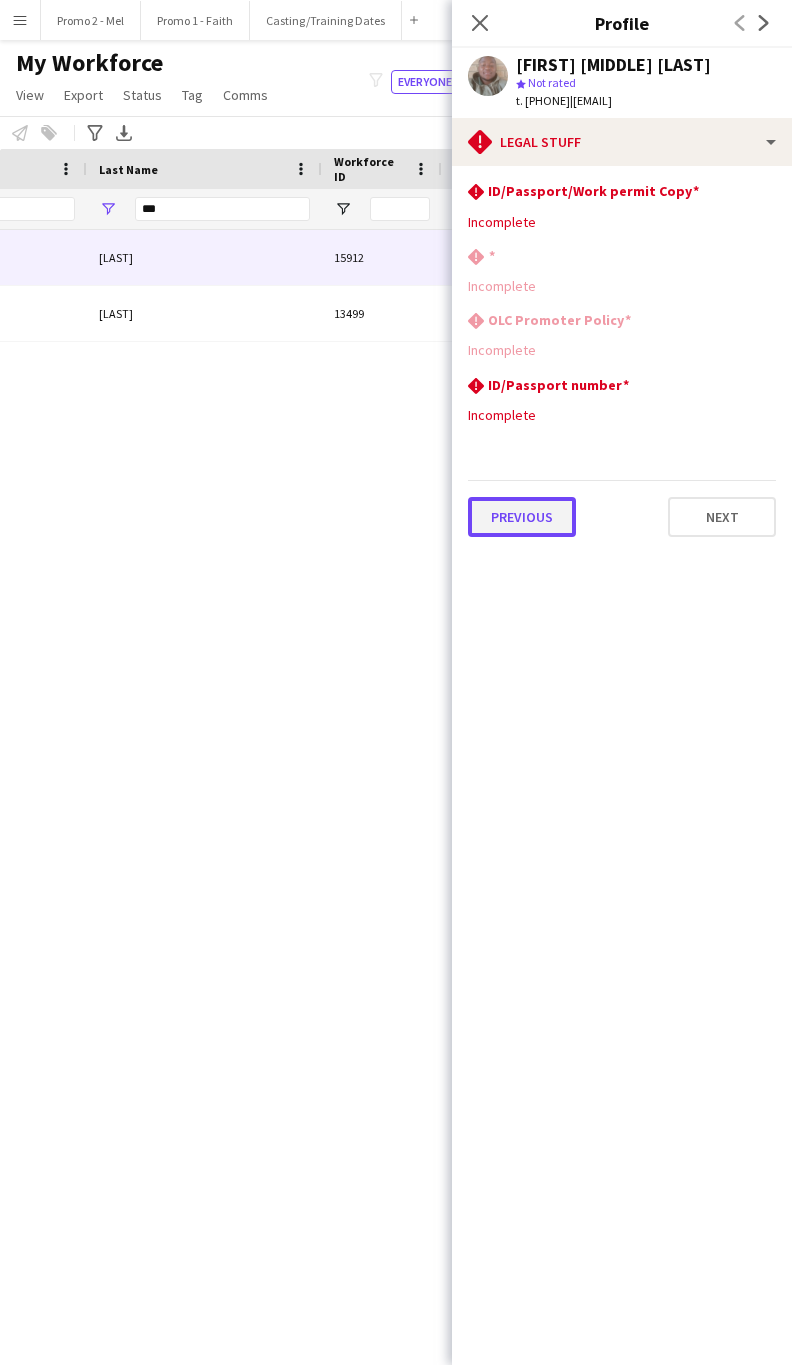click on "Previous" 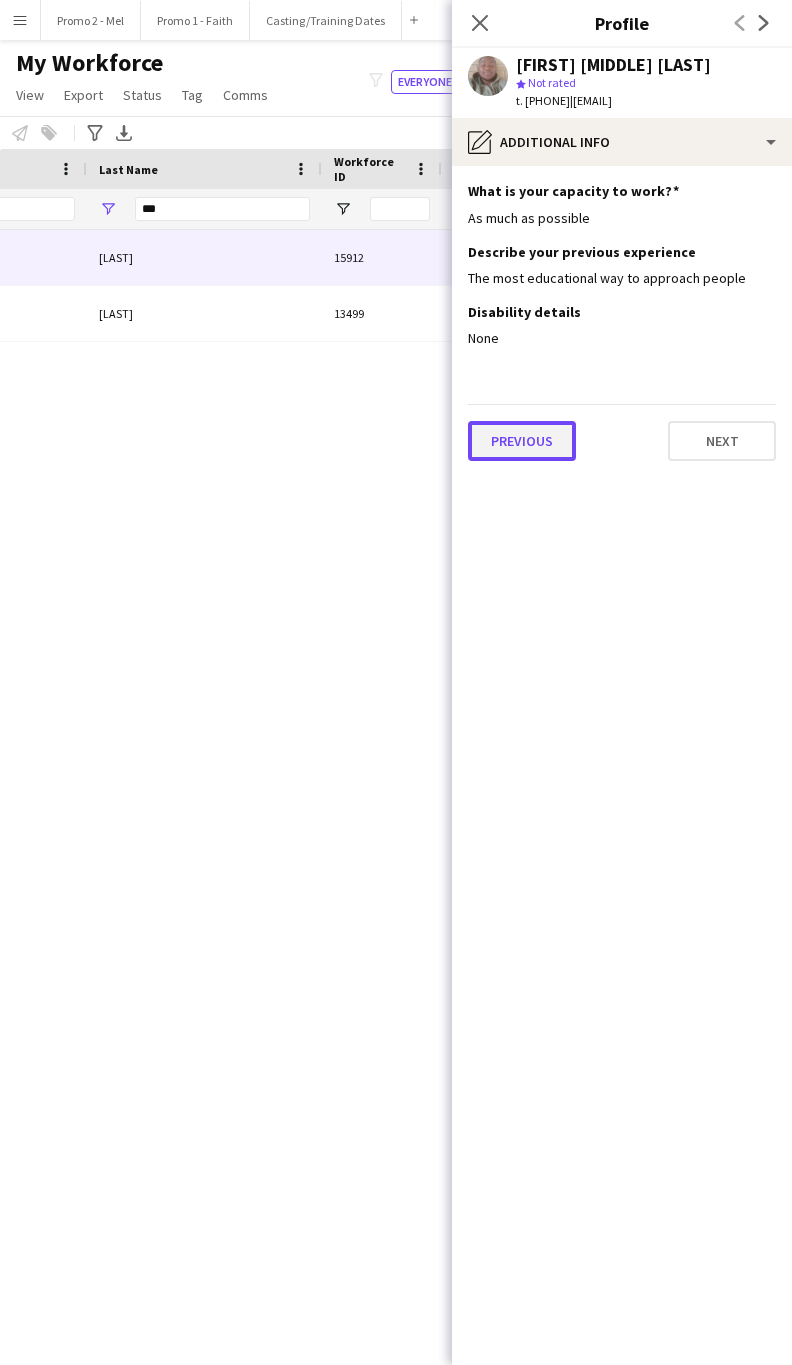 click on "Previous" 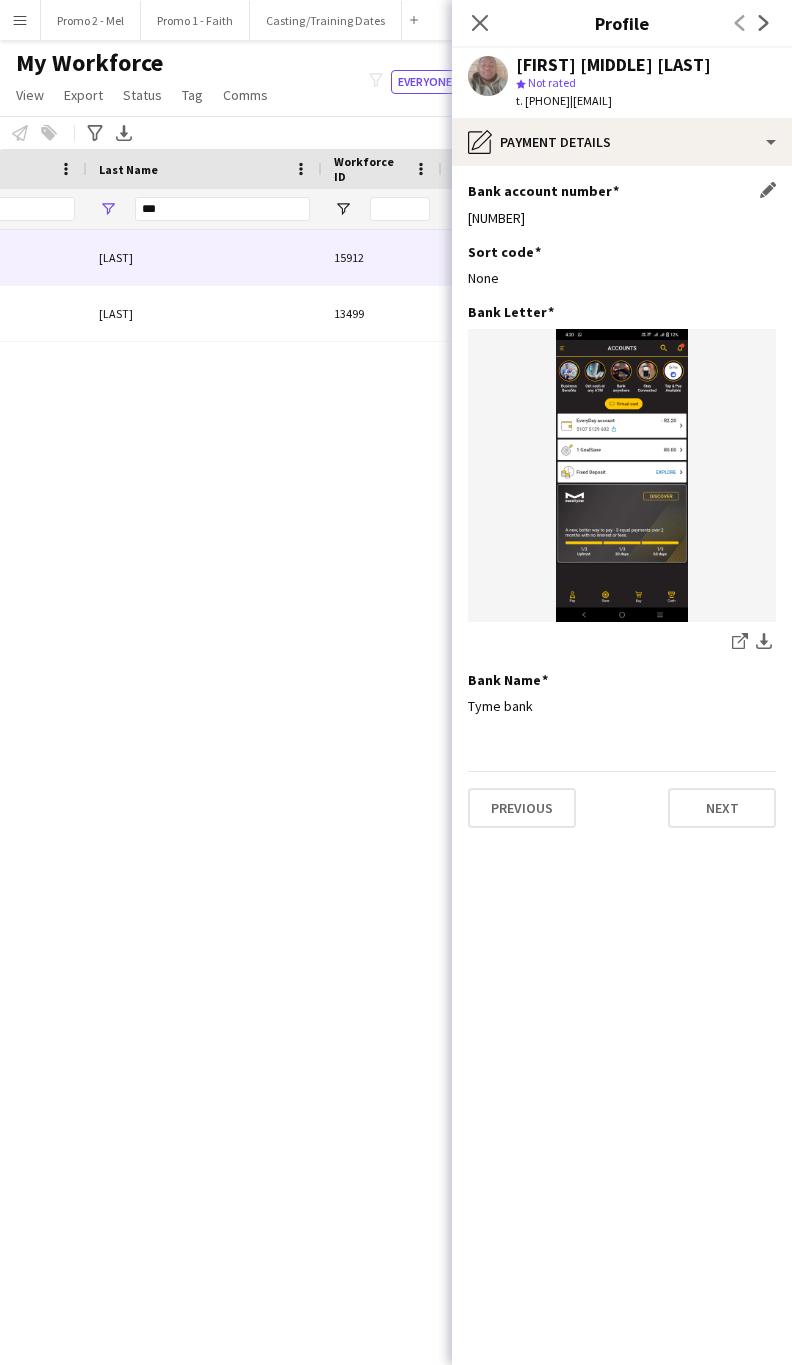 click on "[NUMBER]" 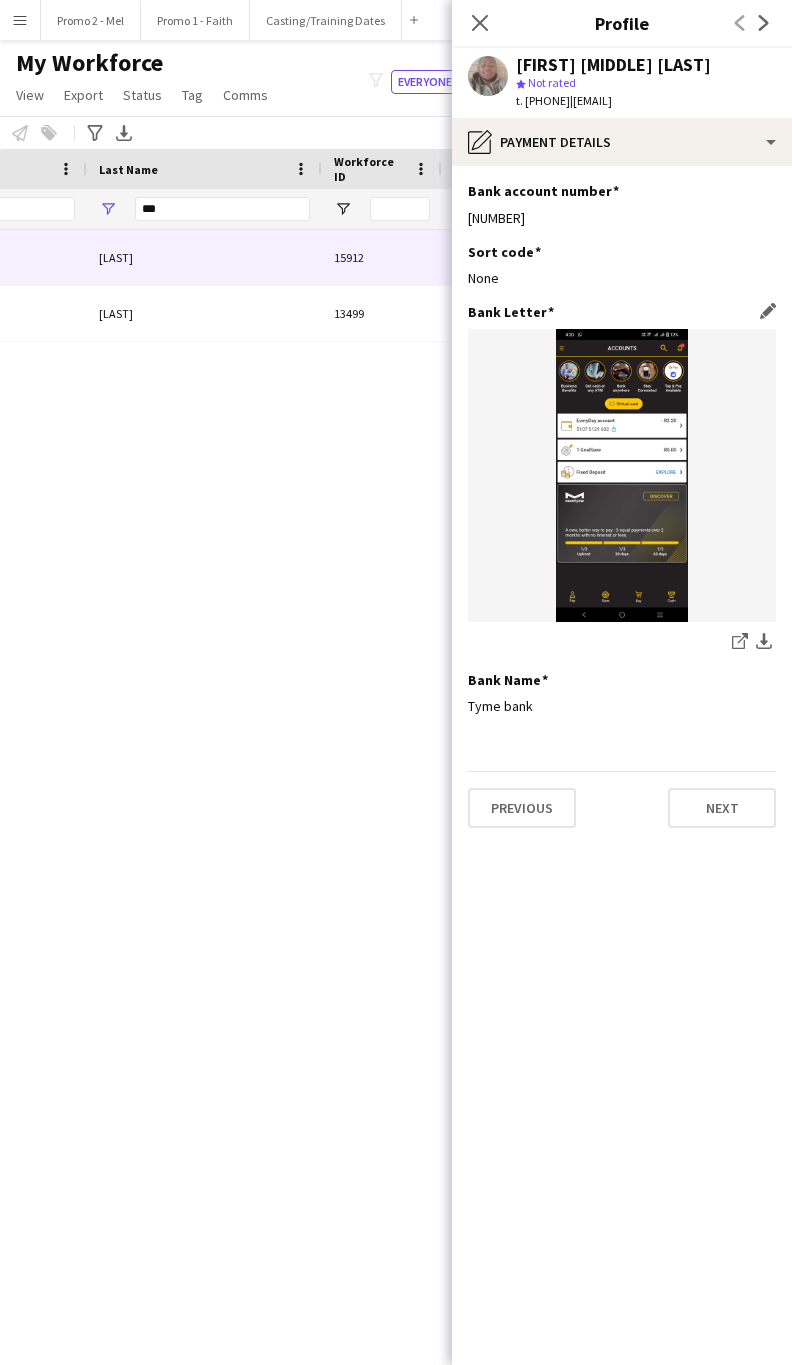 copy on "[NUMBER]" 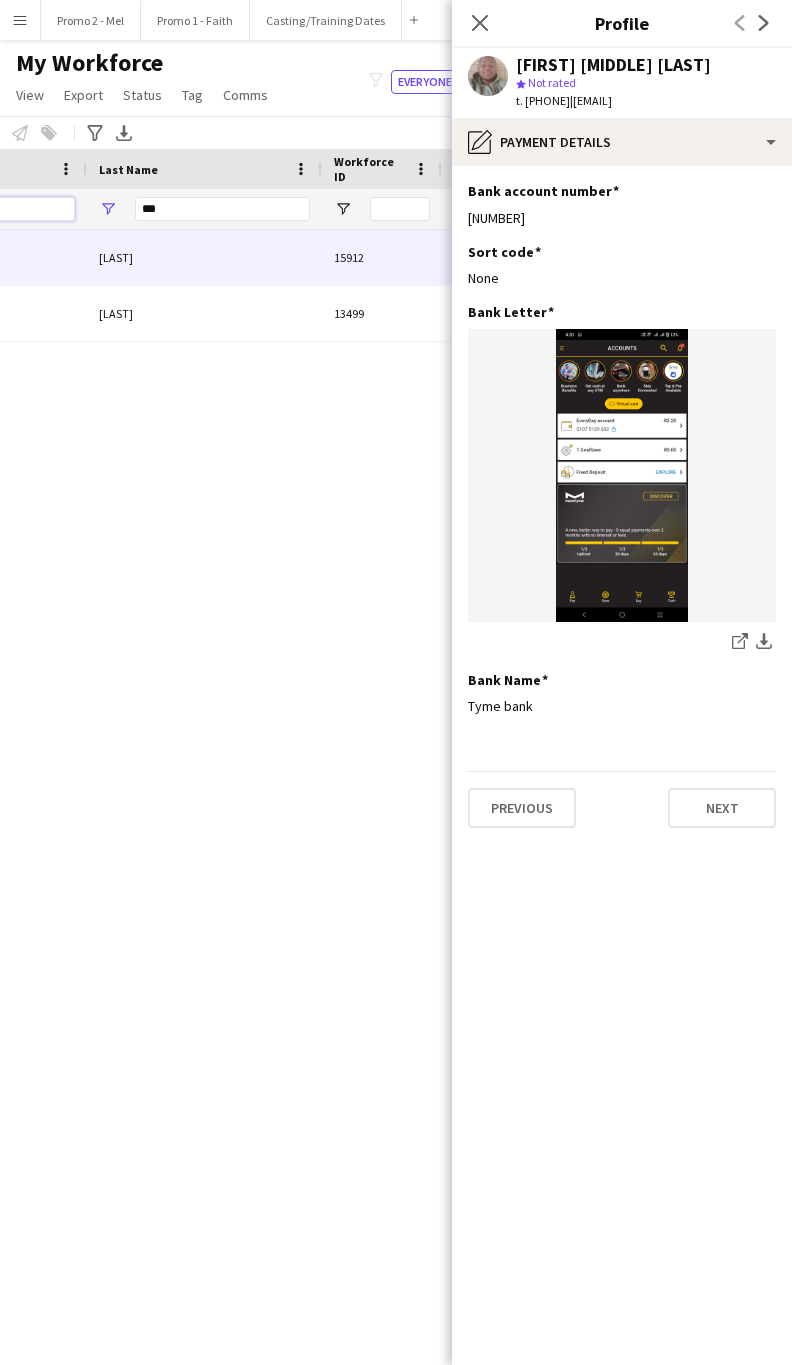 click on "***" at bounding box center (-24, 209) 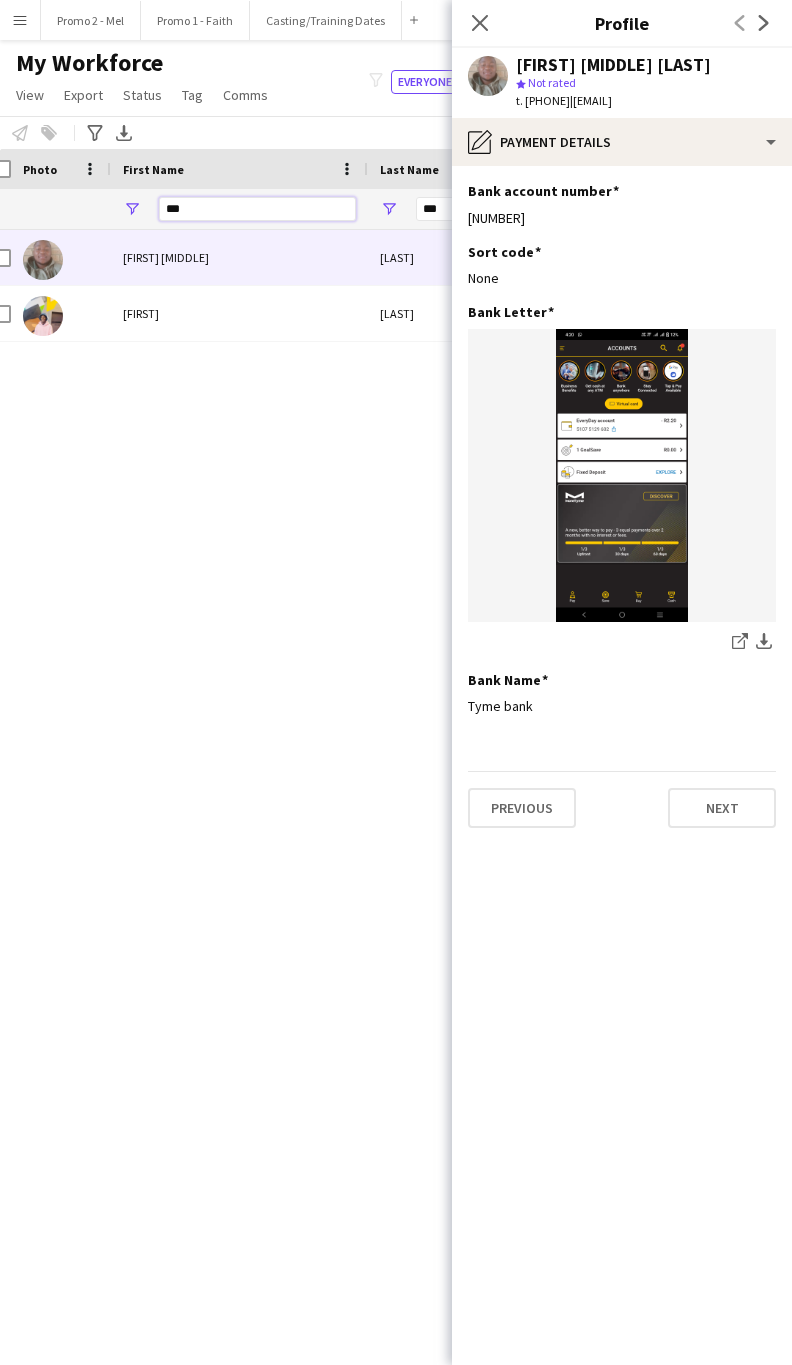 scroll, scrollTop: 0, scrollLeft: 0, axis: both 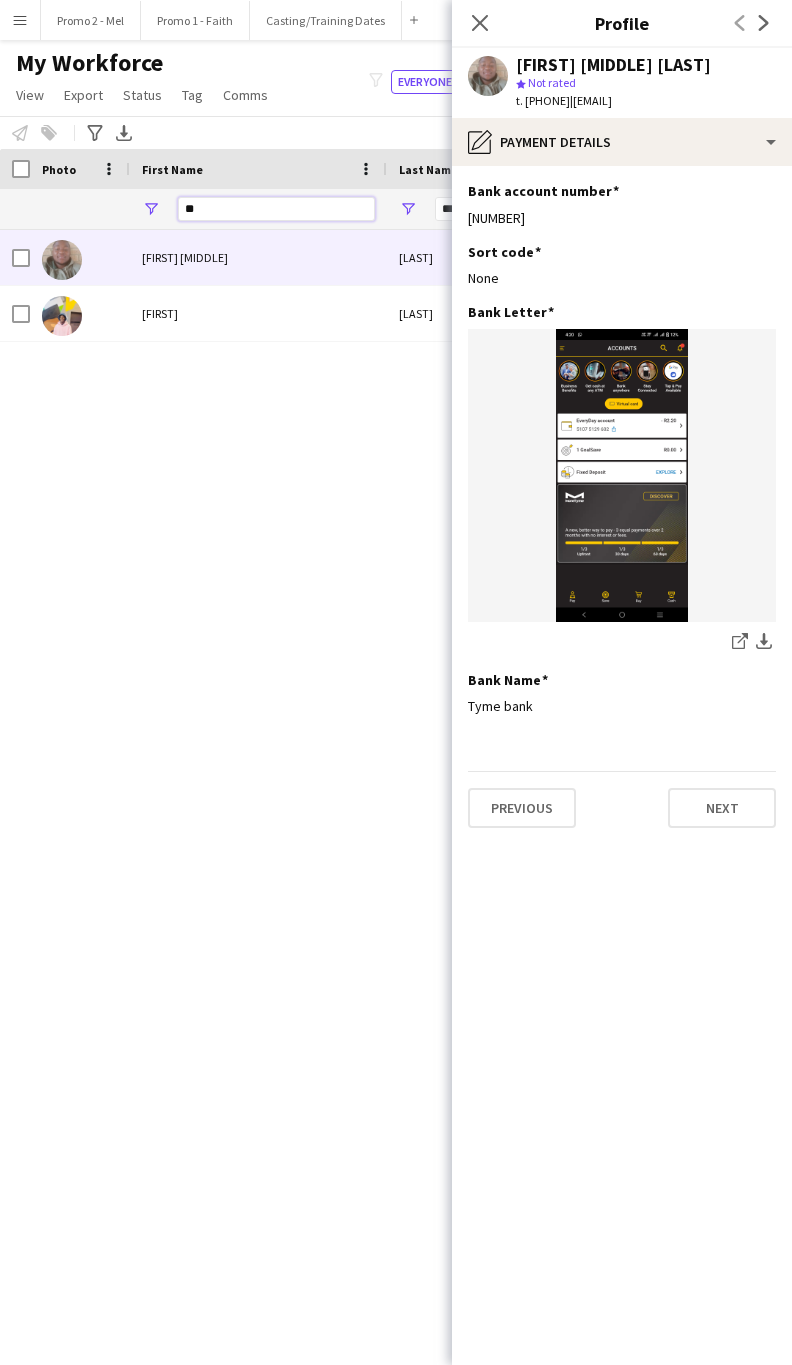 type on "*" 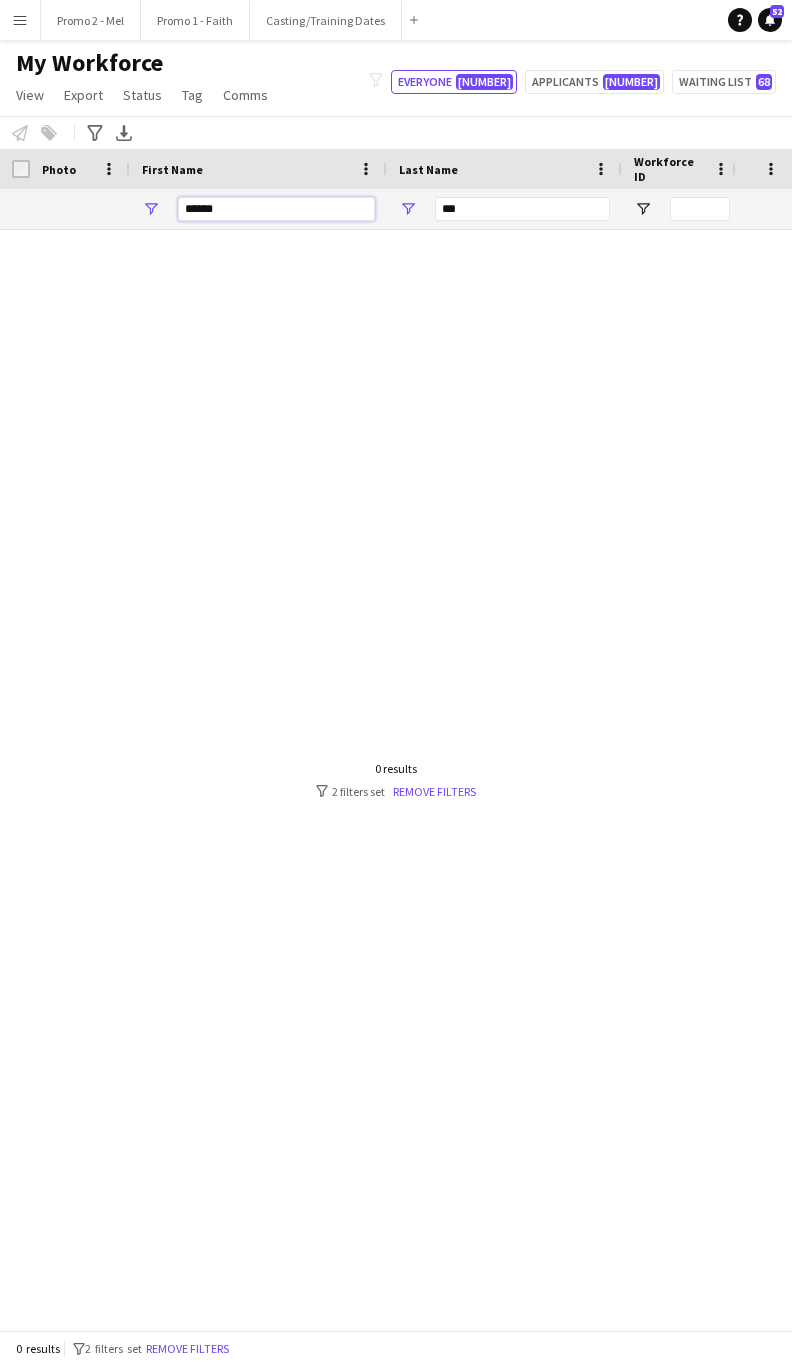 type on "******" 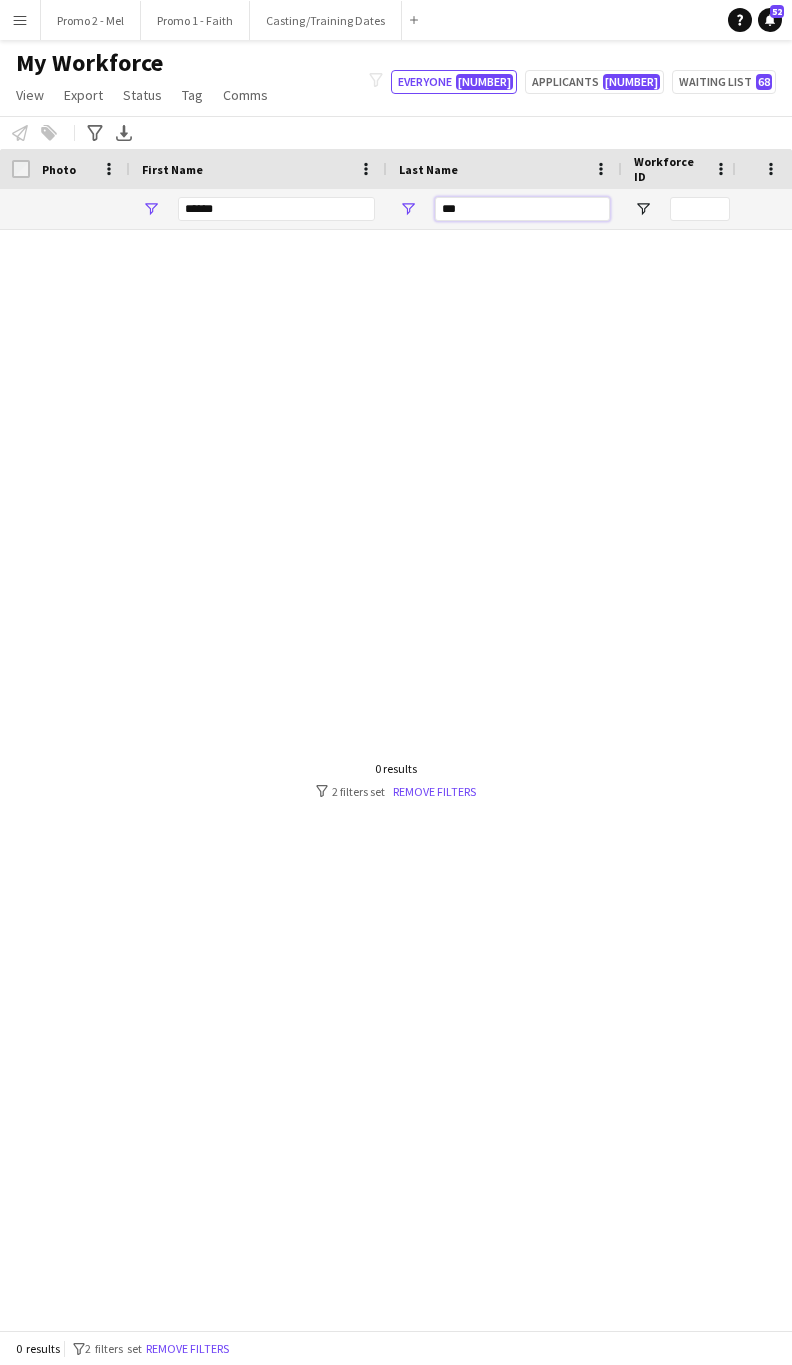 click on "***" at bounding box center (522, 209) 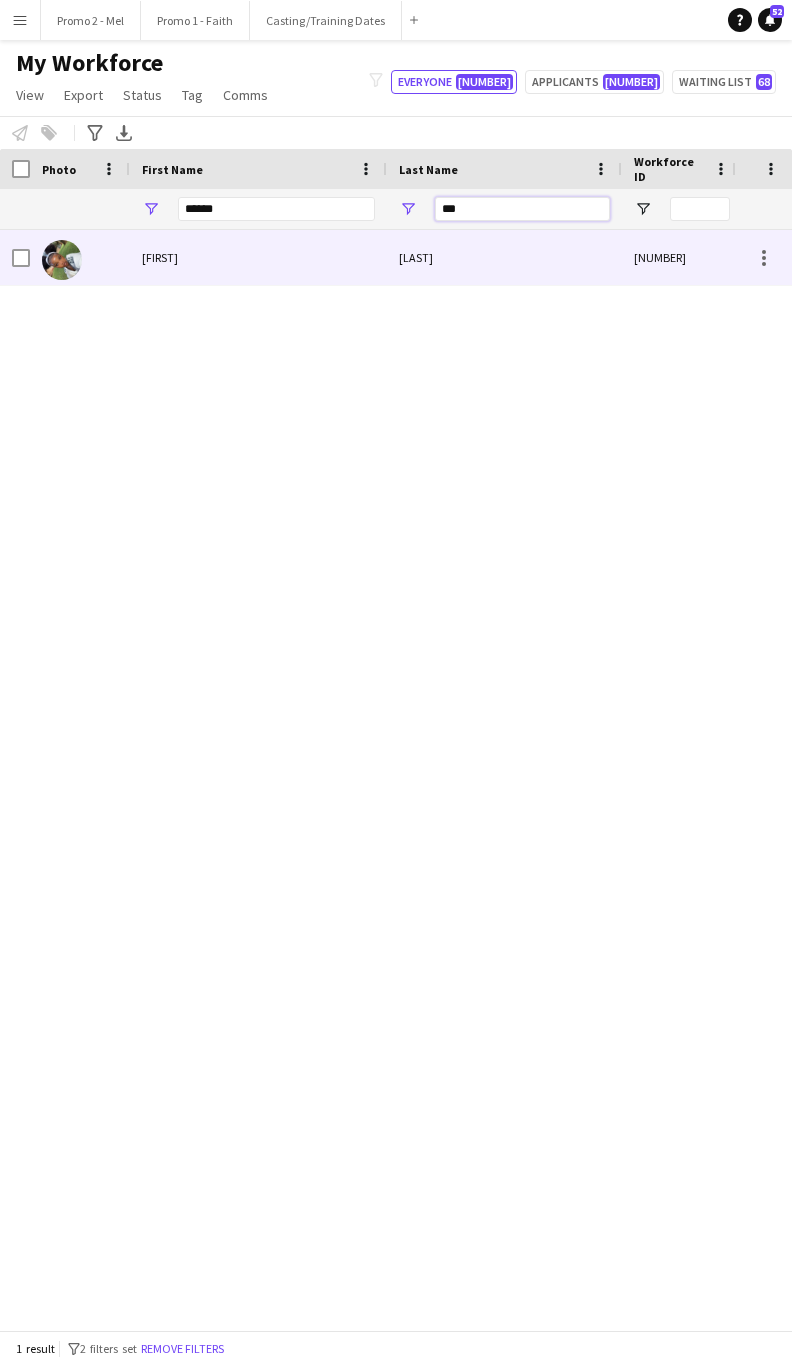 scroll, scrollTop: 0, scrollLeft: 271, axis: horizontal 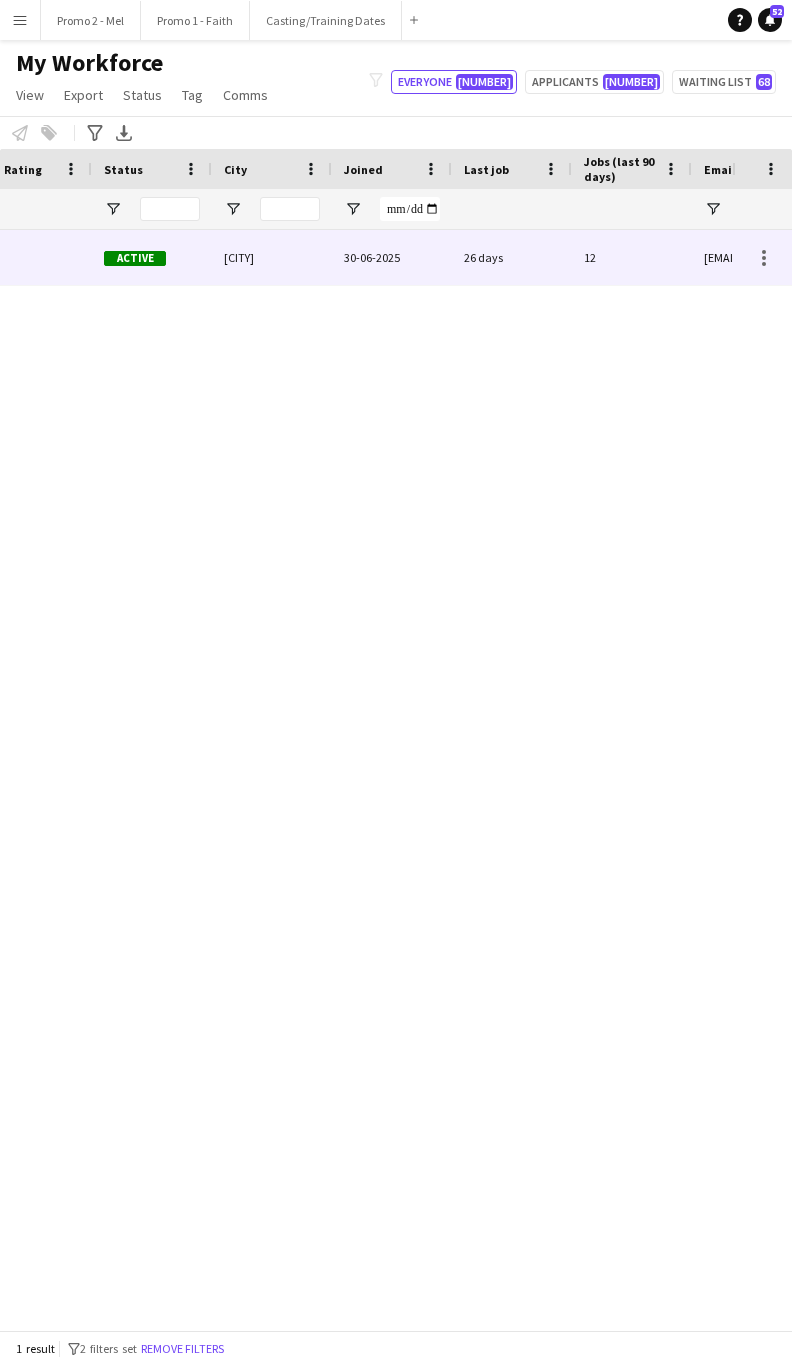 type on "***" 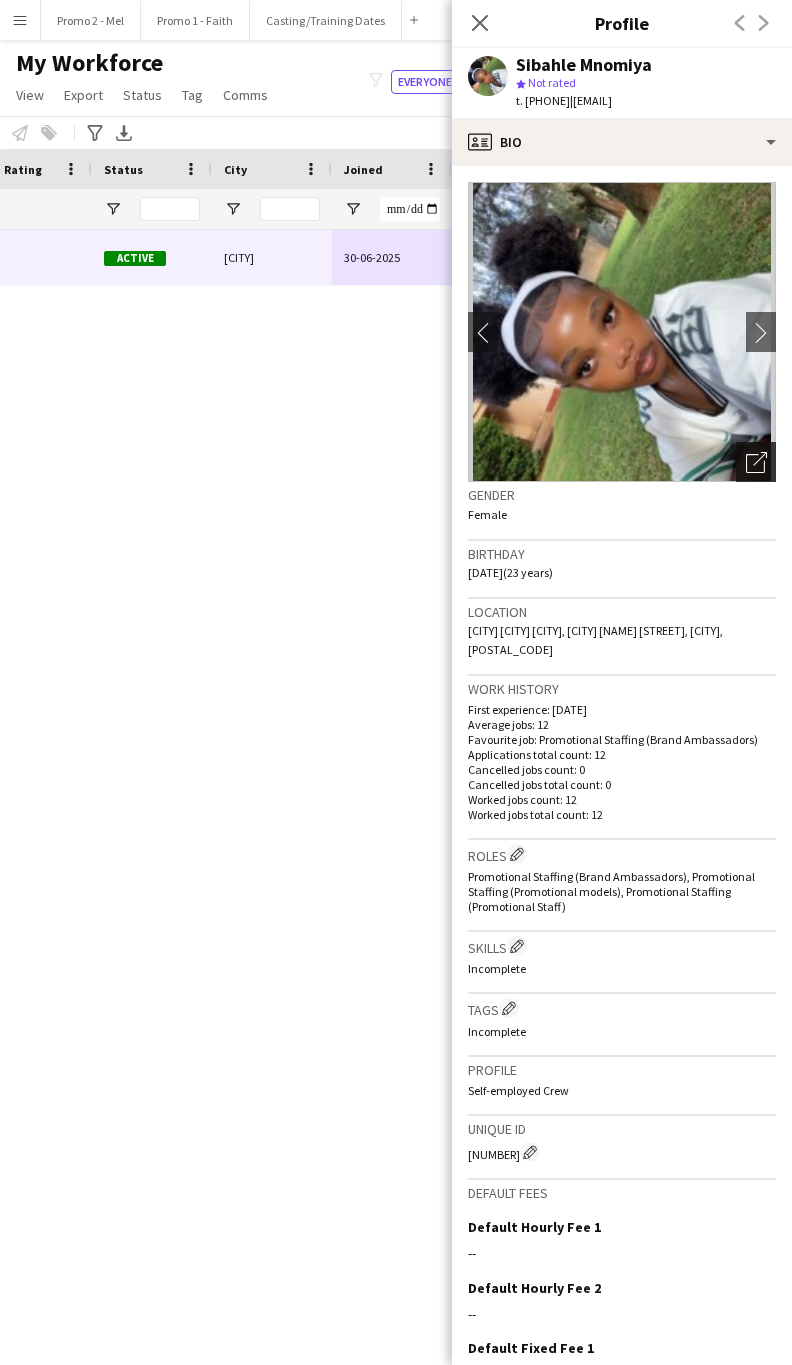 click on "Open photos pop-in" 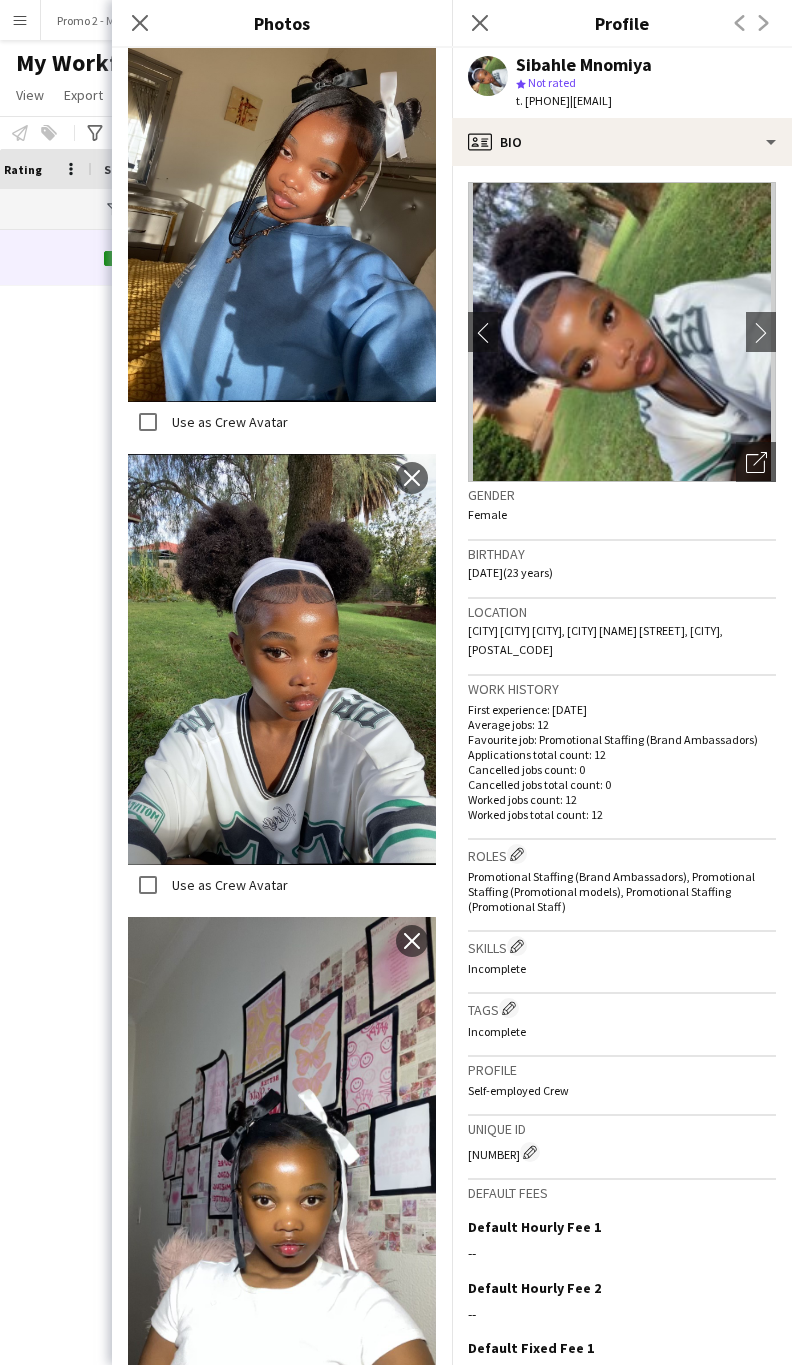 scroll, scrollTop: 0, scrollLeft: 0, axis: both 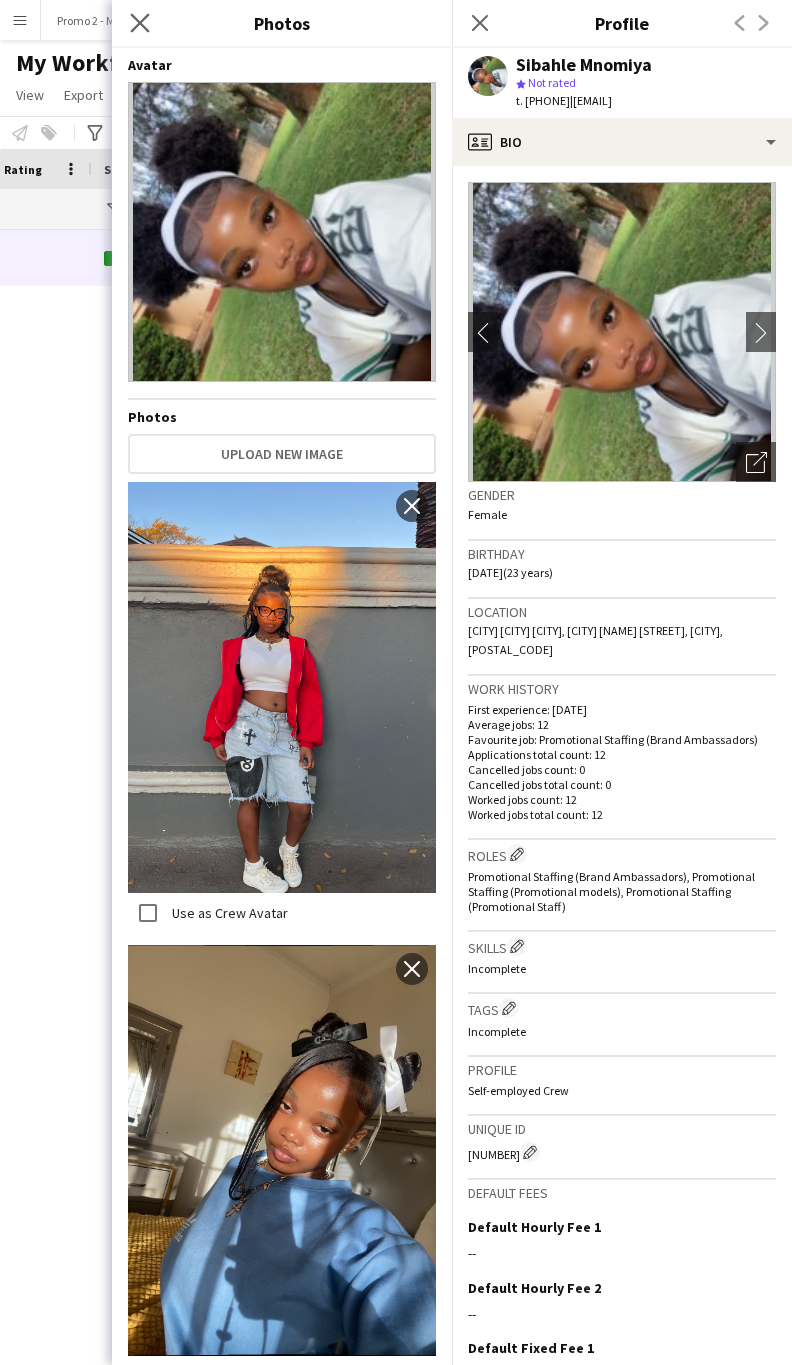 click on "Close pop-in" 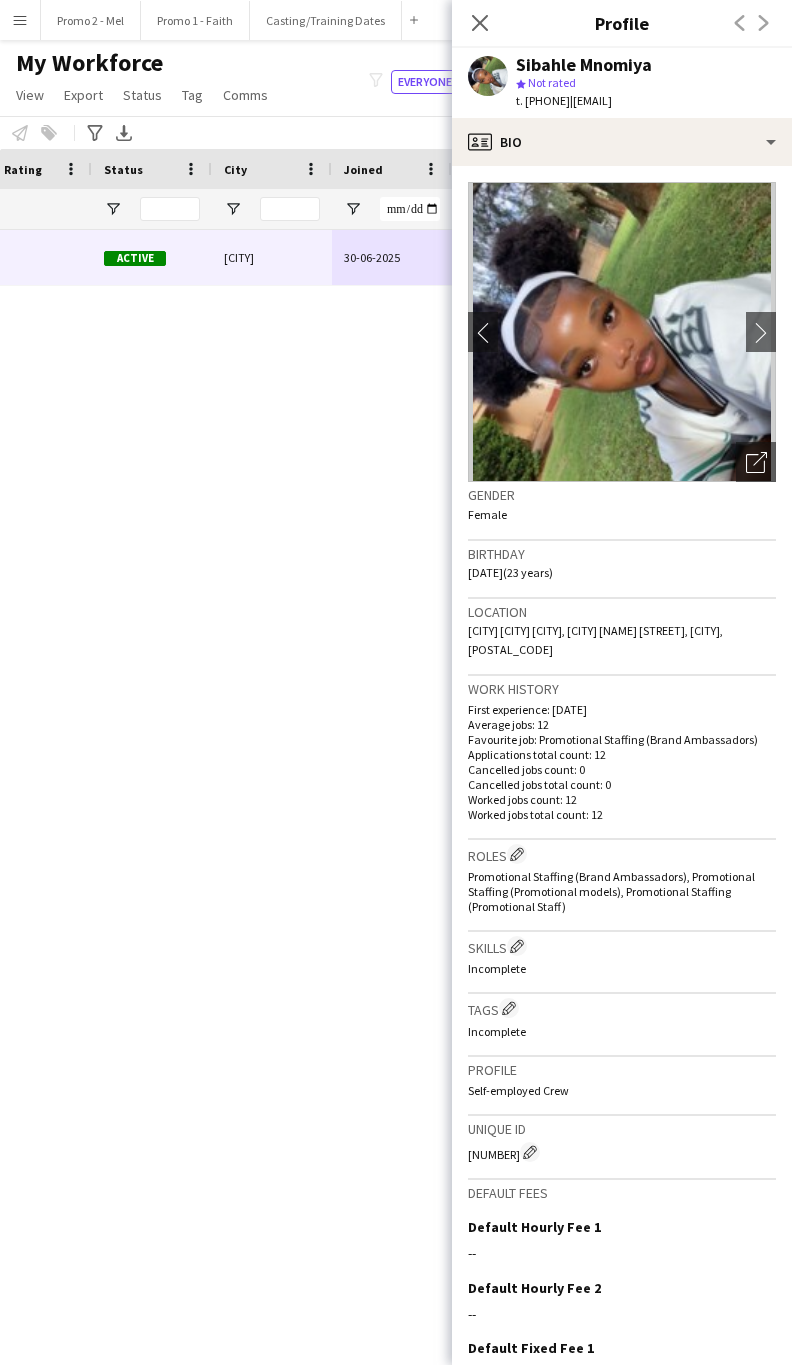 scroll, scrollTop: 0, scrollLeft: 487, axis: horizontal 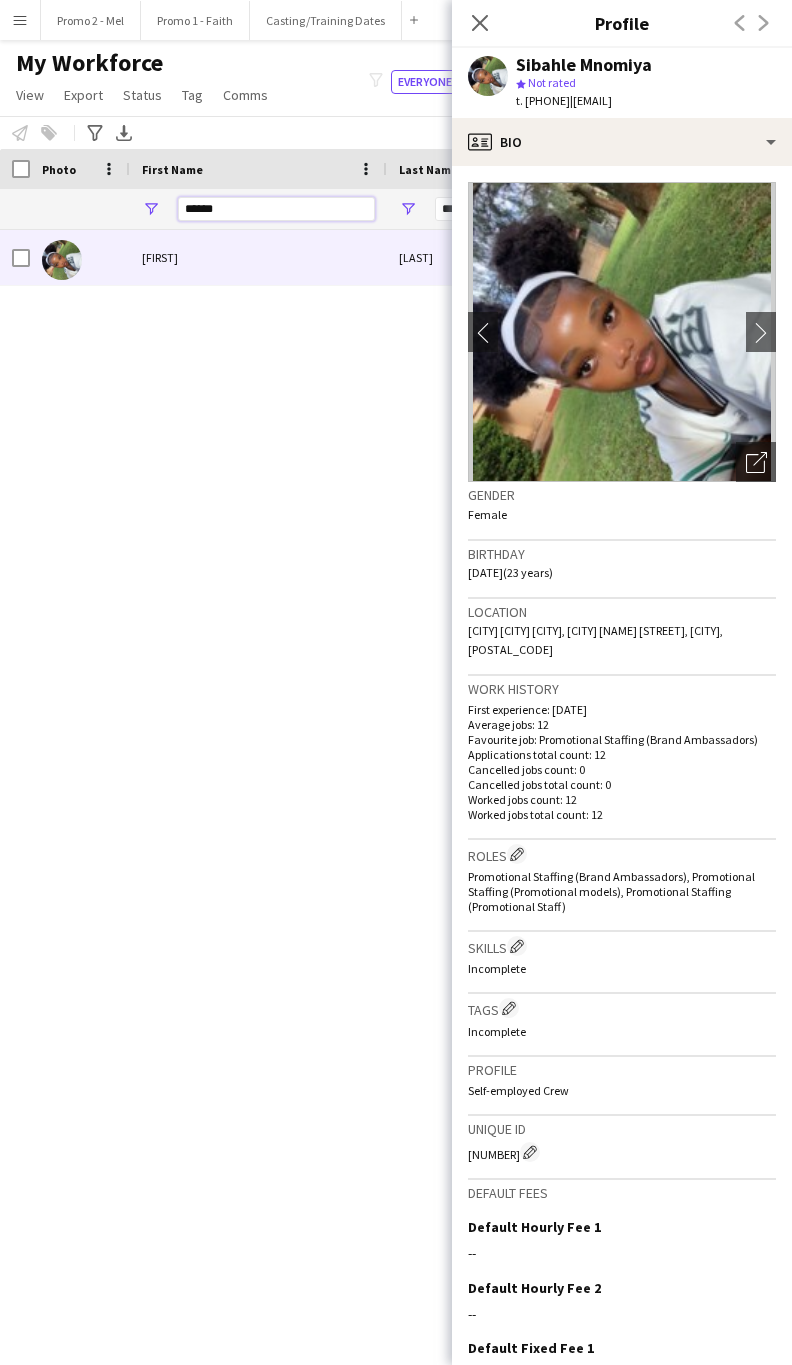 click on "******" at bounding box center (276, 209) 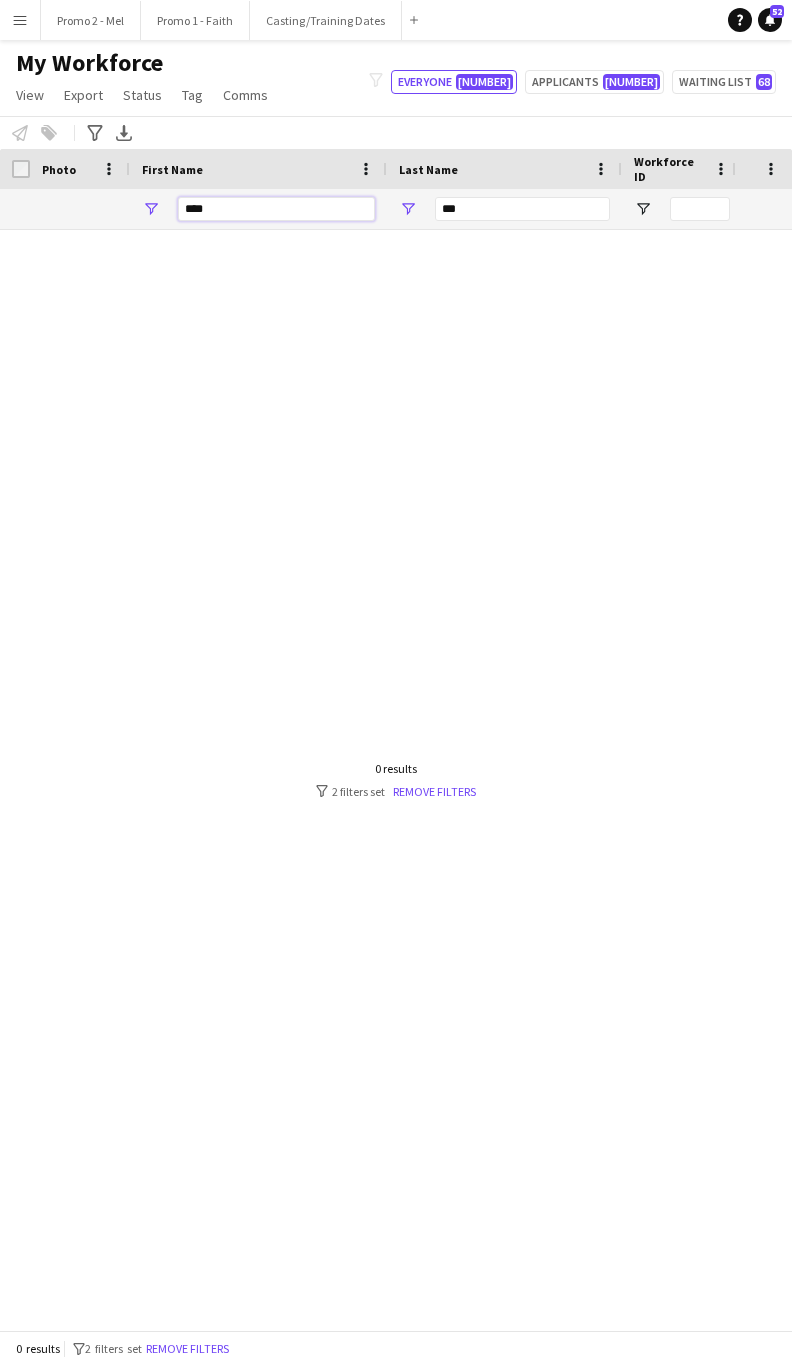 type on "****" 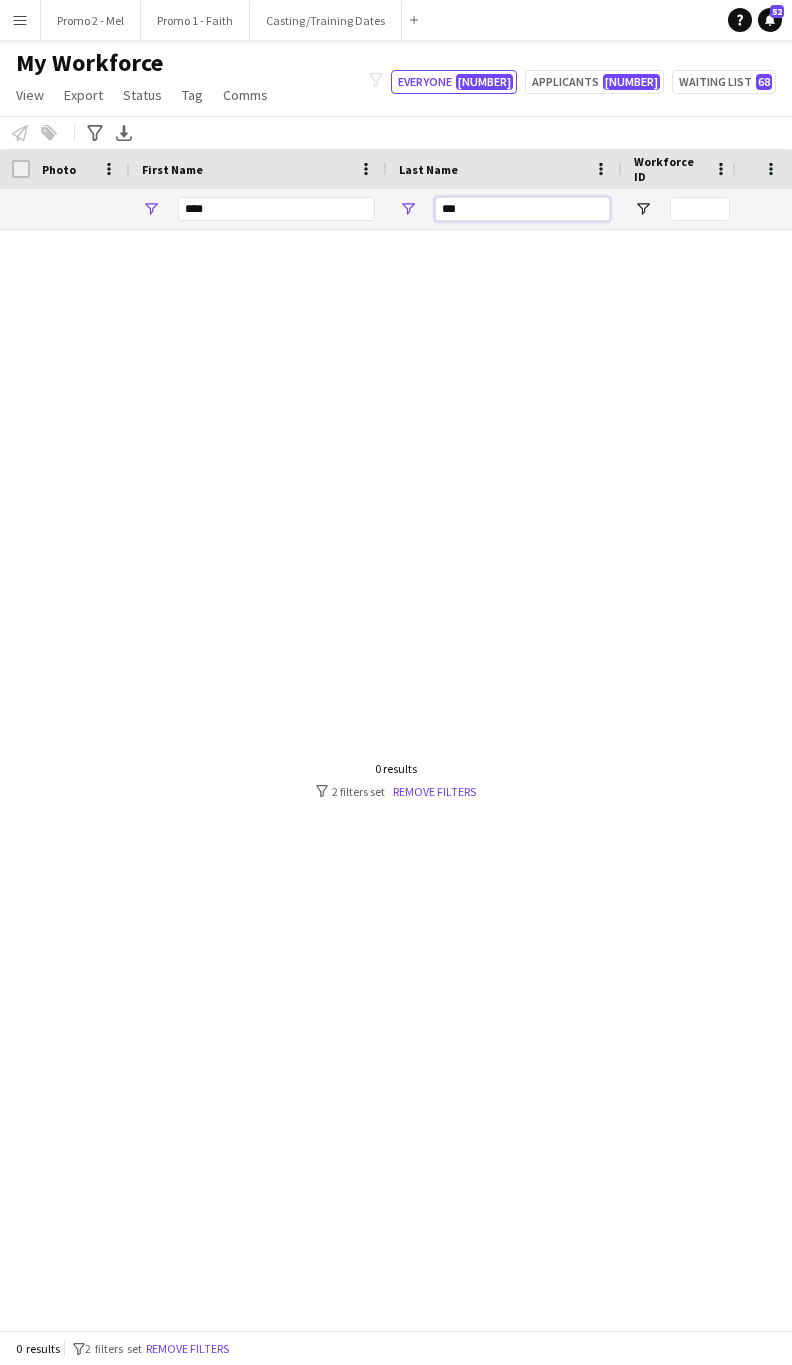 click on "***" at bounding box center (522, 209) 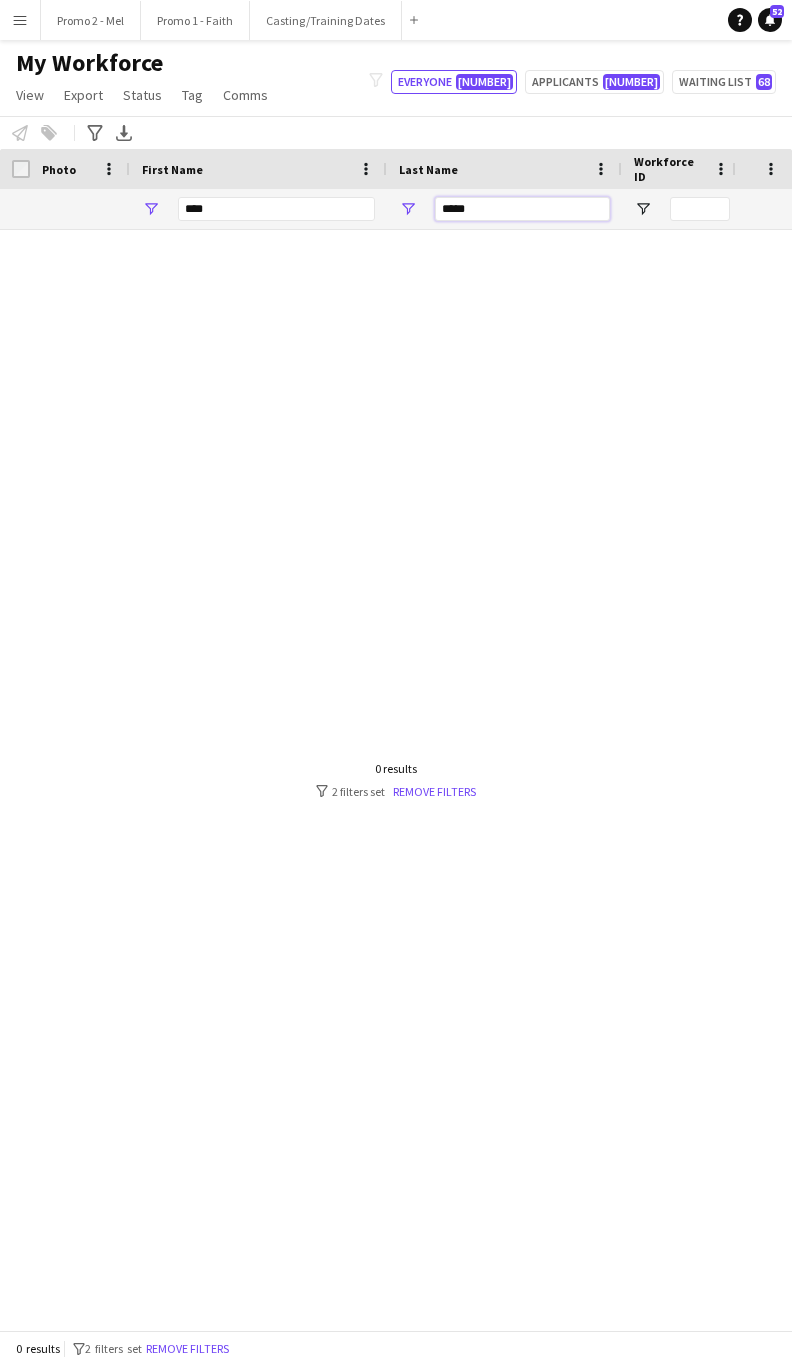type on "*****" 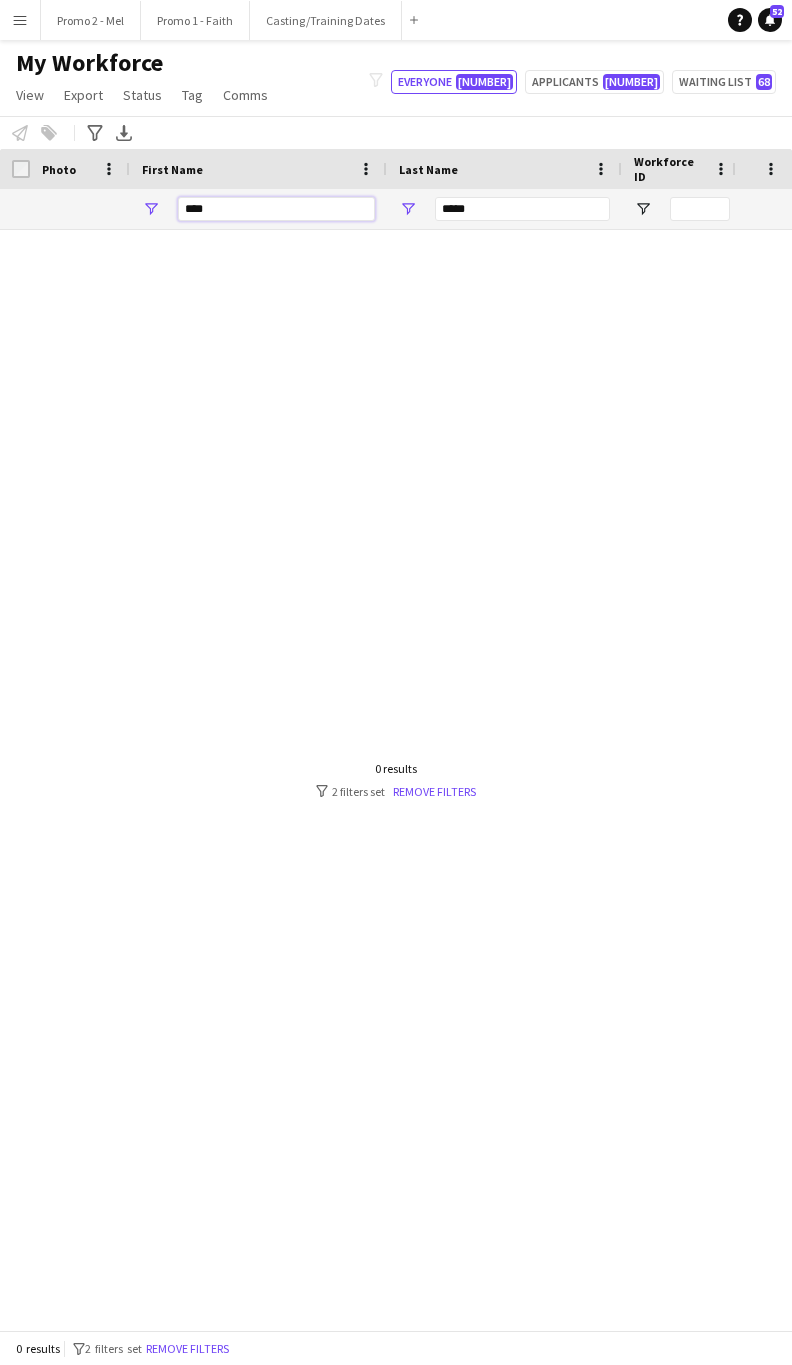 click on "****" at bounding box center [276, 209] 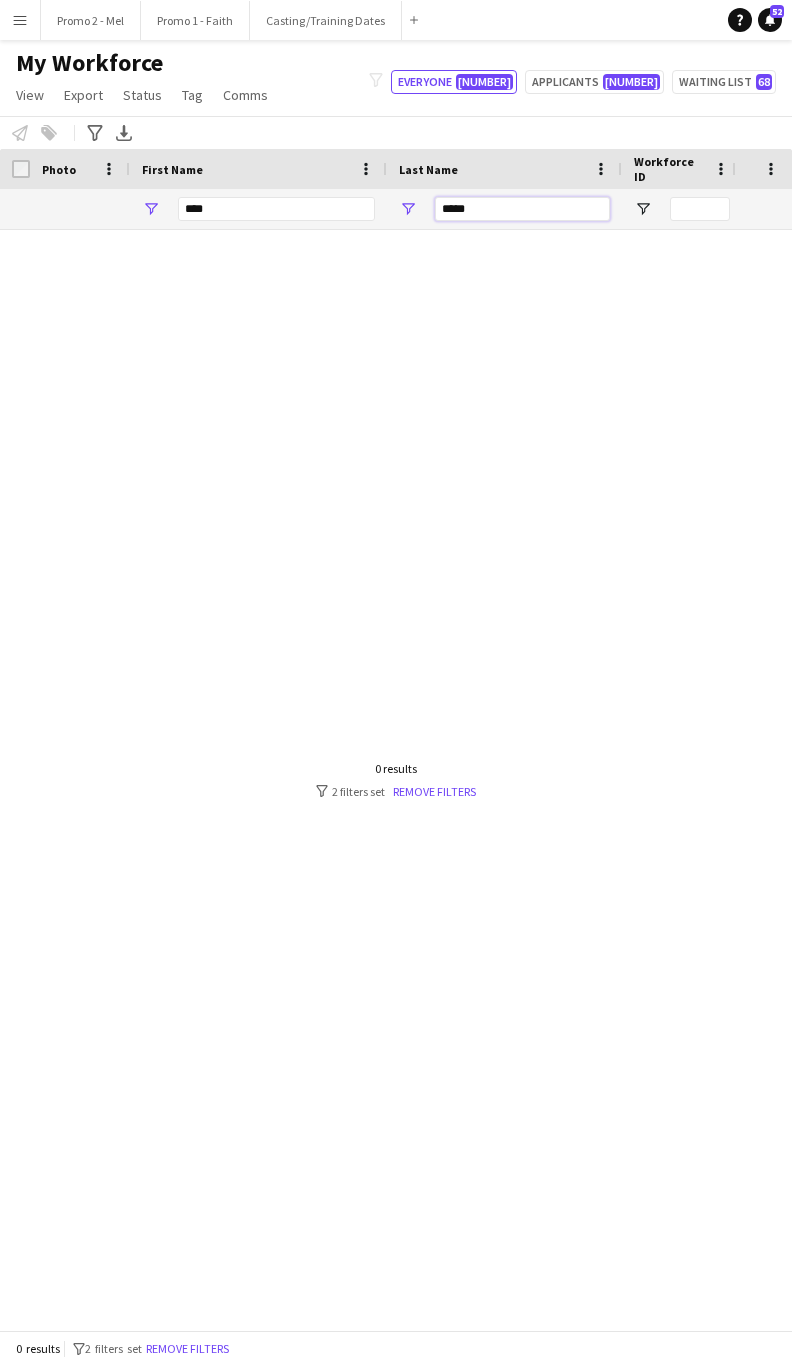 click on "*****" at bounding box center (522, 209) 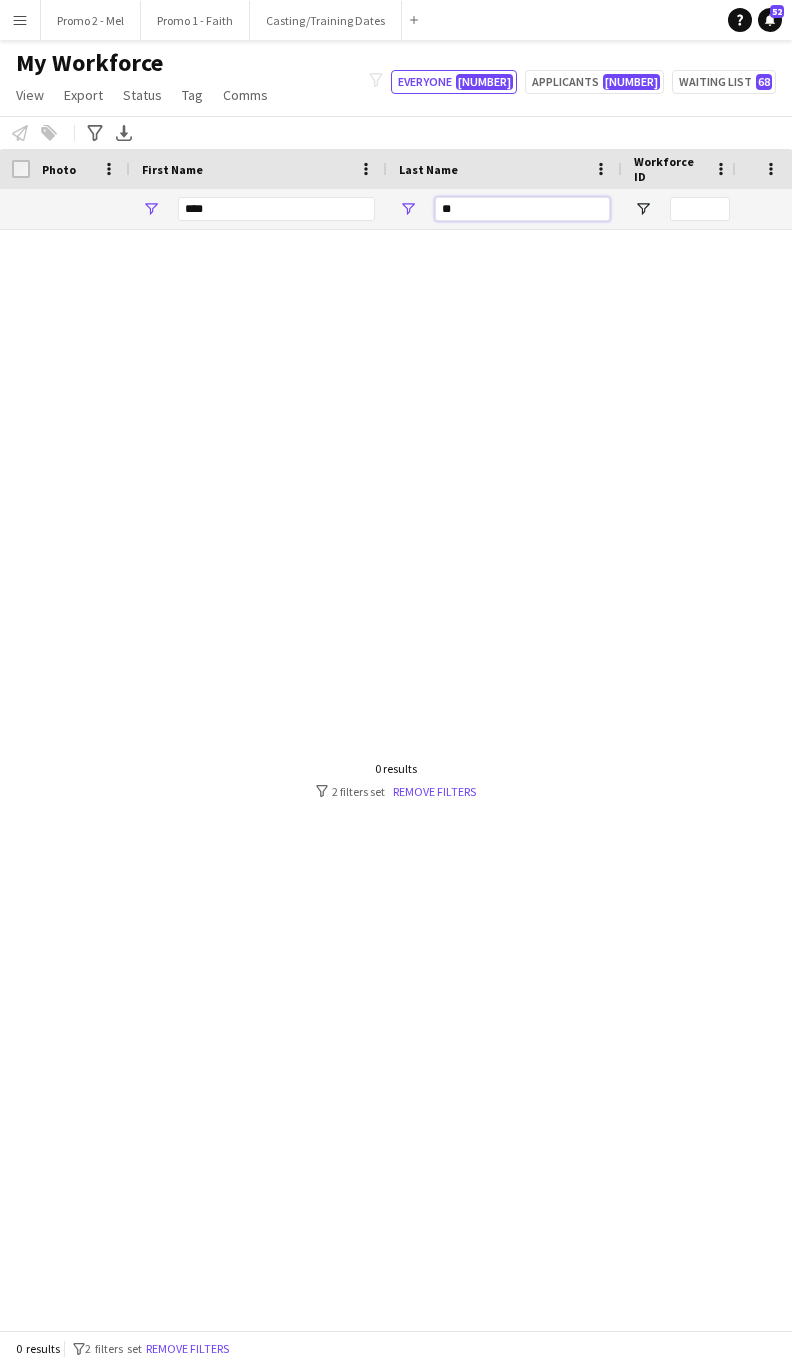type on "*" 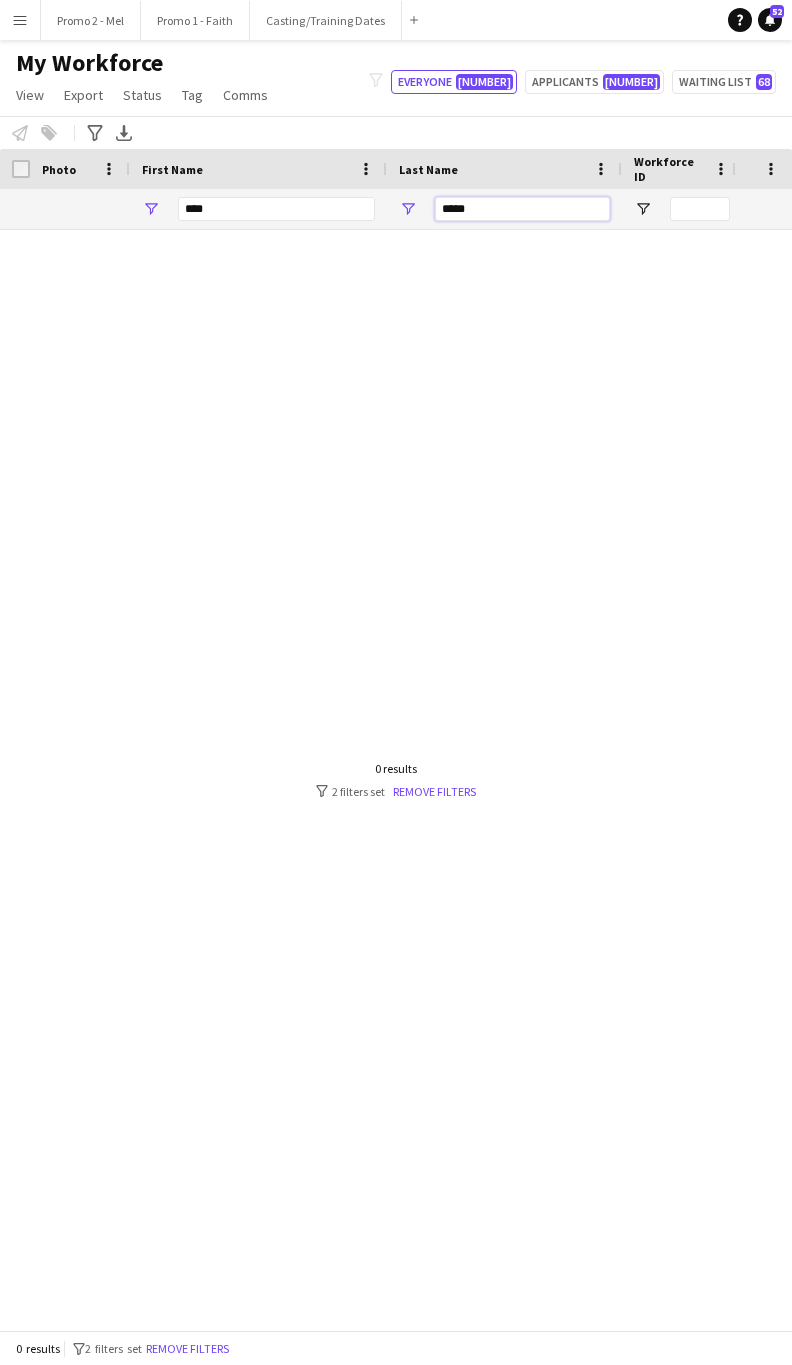 type on "*****" 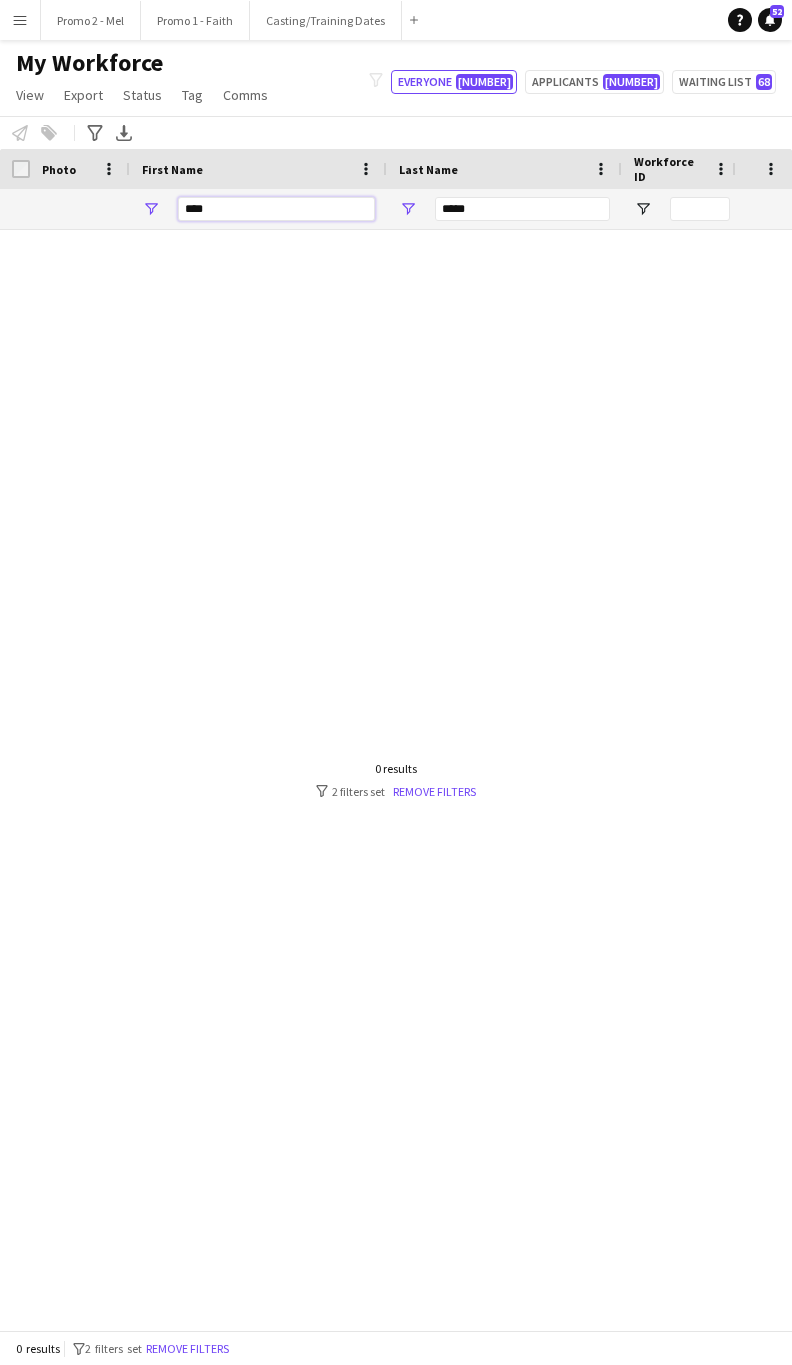 click on "****" at bounding box center (276, 209) 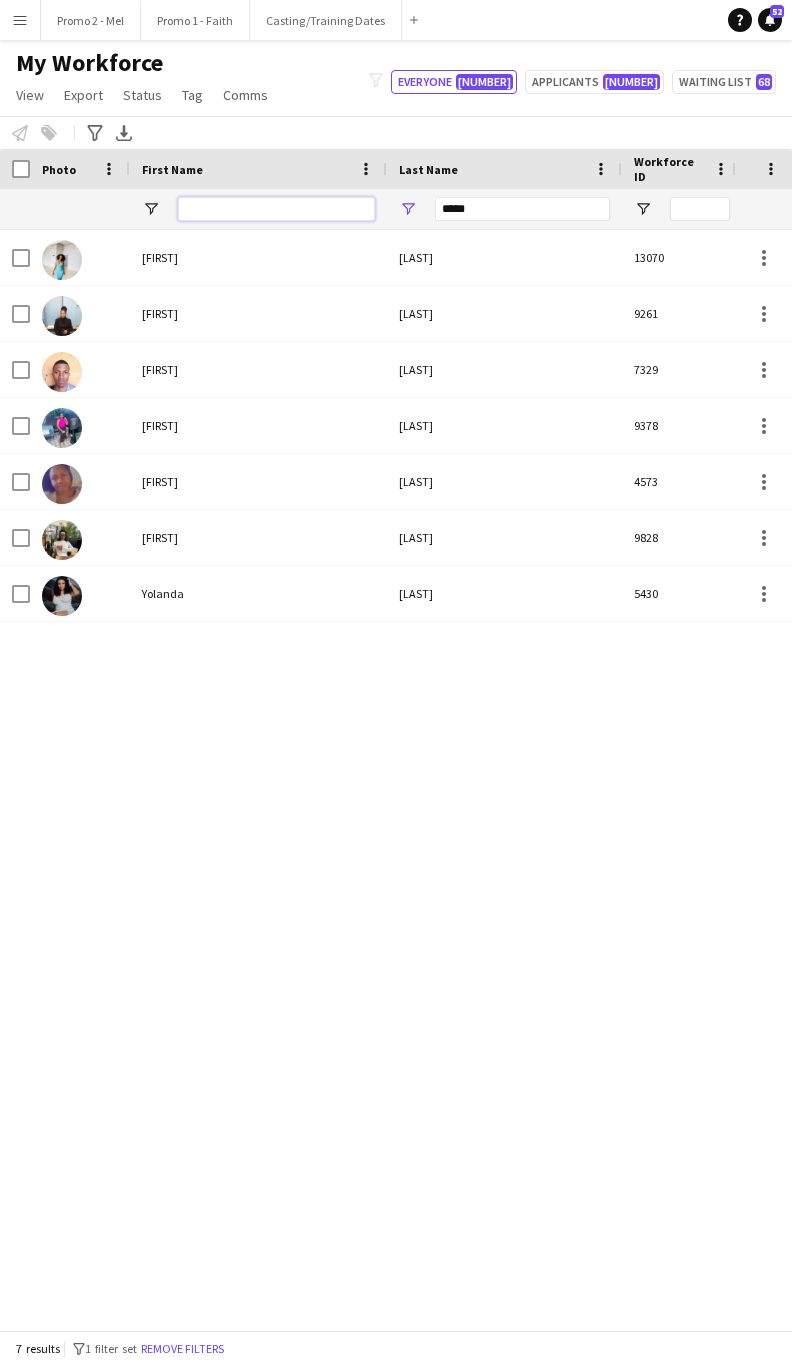 type 